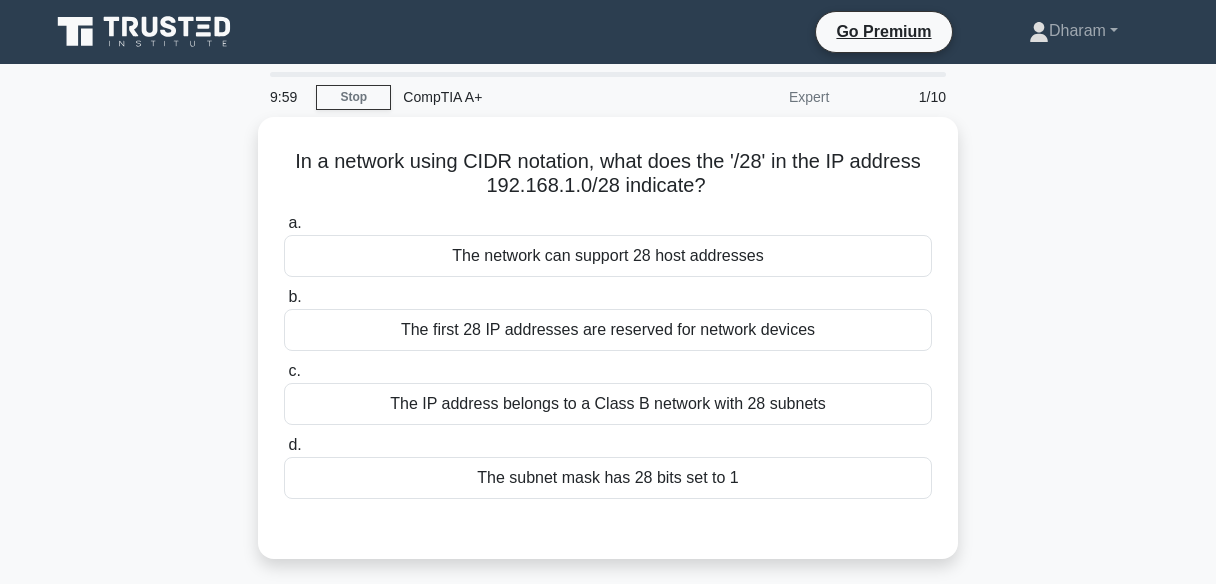 scroll, scrollTop: 0, scrollLeft: 0, axis: both 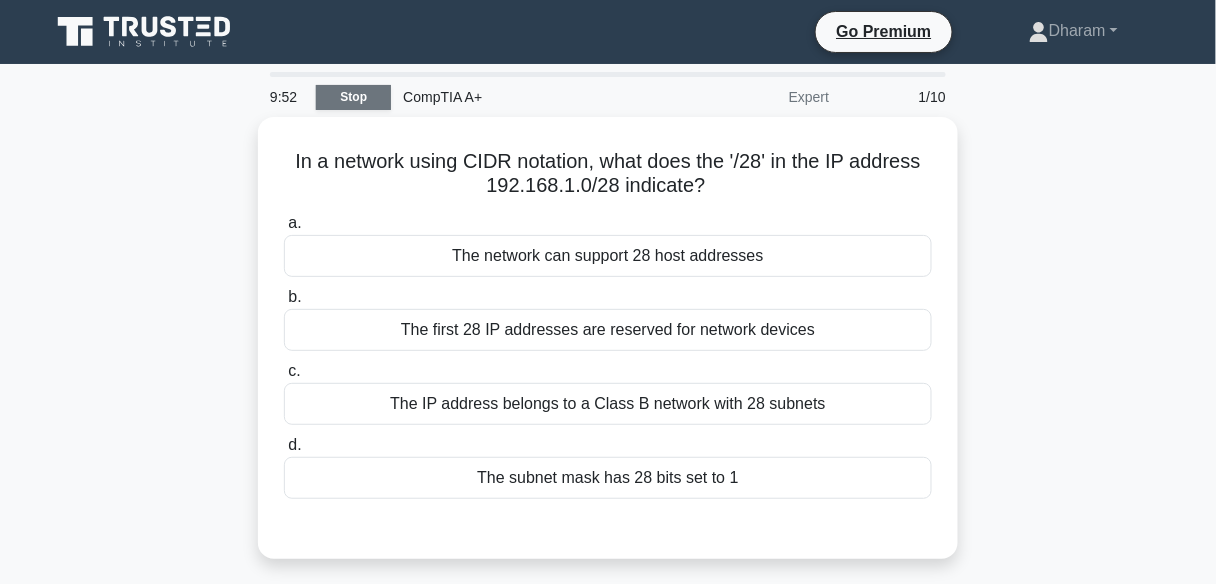 click on "Stop" at bounding box center [353, 97] 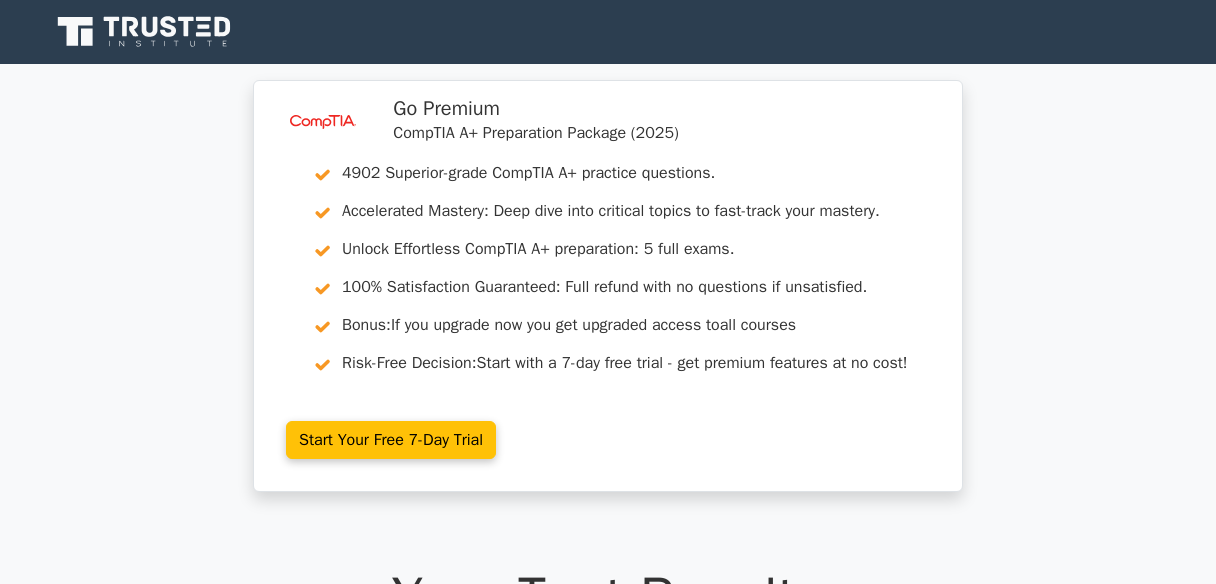 scroll, scrollTop: 0, scrollLeft: 0, axis: both 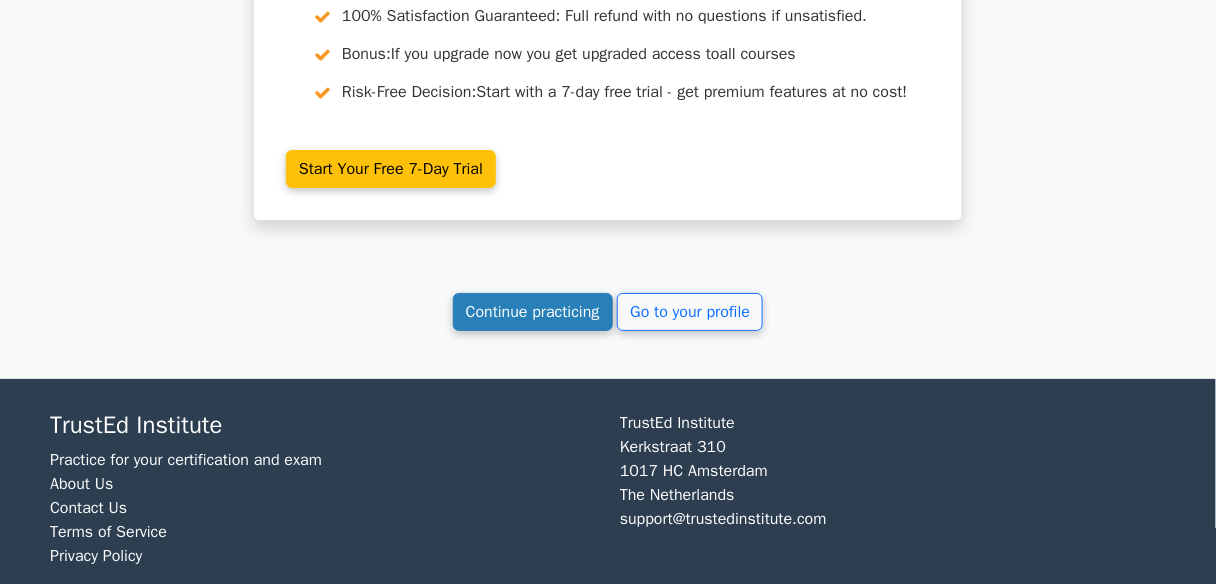 click on "Continue practicing" at bounding box center (533, 312) 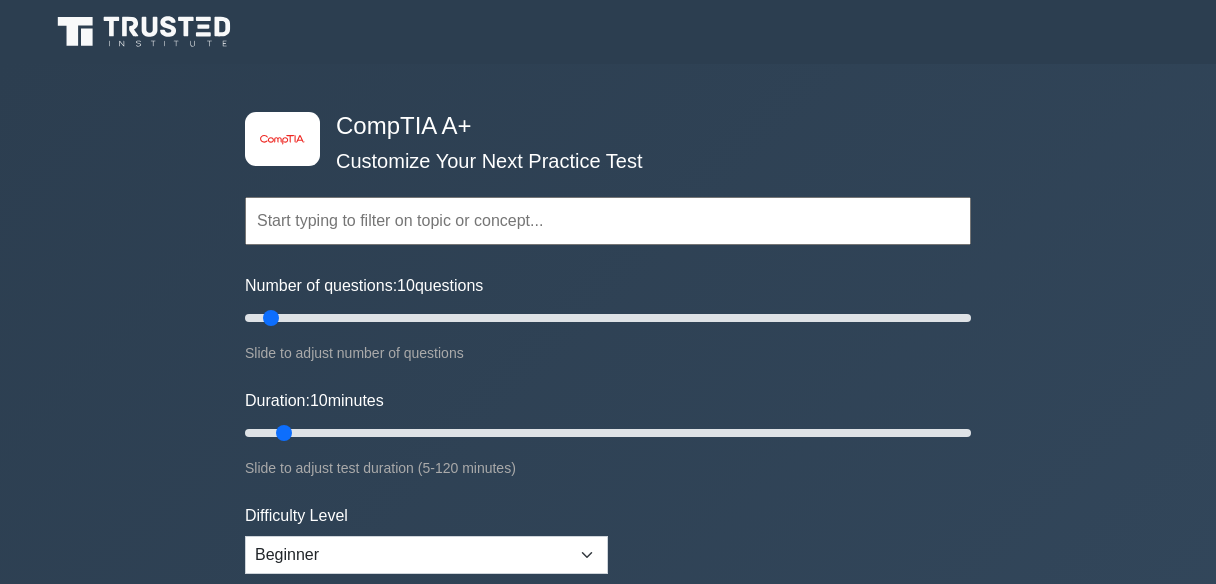 scroll, scrollTop: 0, scrollLeft: 0, axis: both 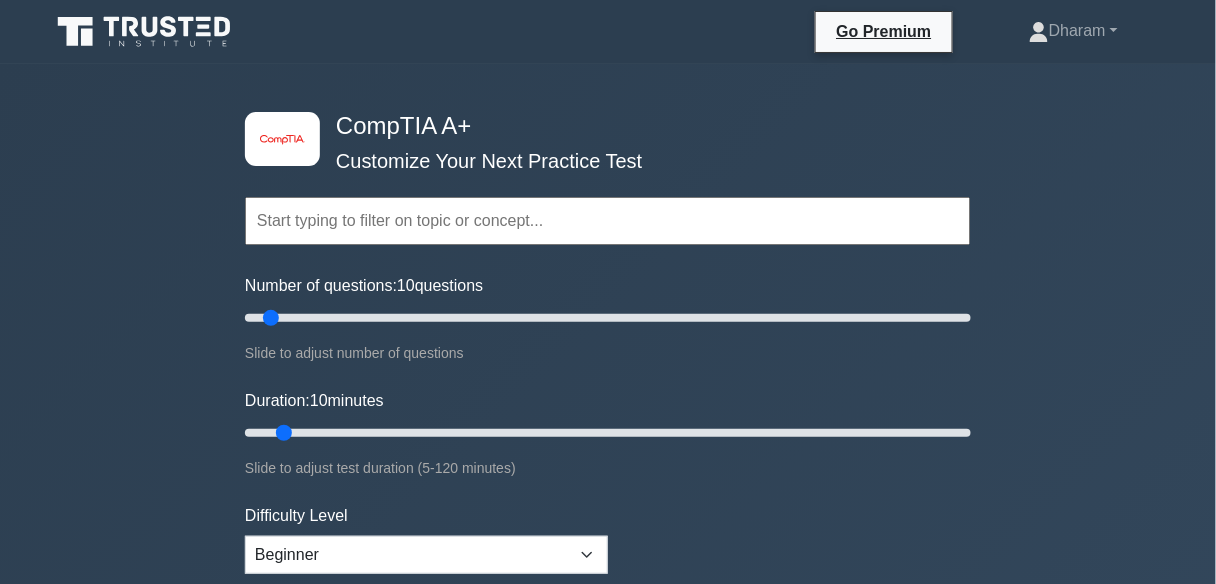 click on "Number of questions:  10  questions
Slide to adjust number of questions" at bounding box center (608, 319) 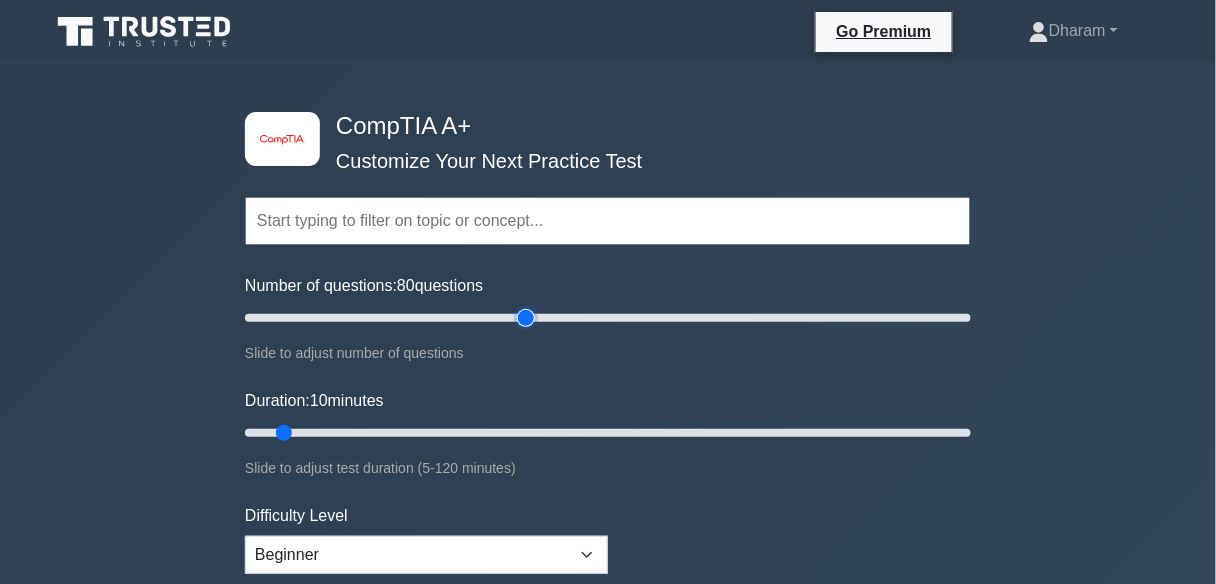 click on "Number of questions:  80  questions" at bounding box center (608, 318) 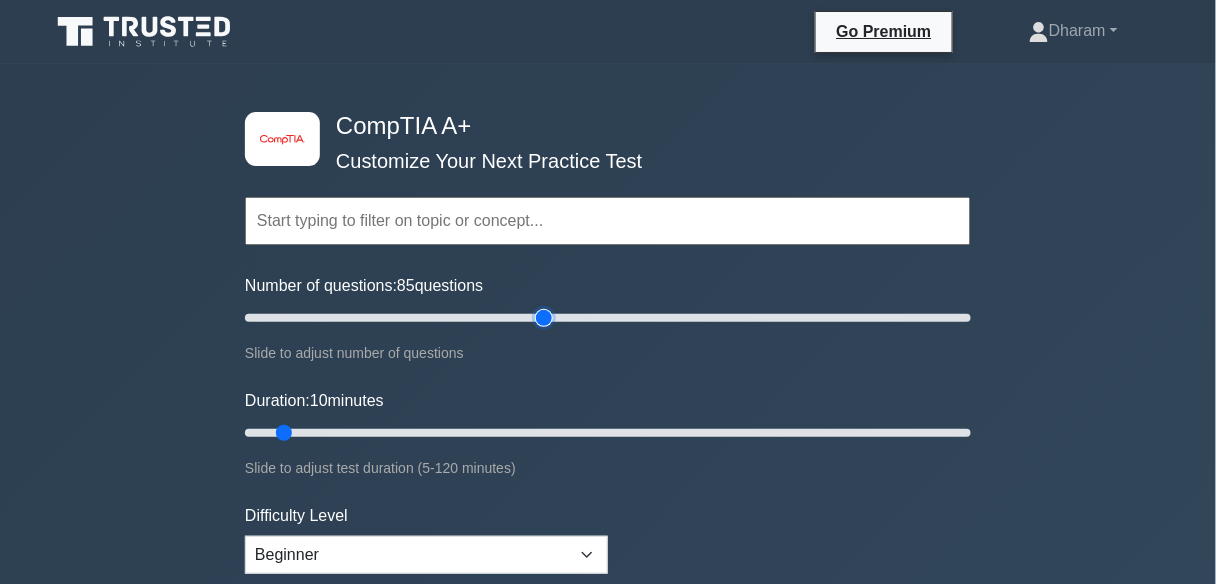 click on "Number of questions:  85  questions" at bounding box center (608, 318) 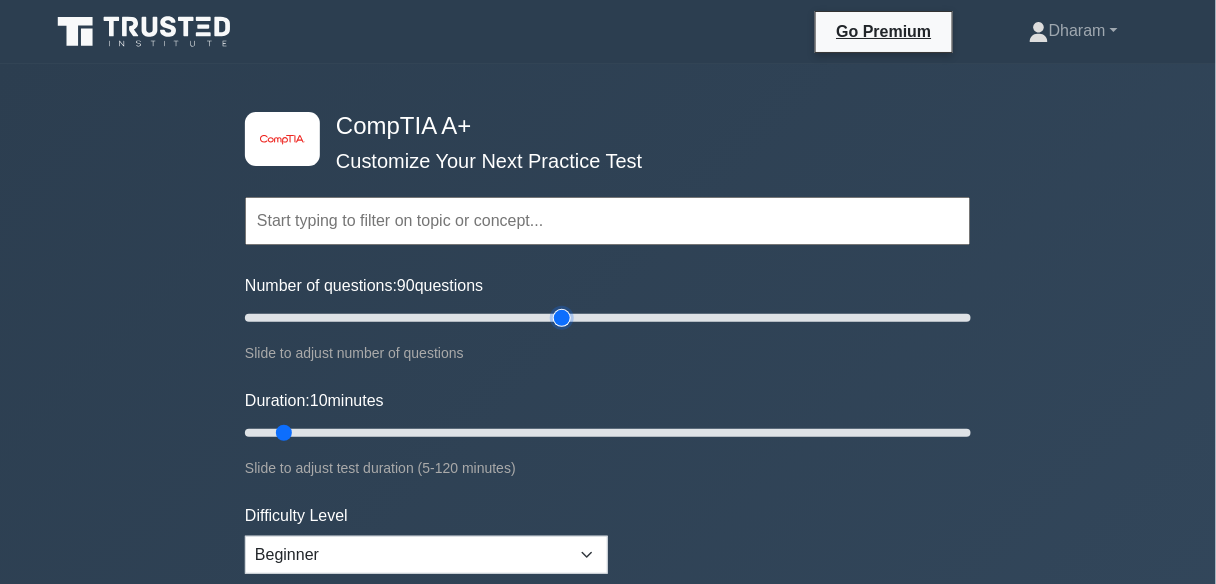 type on "90" 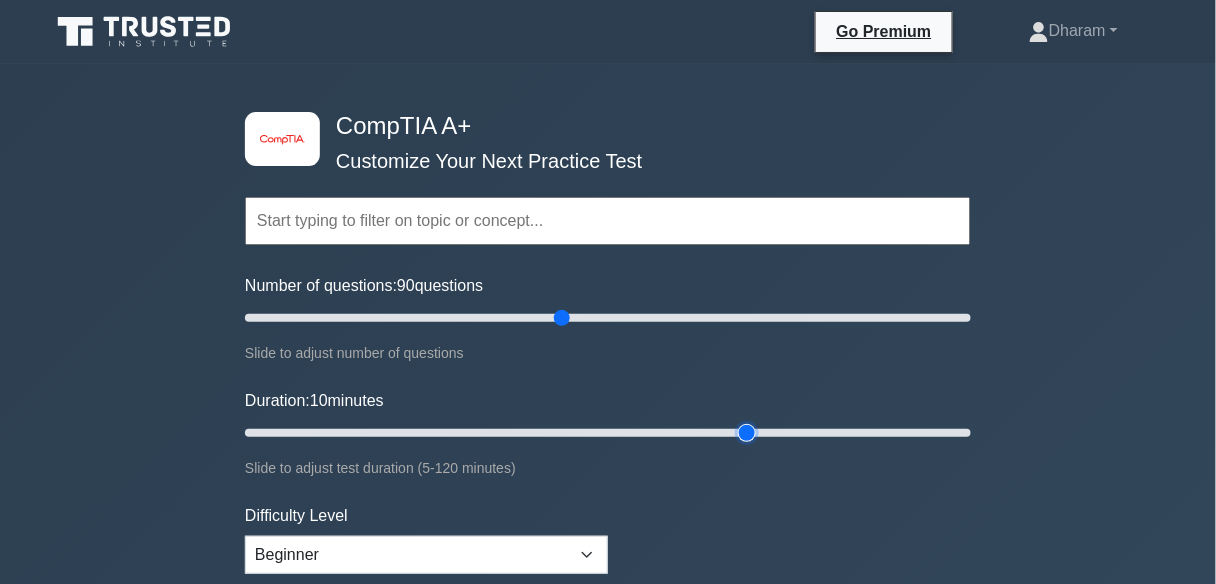 click on "Duration:  10  minutes" at bounding box center [608, 433] 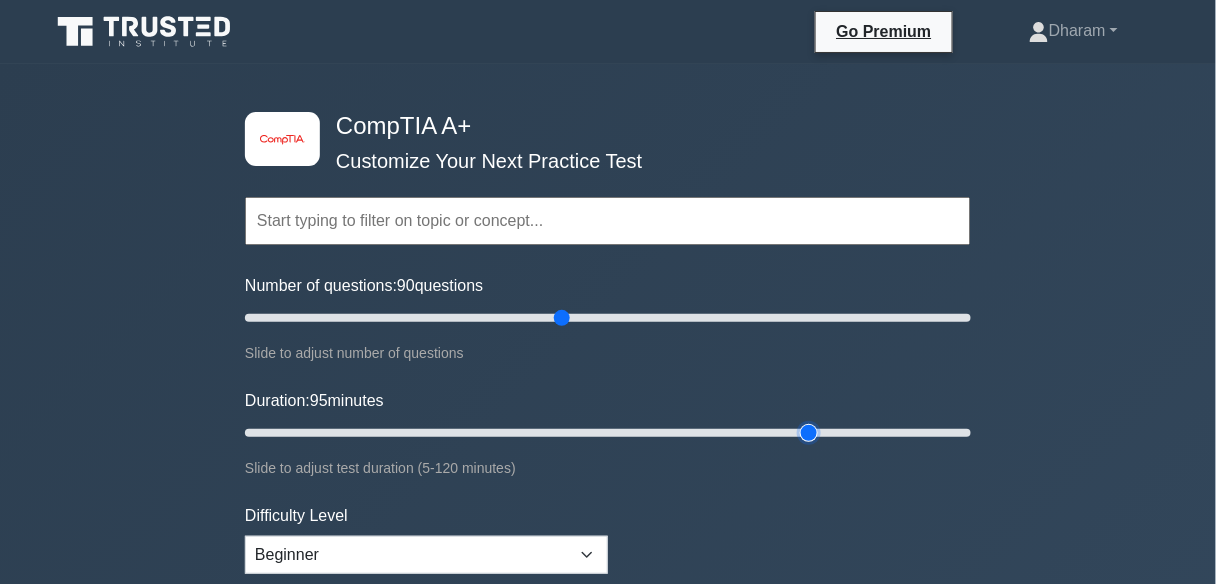 click on "Duration:  95  minutes" at bounding box center (608, 433) 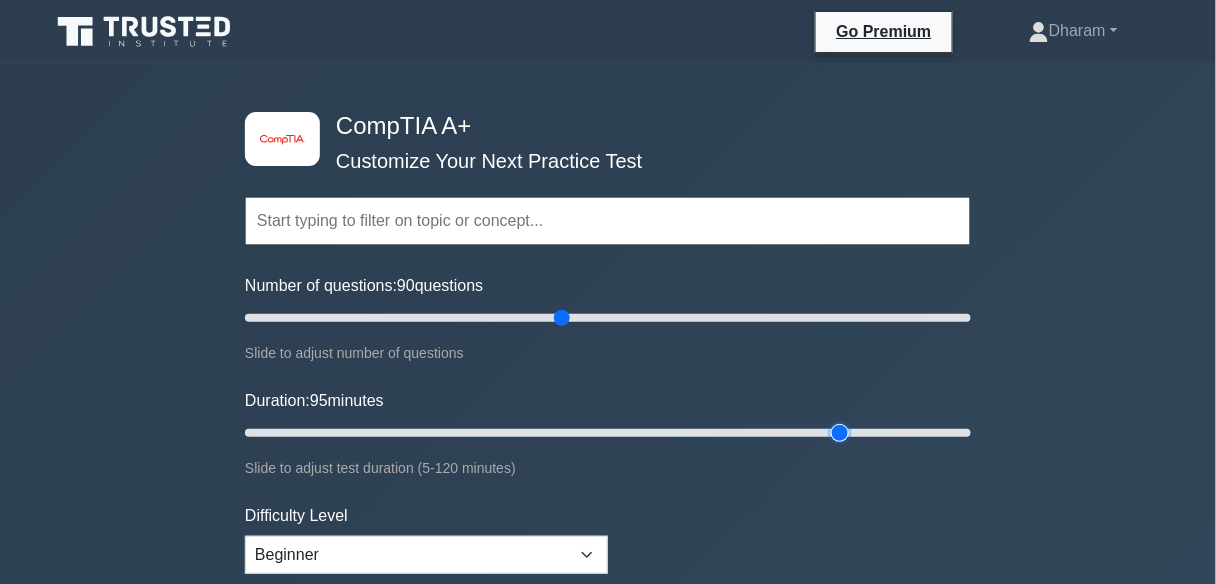 click on "Duration:  95  minutes" at bounding box center (608, 433) 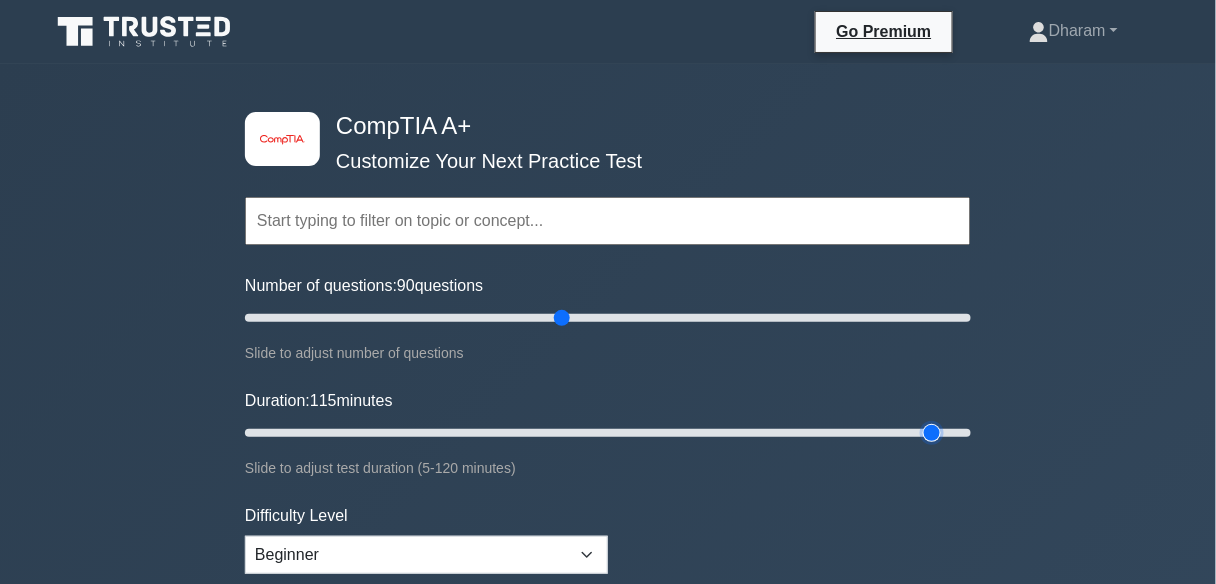 drag, startPoint x: 888, startPoint y: 431, endPoint x: 931, endPoint y: 446, distance: 45.54119 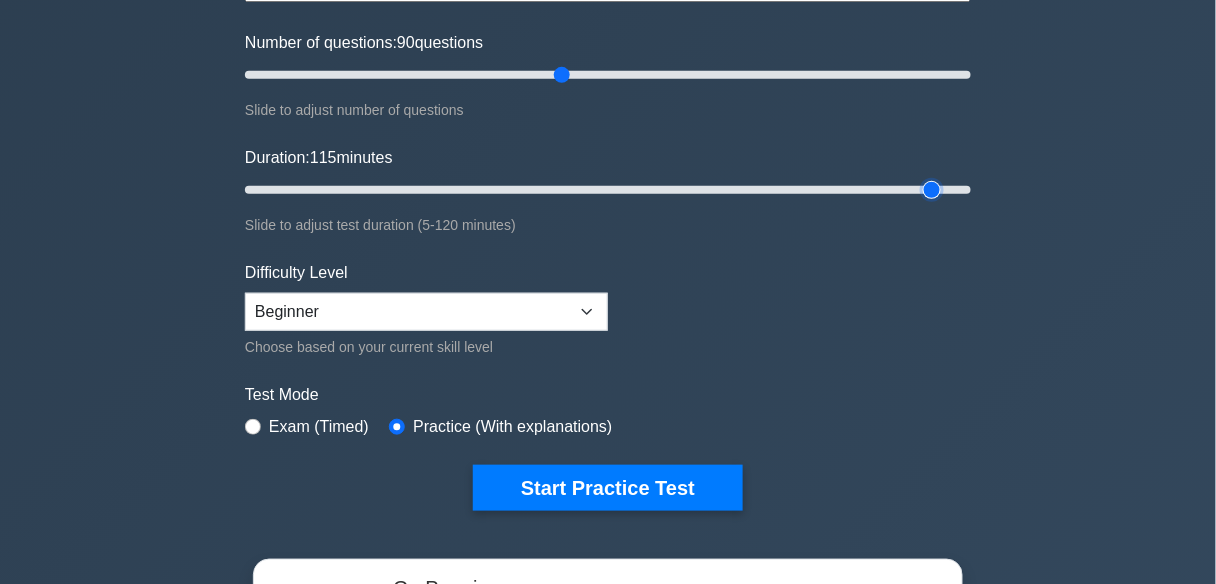 scroll, scrollTop: 320, scrollLeft: 0, axis: vertical 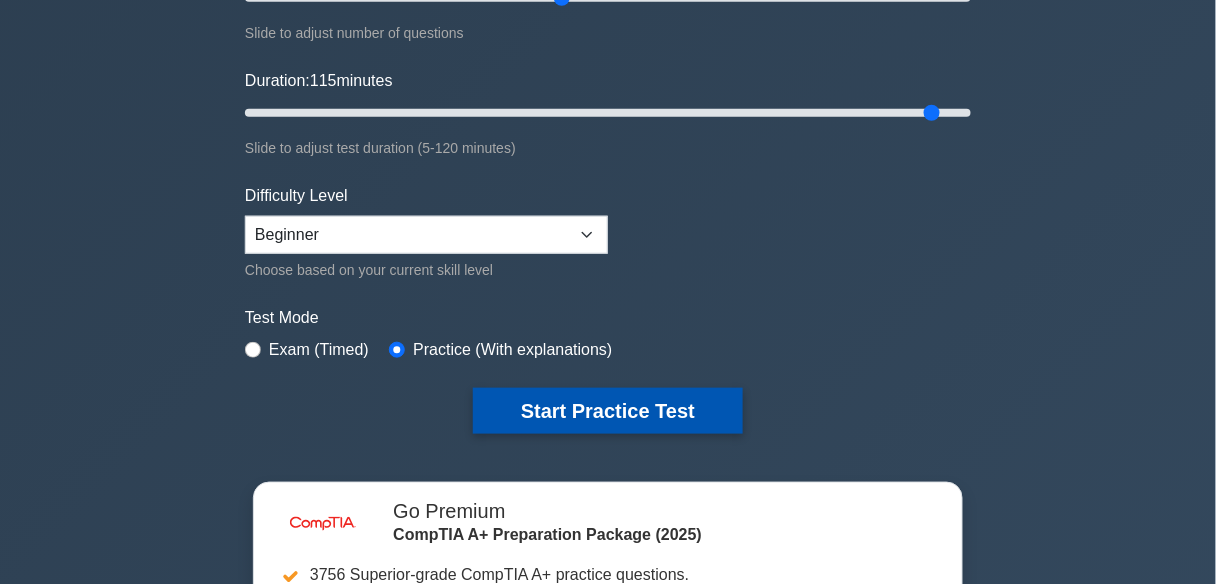 click on "Start Practice Test" at bounding box center (608, 411) 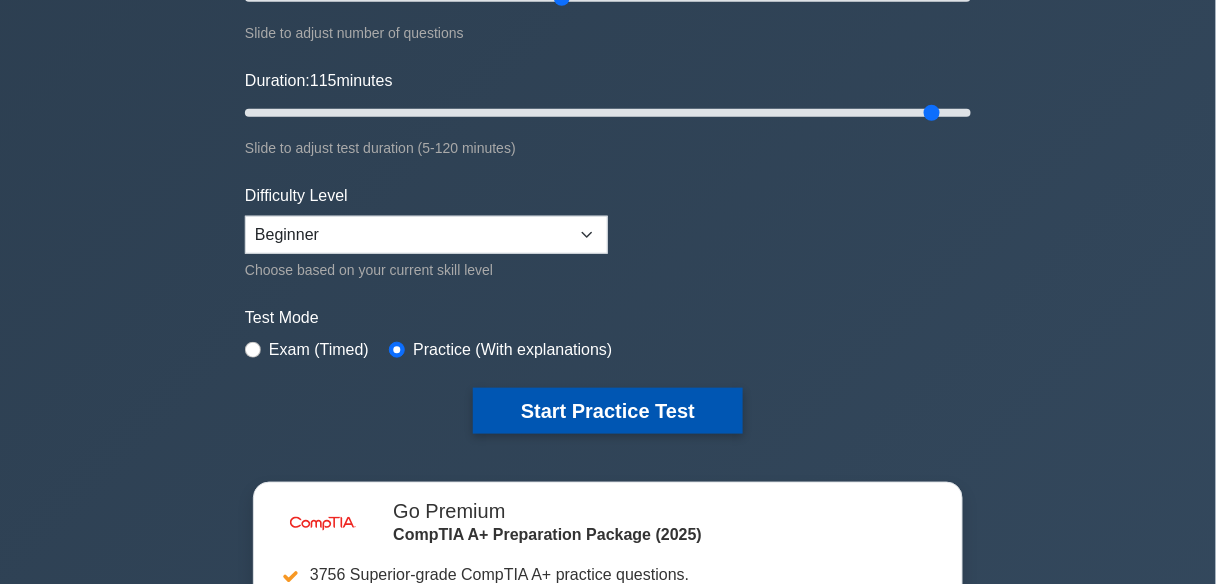 click on "Start Practice Test" at bounding box center (608, 411) 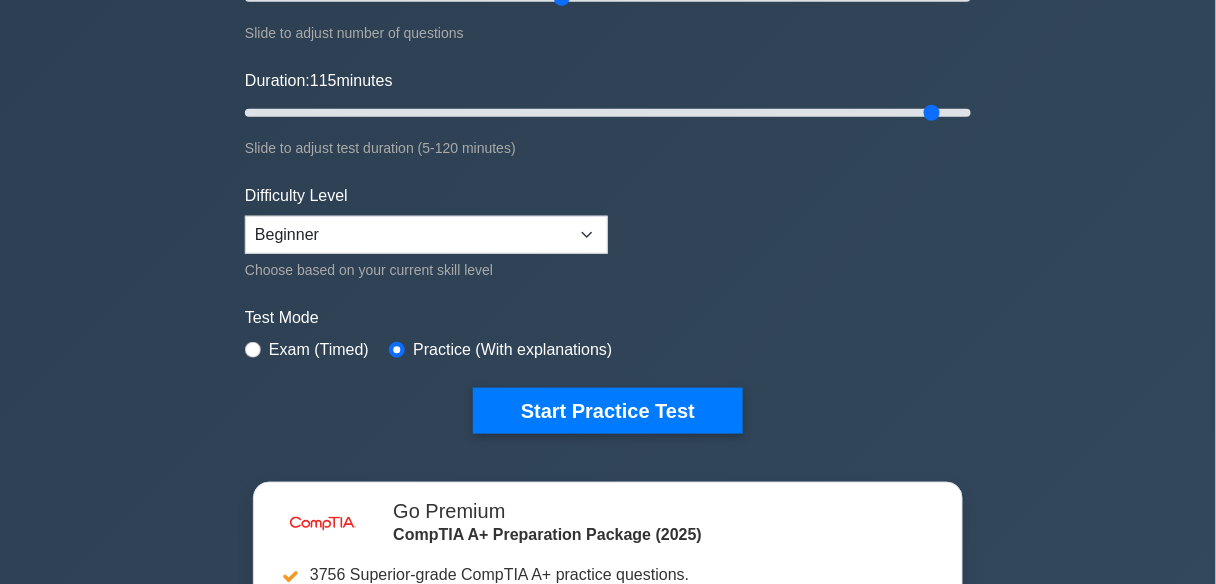 click on "image/svg+xml
CompTIA A+
Customize Your Next Practice Test
Topics
Hardware
Operating Systems
Networking
Security
Troubleshooting" at bounding box center (608, 113) 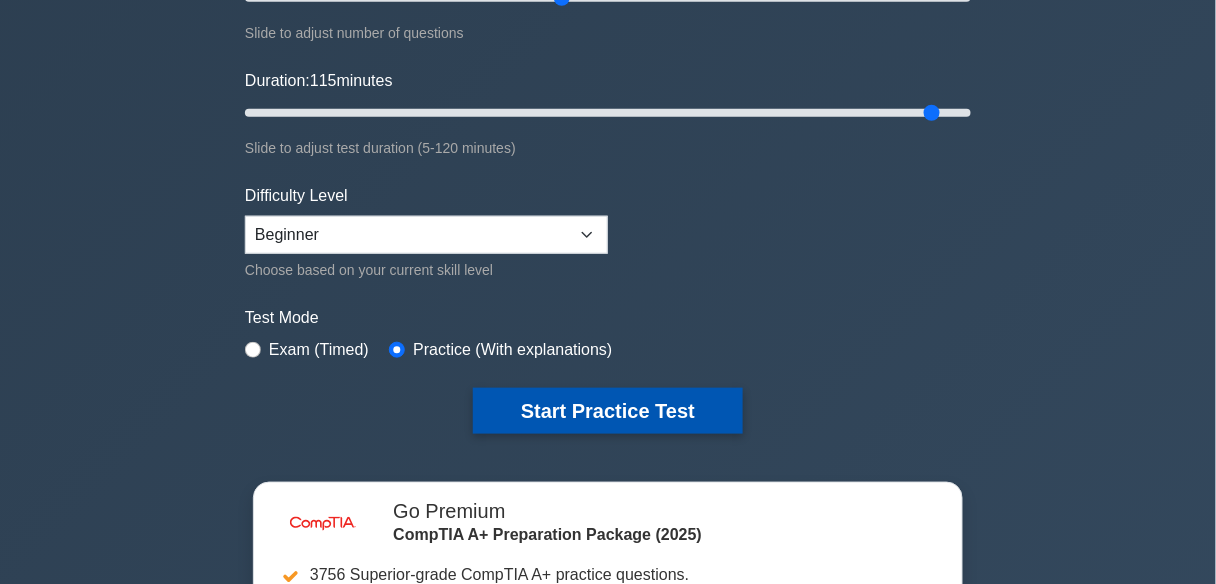 click on "Start Practice Test" at bounding box center (608, 411) 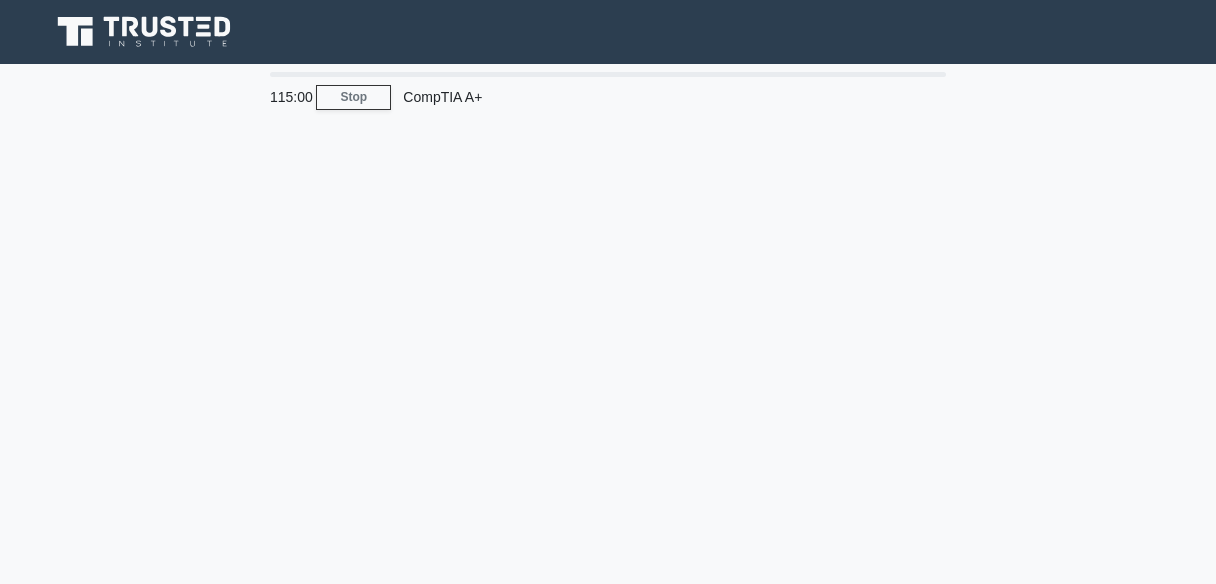 scroll, scrollTop: 0, scrollLeft: 0, axis: both 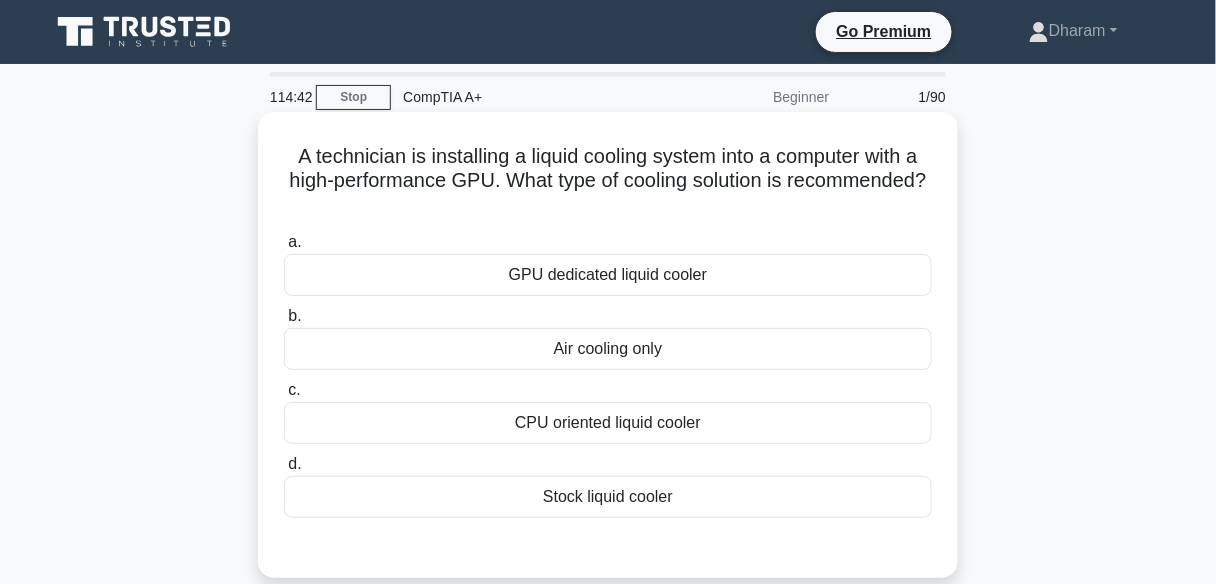 click on "GPU dedicated liquid cooler" at bounding box center [608, 275] 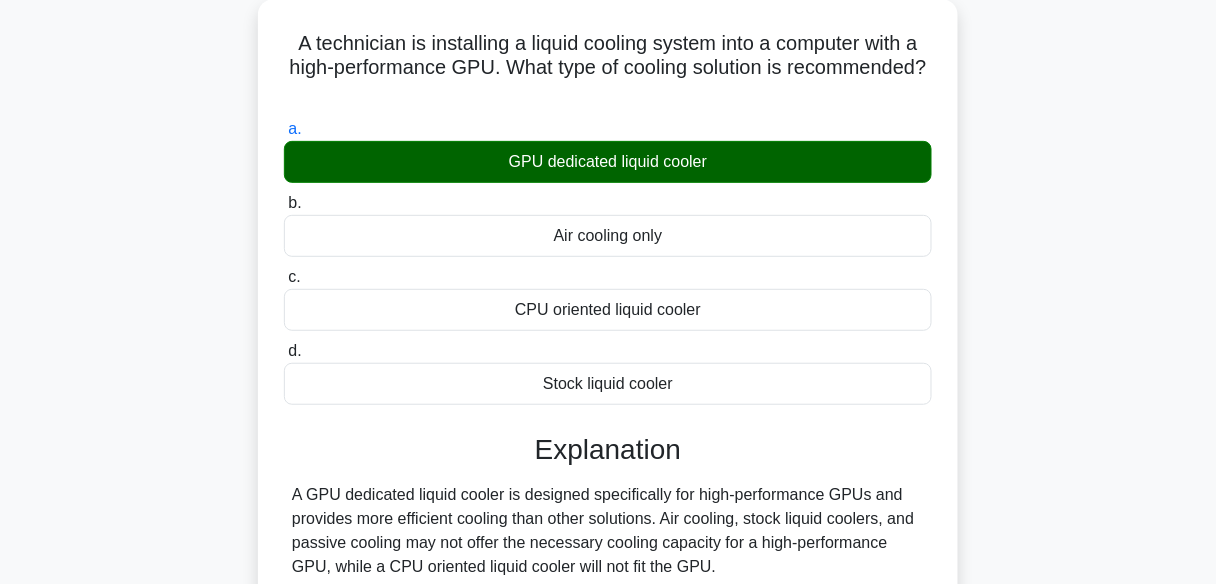 scroll, scrollTop: 160, scrollLeft: 0, axis: vertical 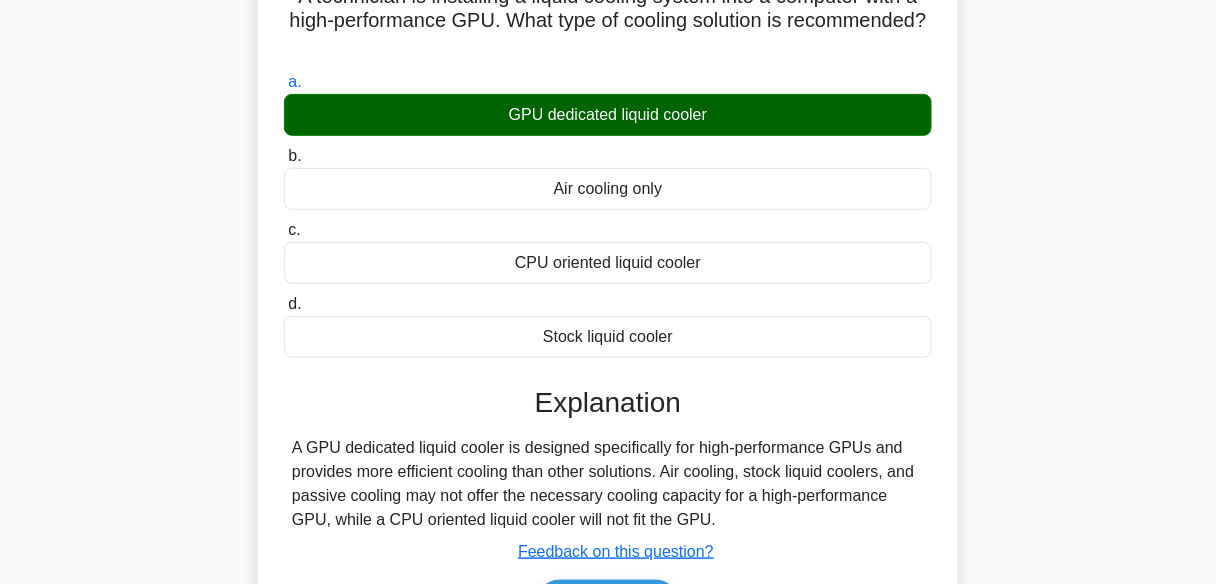 click on "Explanation" at bounding box center (608, 403) 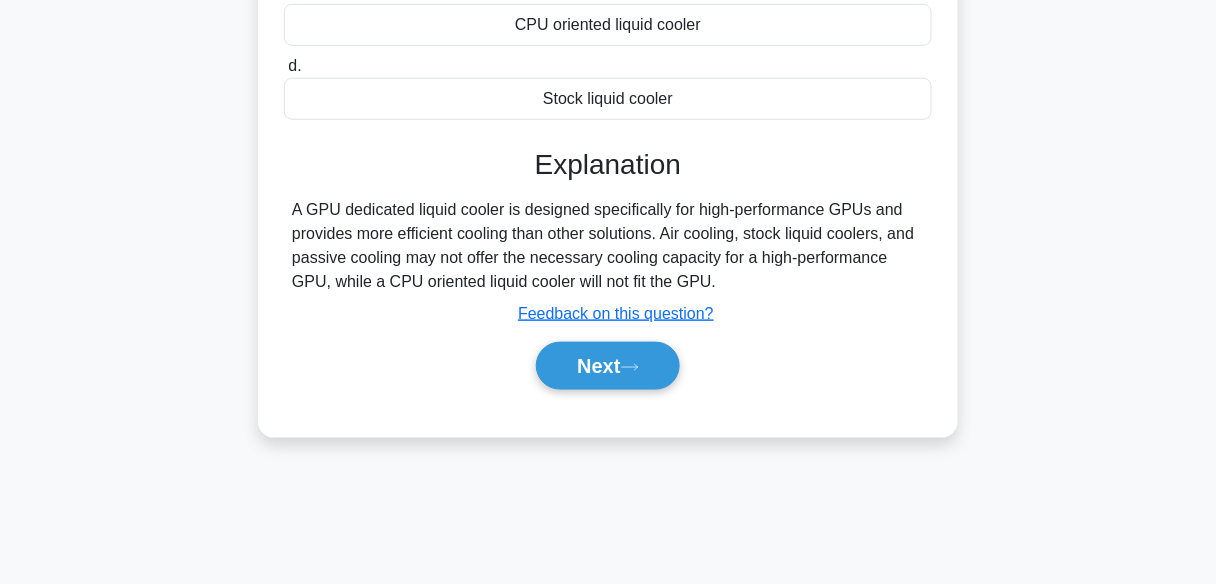 scroll, scrollTop: 400, scrollLeft: 0, axis: vertical 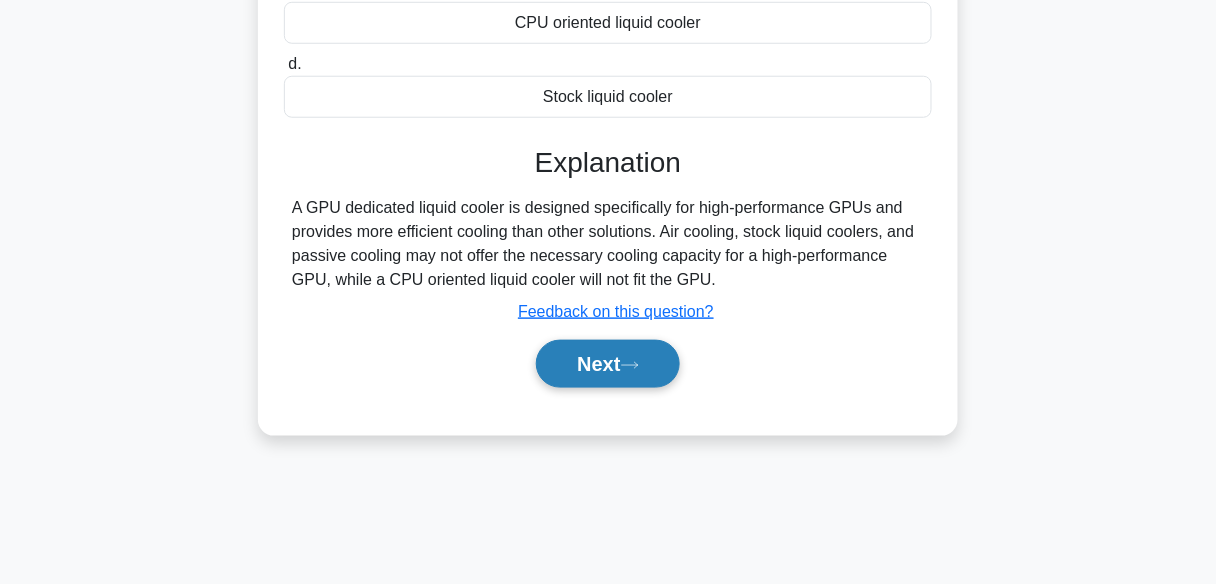 click 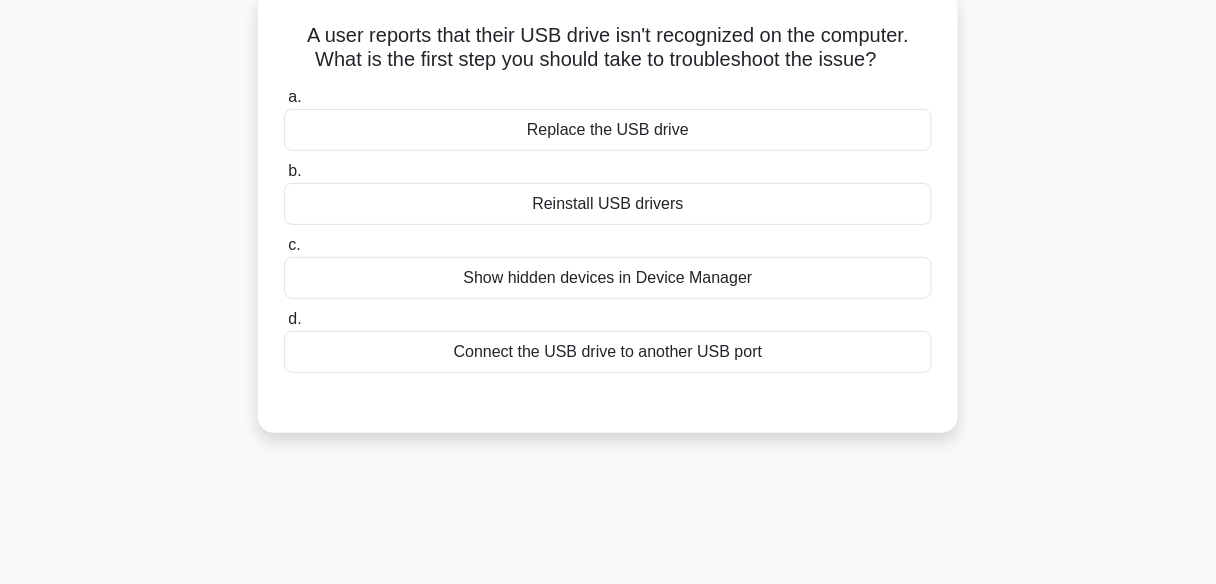 scroll, scrollTop: 0, scrollLeft: 0, axis: both 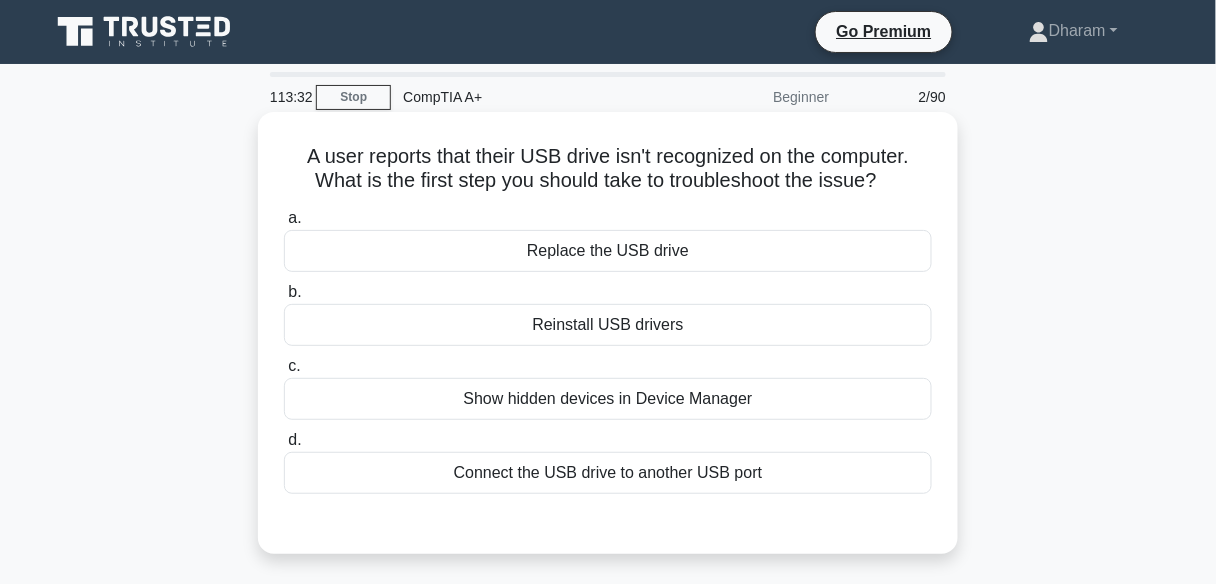 click on "Show hidden devices in Device Manager" at bounding box center (608, 399) 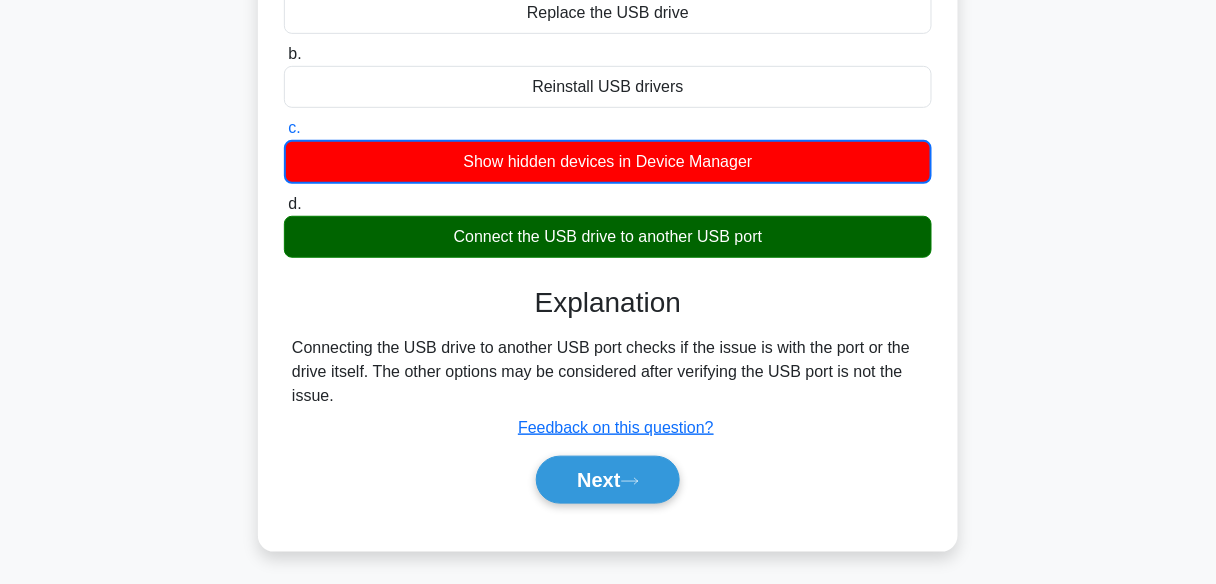 scroll, scrollTop: 240, scrollLeft: 0, axis: vertical 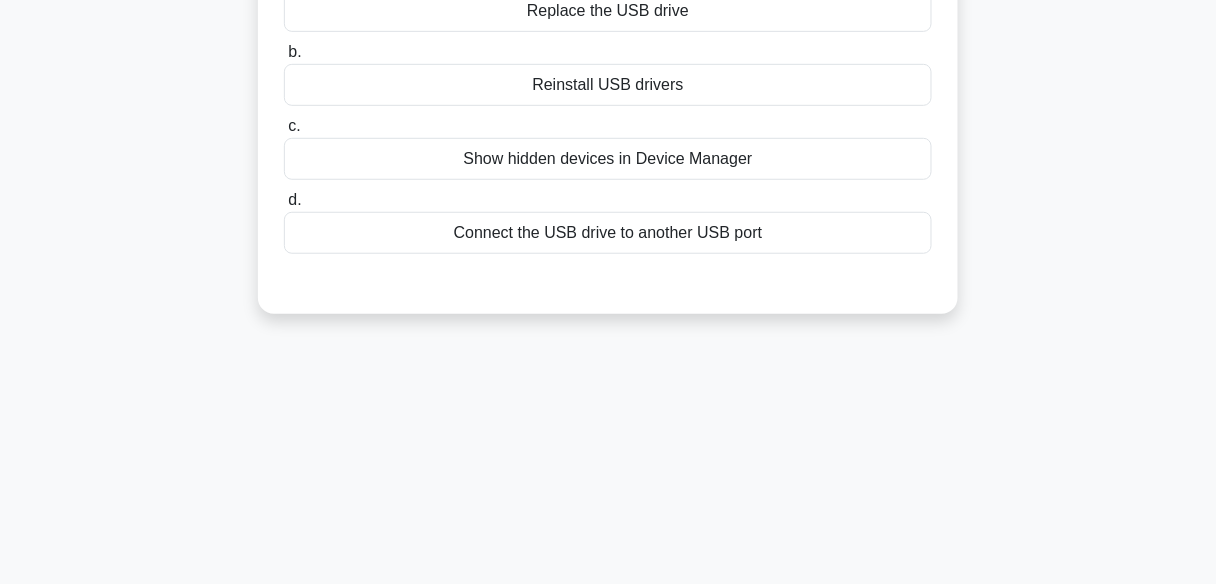 click on "Connect the USB drive to another USB port" at bounding box center [608, 233] 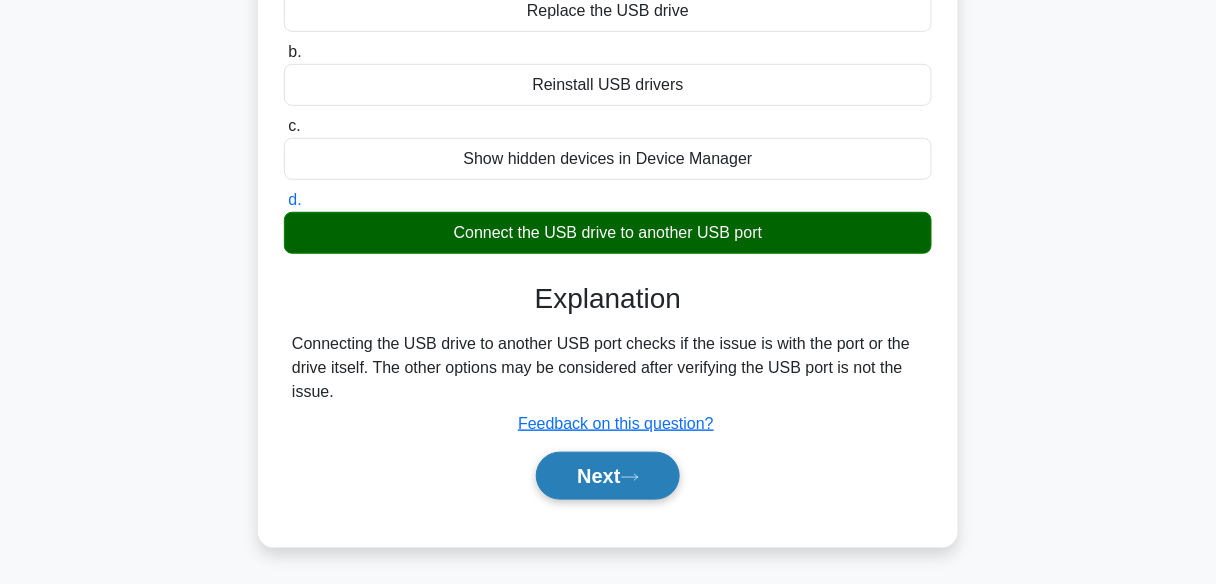 click on "Next" at bounding box center (607, 476) 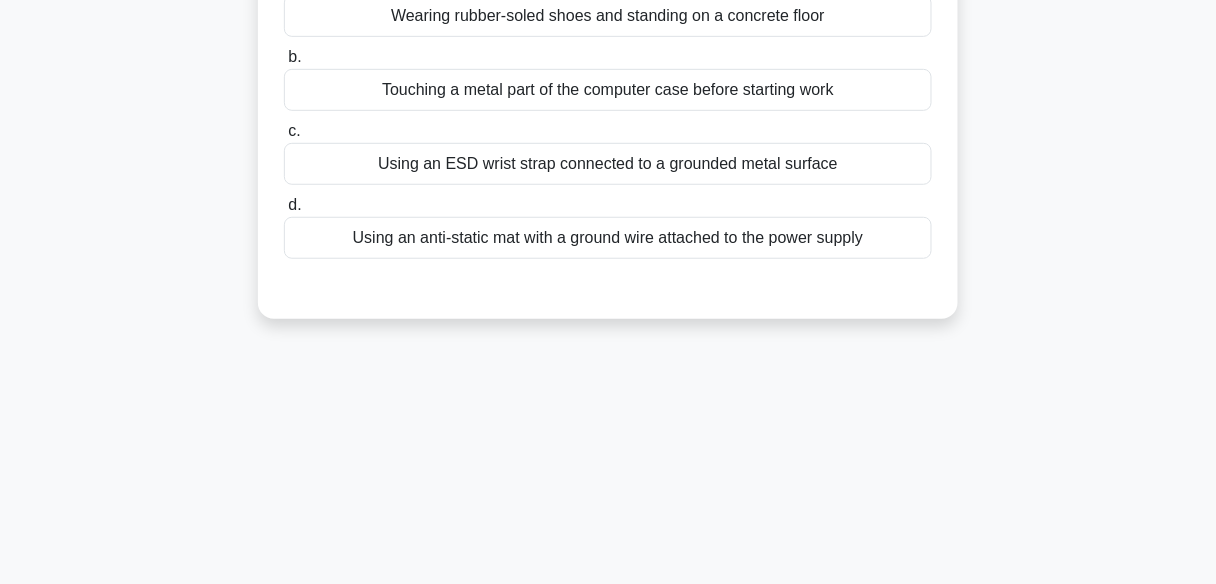 scroll, scrollTop: 0, scrollLeft: 0, axis: both 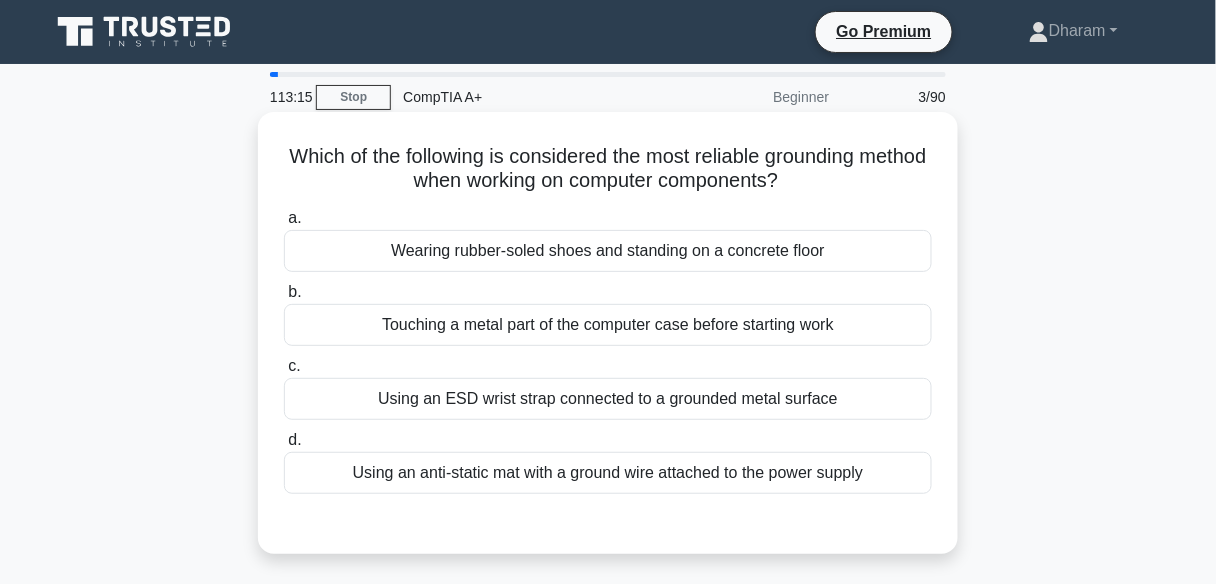 click on "Using an ESD wrist strap connected to a grounded metal surface" at bounding box center (608, 399) 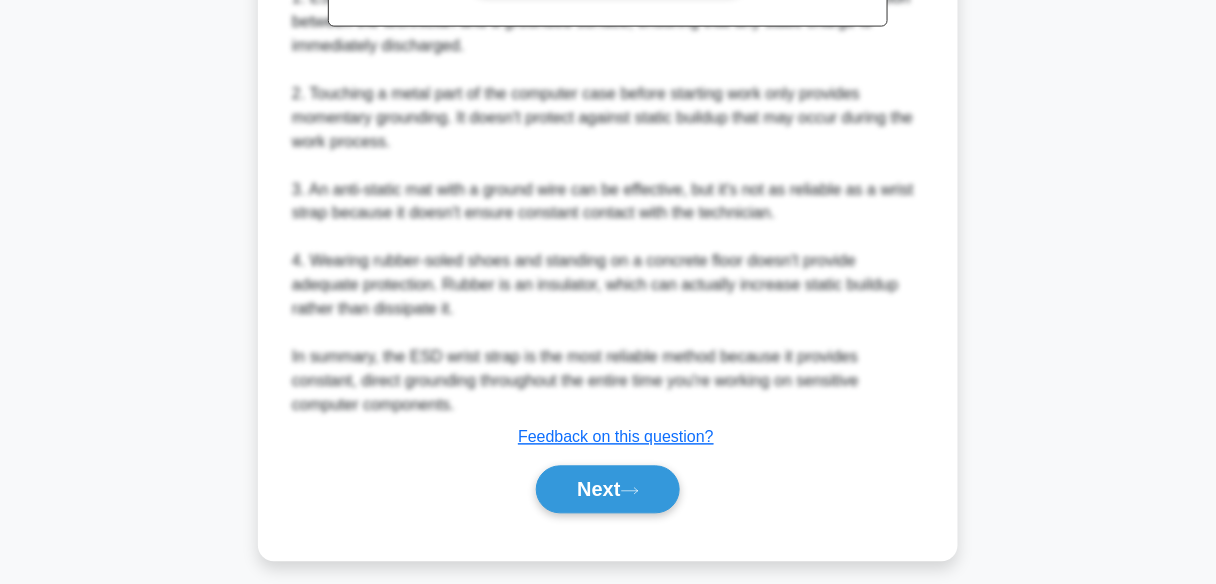 scroll, scrollTop: 766, scrollLeft: 0, axis: vertical 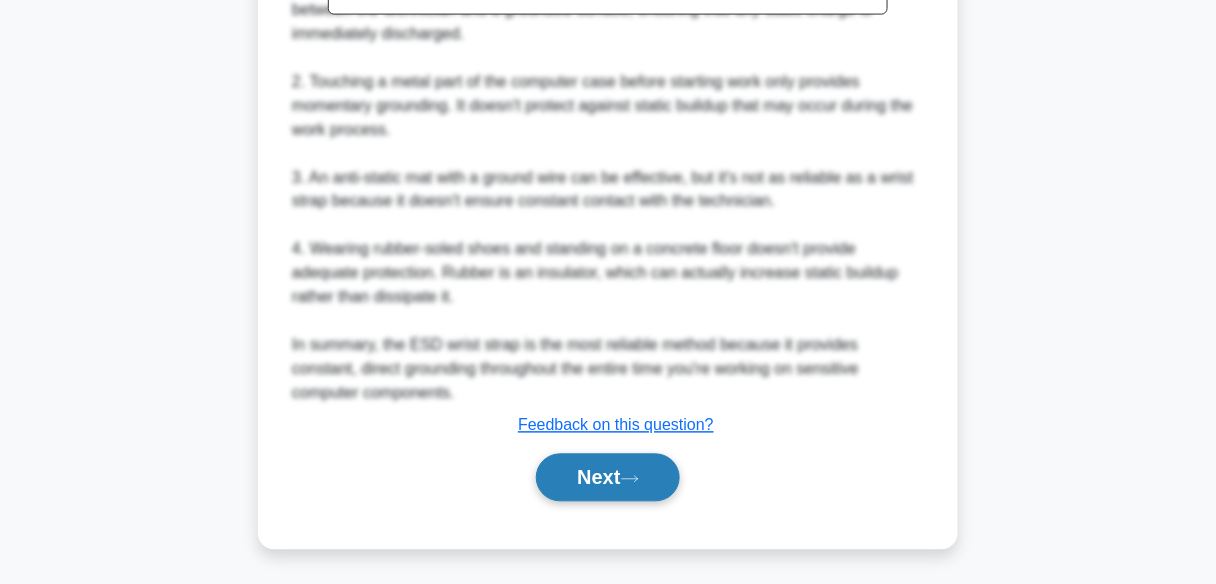 click on "Next" at bounding box center [607, 478] 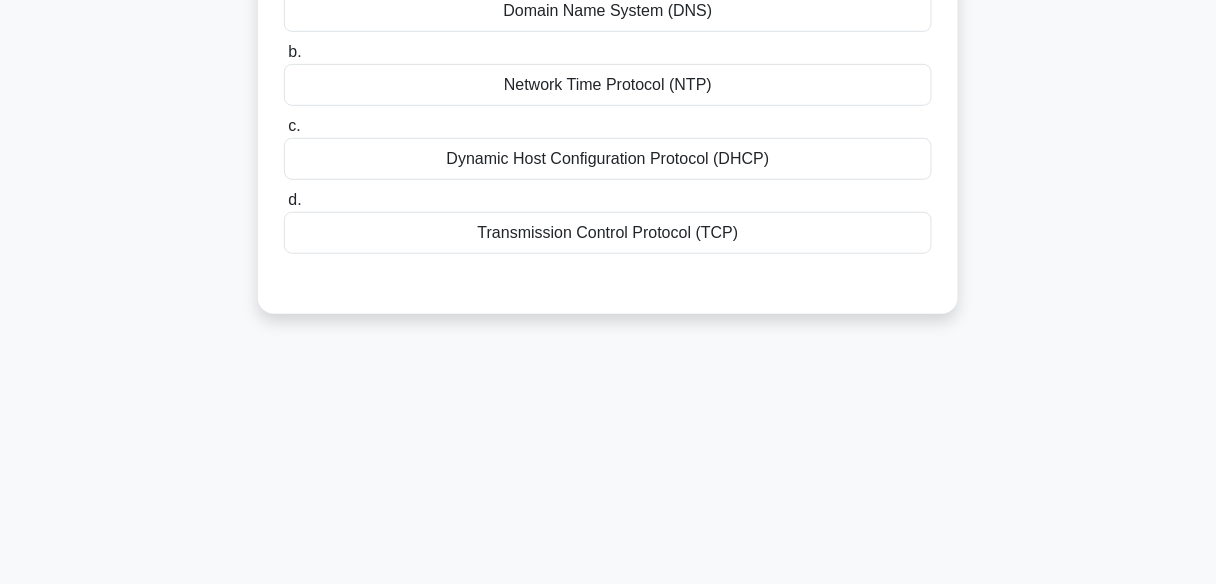 scroll, scrollTop: 16, scrollLeft: 0, axis: vertical 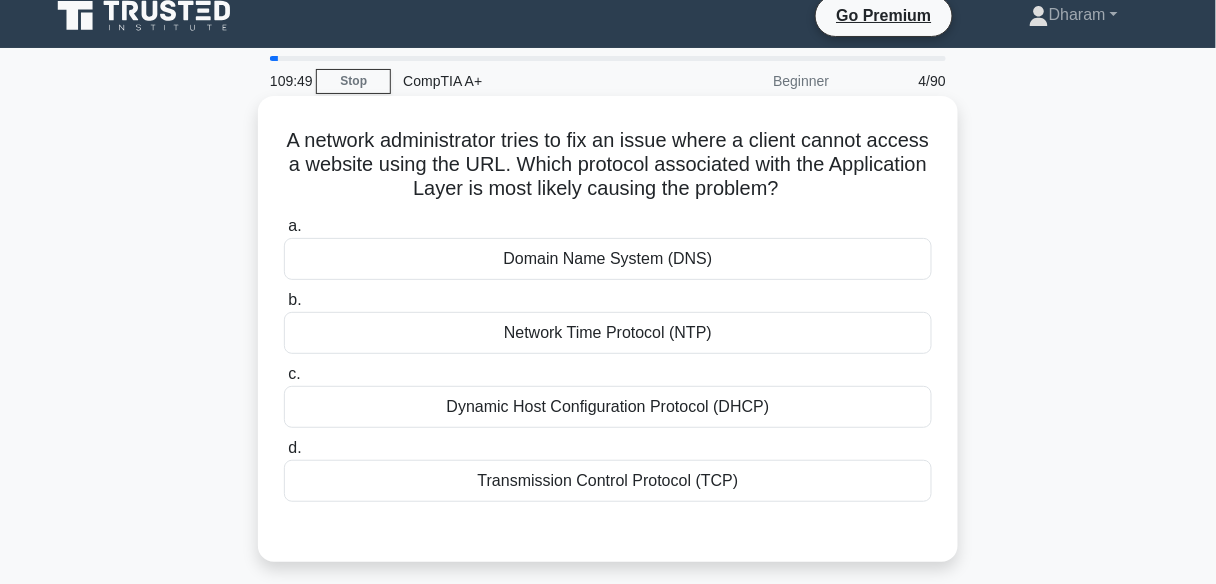 click on "Transmission Control Protocol (TCP)" at bounding box center (608, 481) 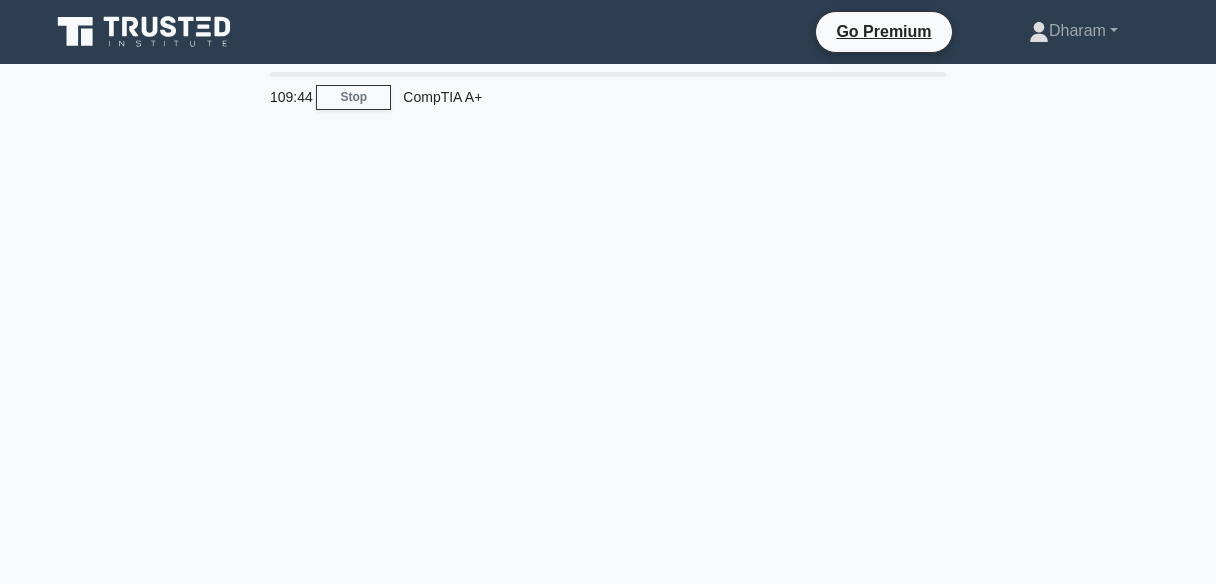 scroll, scrollTop: 0, scrollLeft: 0, axis: both 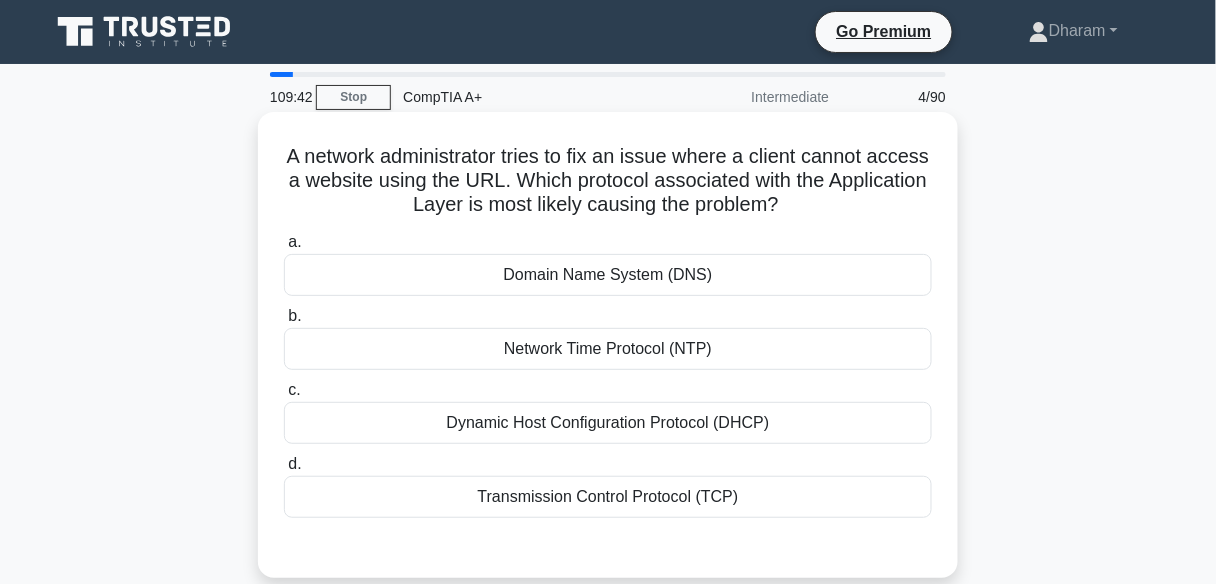 click on "Domain Name System (DNS)" at bounding box center [608, 275] 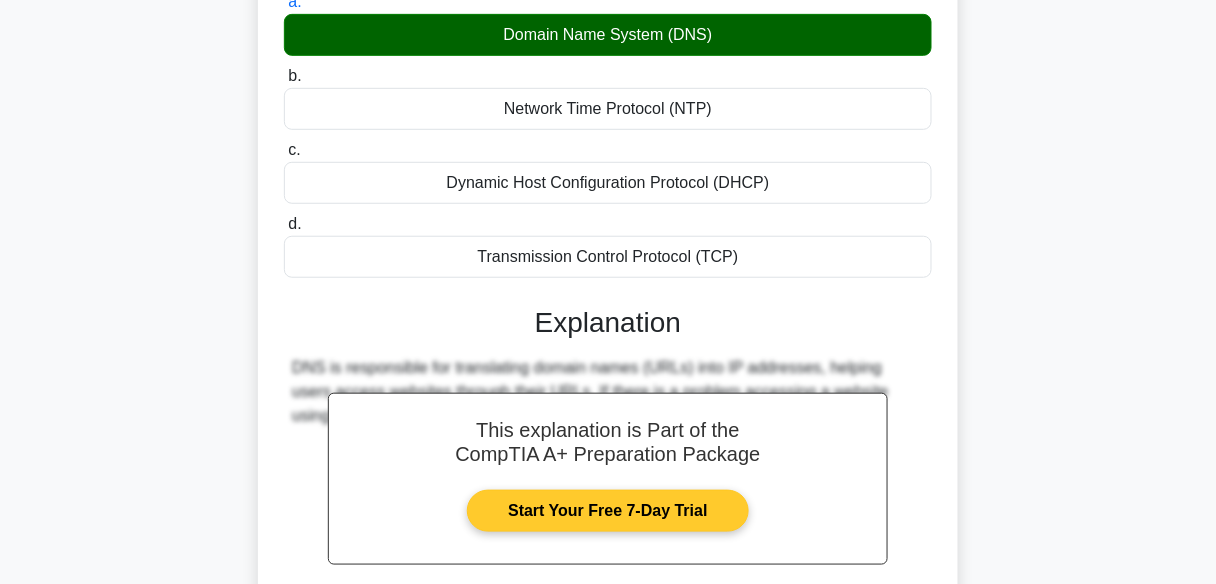 scroll, scrollTop: 400, scrollLeft: 0, axis: vertical 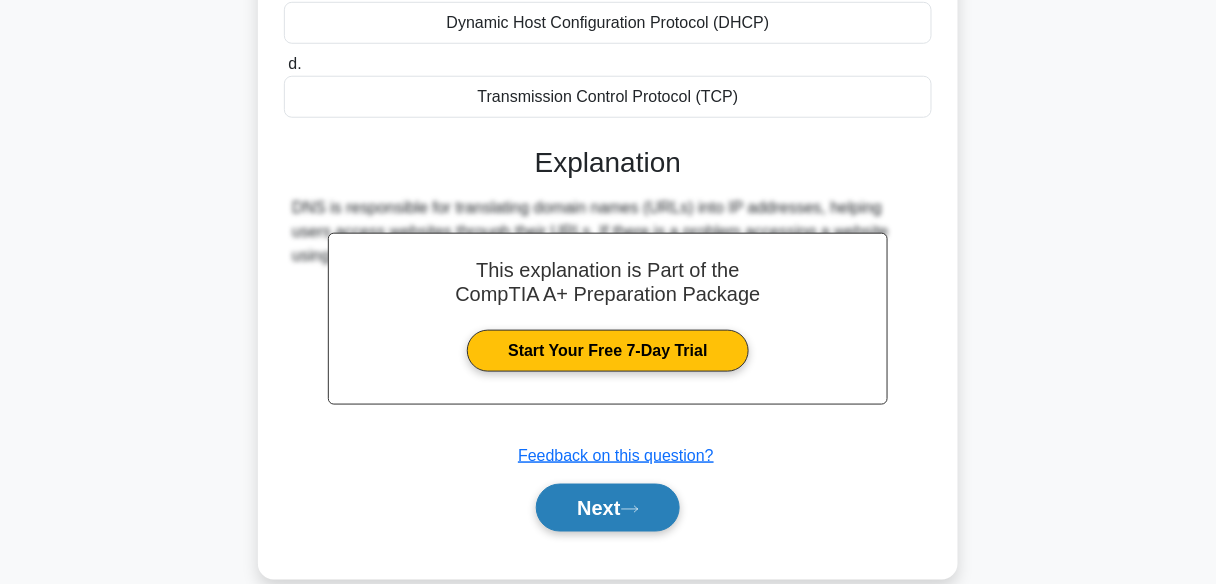 click on "Next" at bounding box center (607, 508) 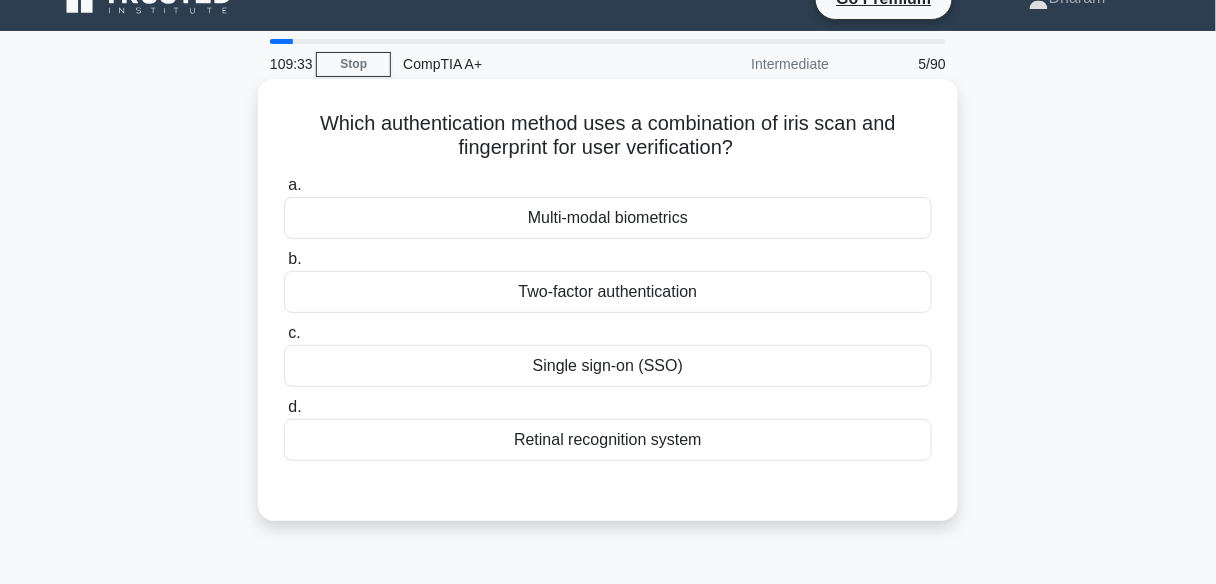 scroll, scrollTop: 0, scrollLeft: 0, axis: both 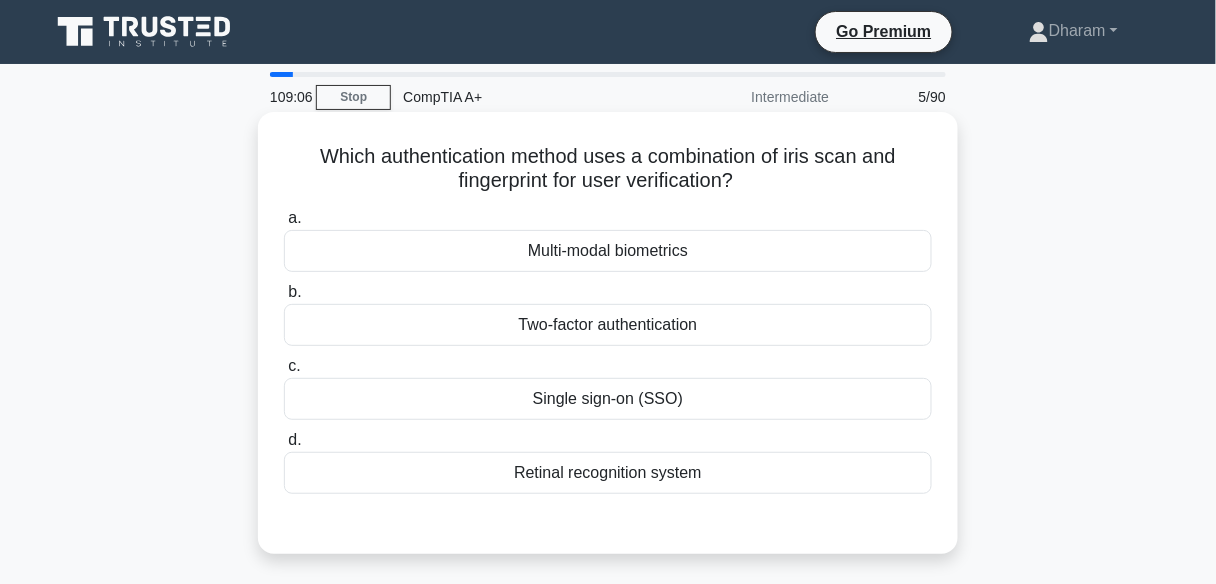 click on "Two-factor authentication" at bounding box center (608, 325) 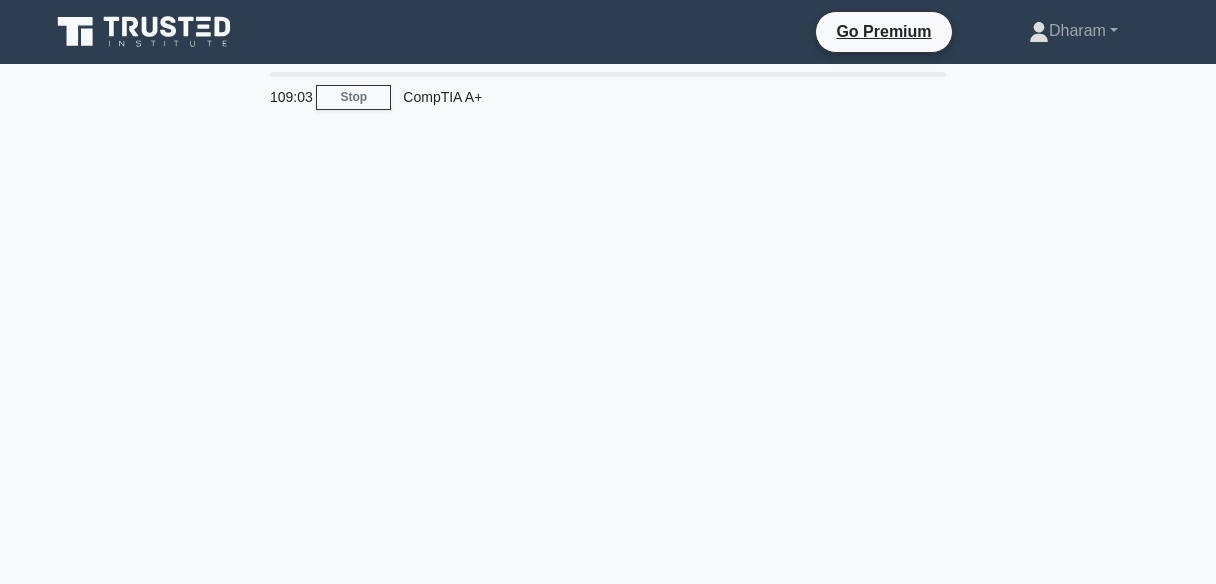 scroll, scrollTop: 0, scrollLeft: 0, axis: both 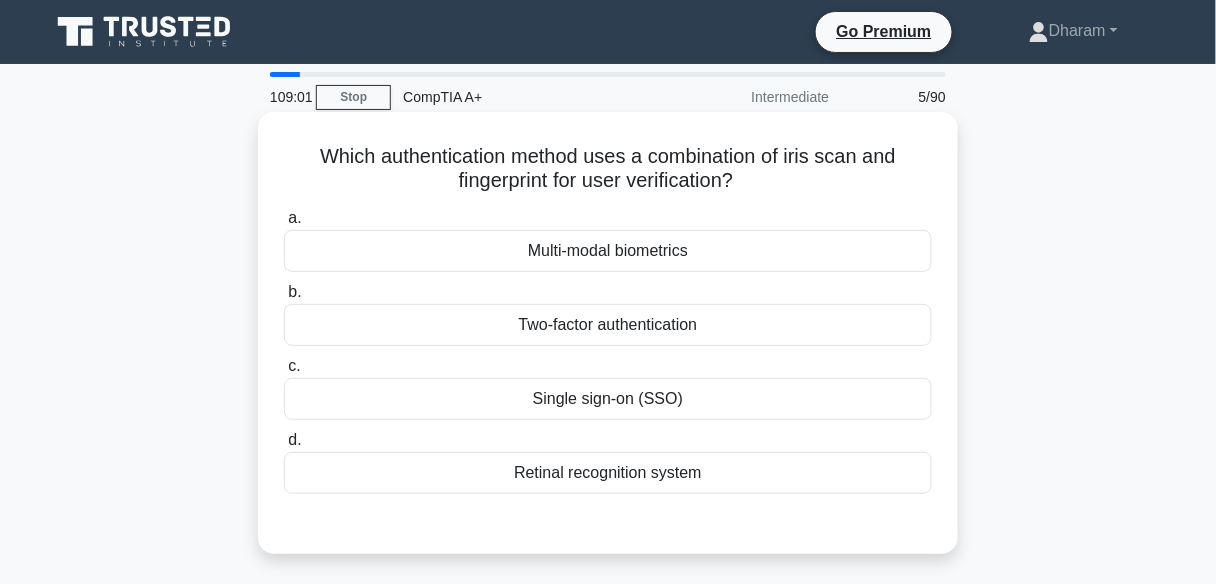 click on "Multi-modal biometrics" at bounding box center [608, 251] 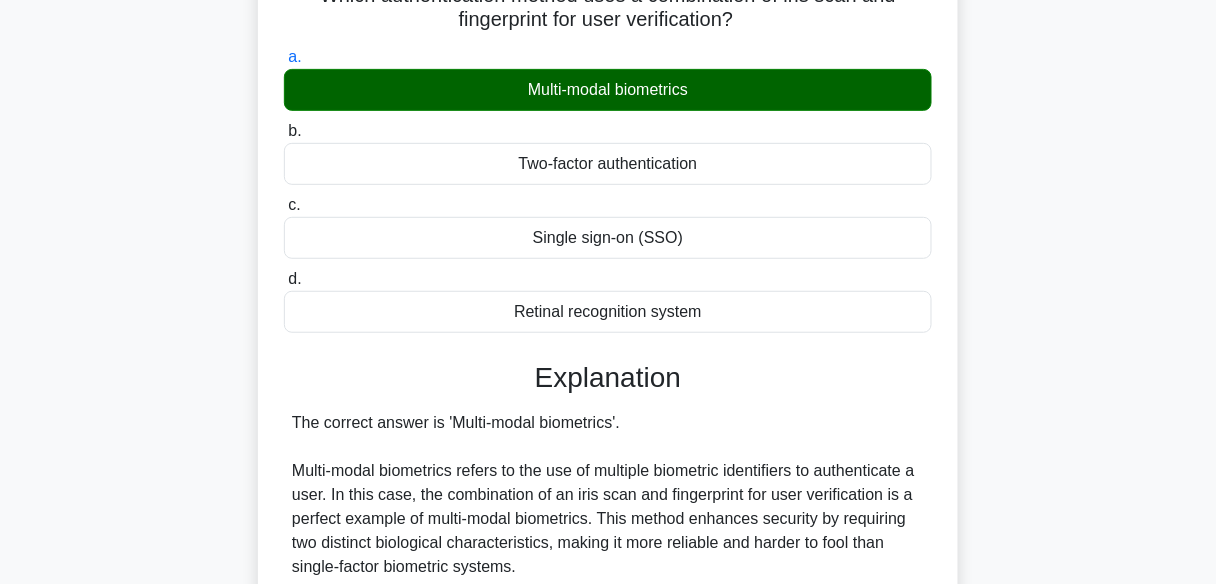 scroll, scrollTop: 400, scrollLeft: 0, axis: vertical 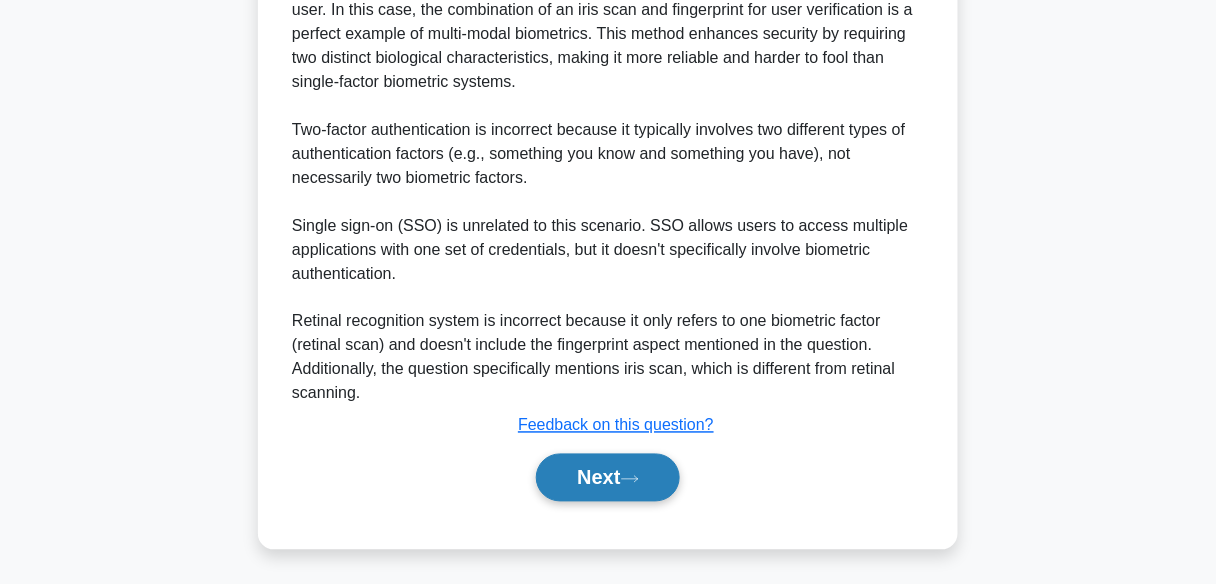 click on "Next" at bounding box center (607, 478) 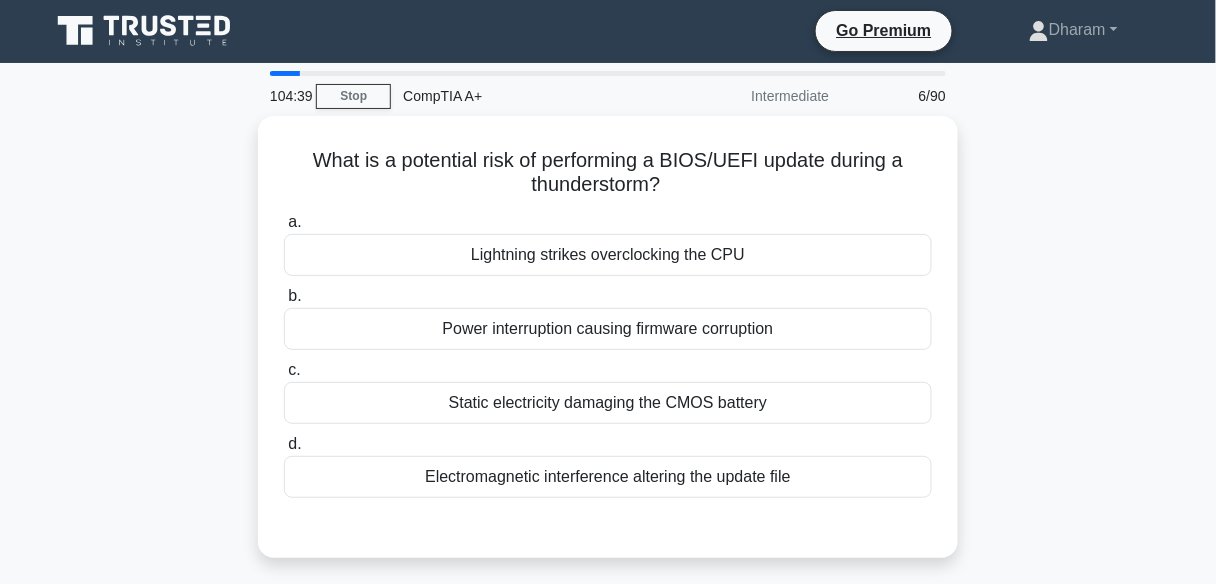 scroll, scrollTop: 0, scrollLeft: 0, axis: both 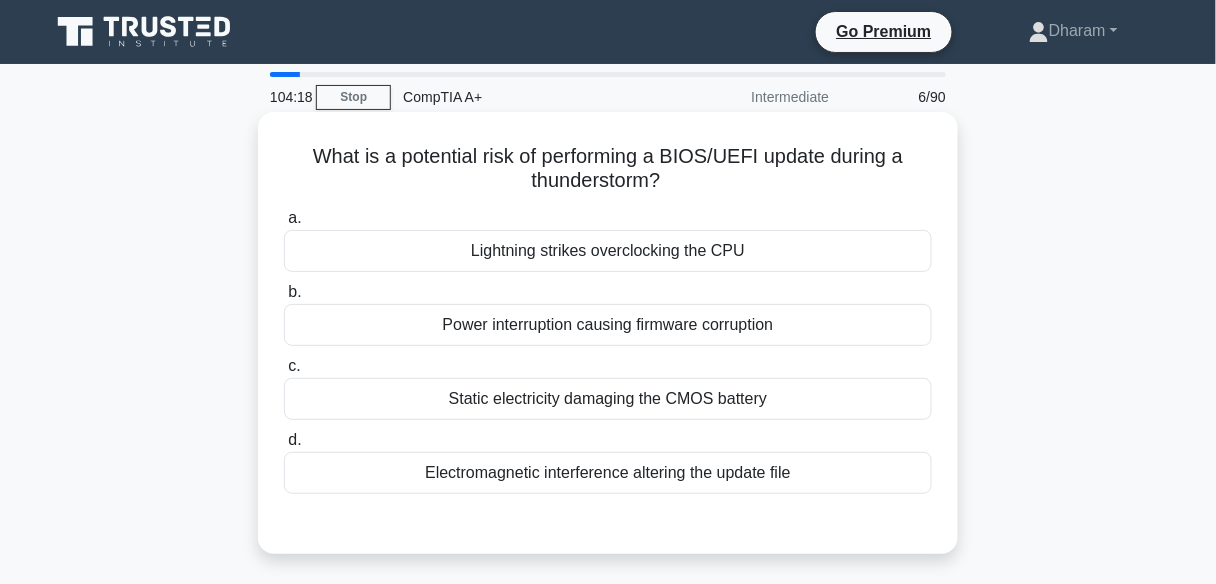 click on "Static electricity damaging the CMOS battery" at bounding box center [608, 399] 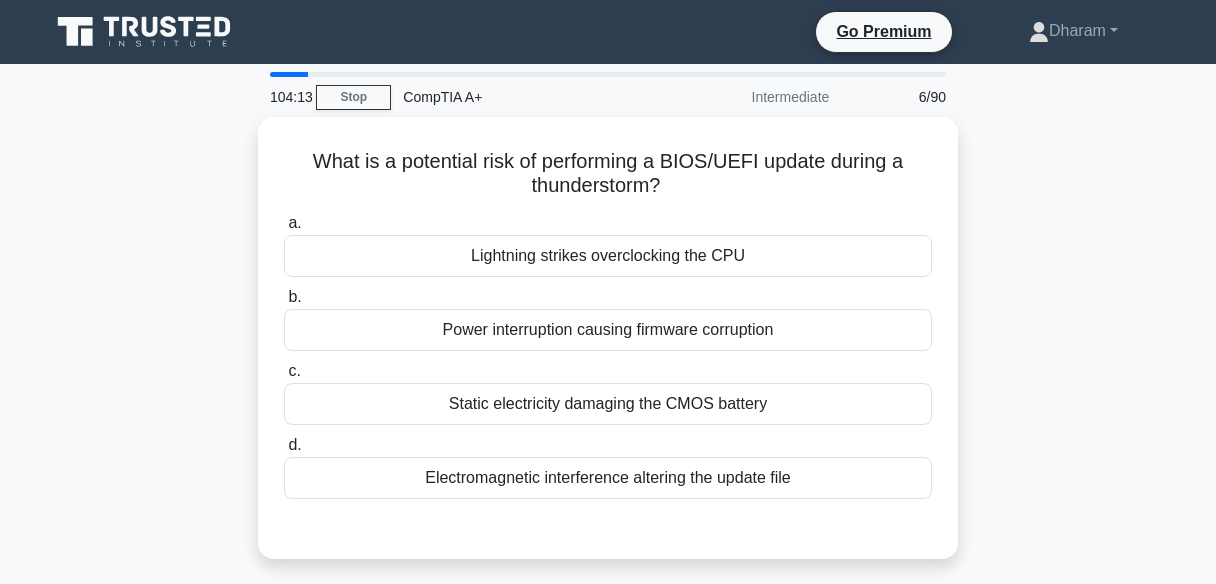 scroll, scrollTop: 0, scrollLeft: 0, axis: both 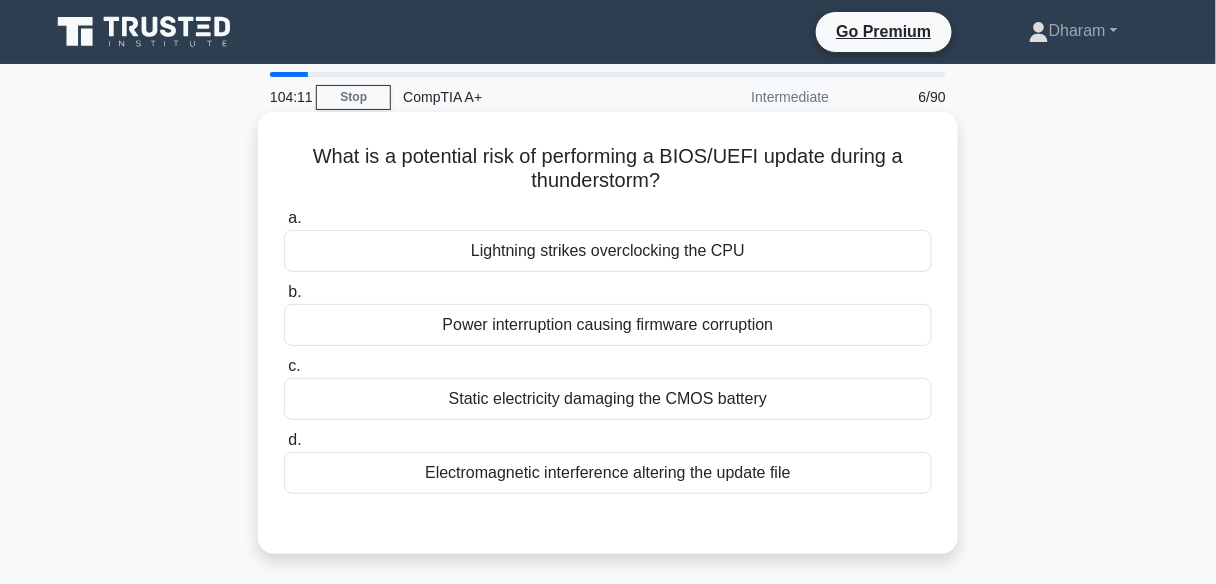 click on "Power interruption causing firmware corruption" at bounding box center (608, 325) 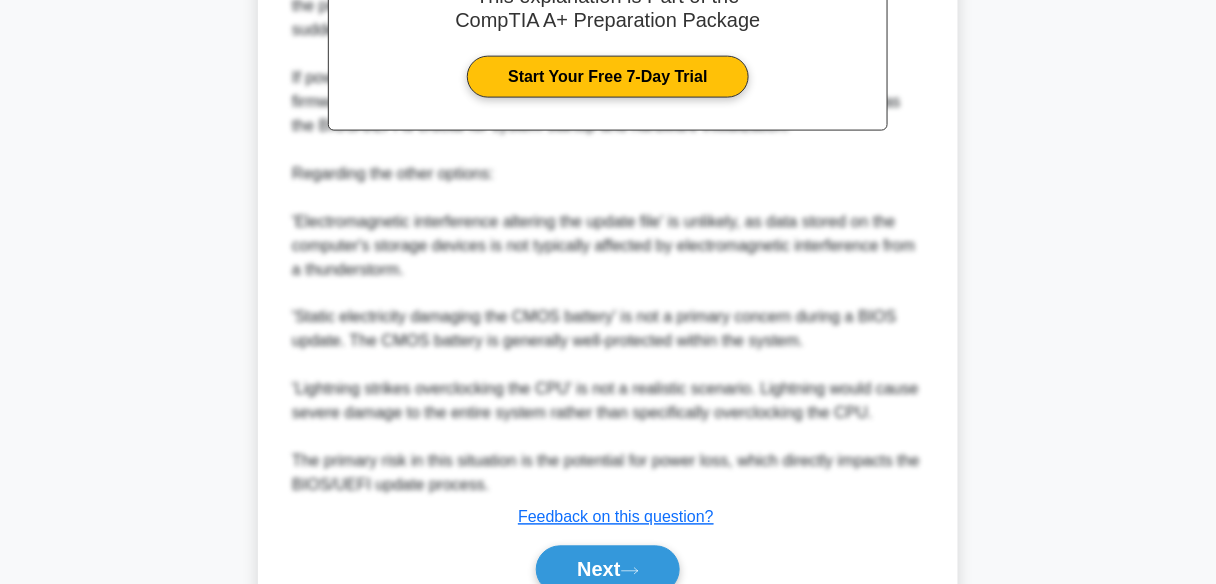 scroll, scrollTop: 720, scrollLeft: 0, axis: vertical 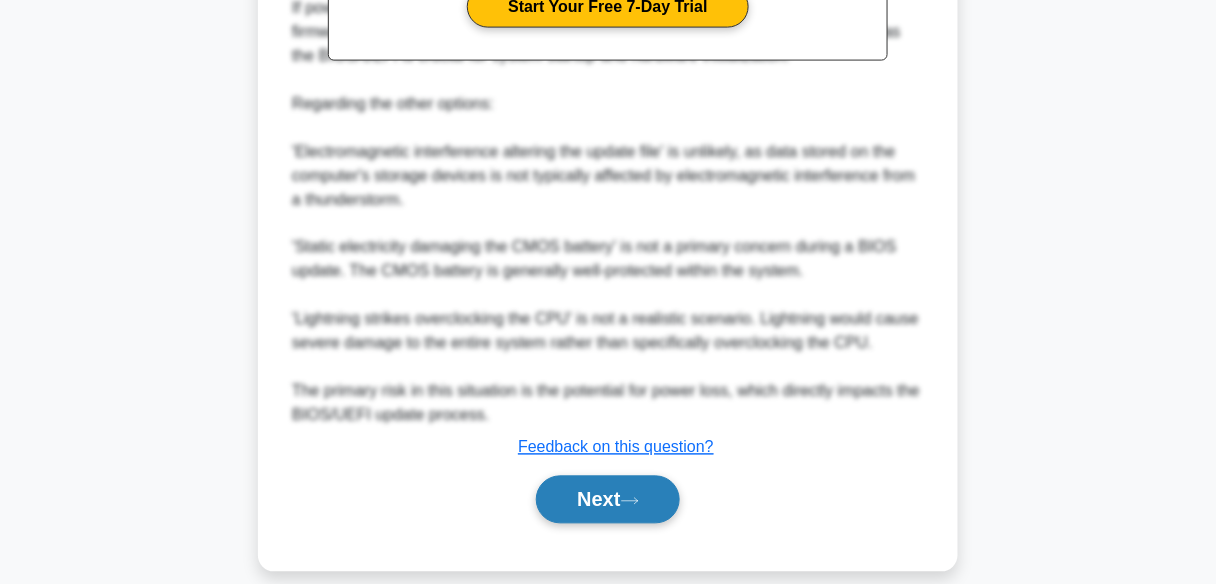 click on "Next" at bounding box center [607, 500] 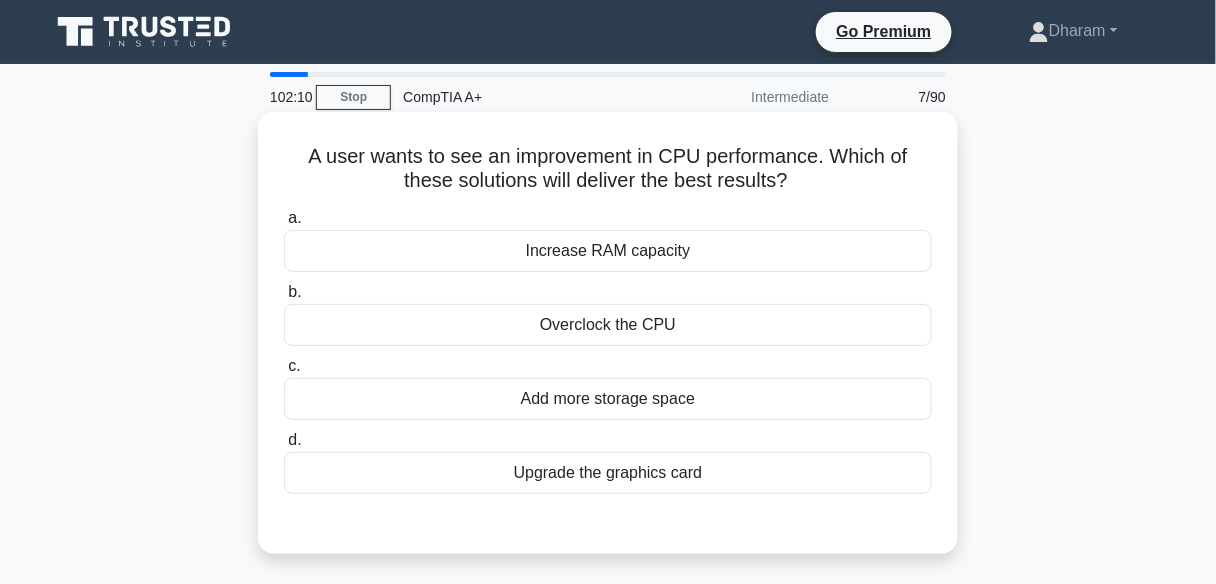 scroll, scrollTop: 0, scrollLeft: 0, axis: both 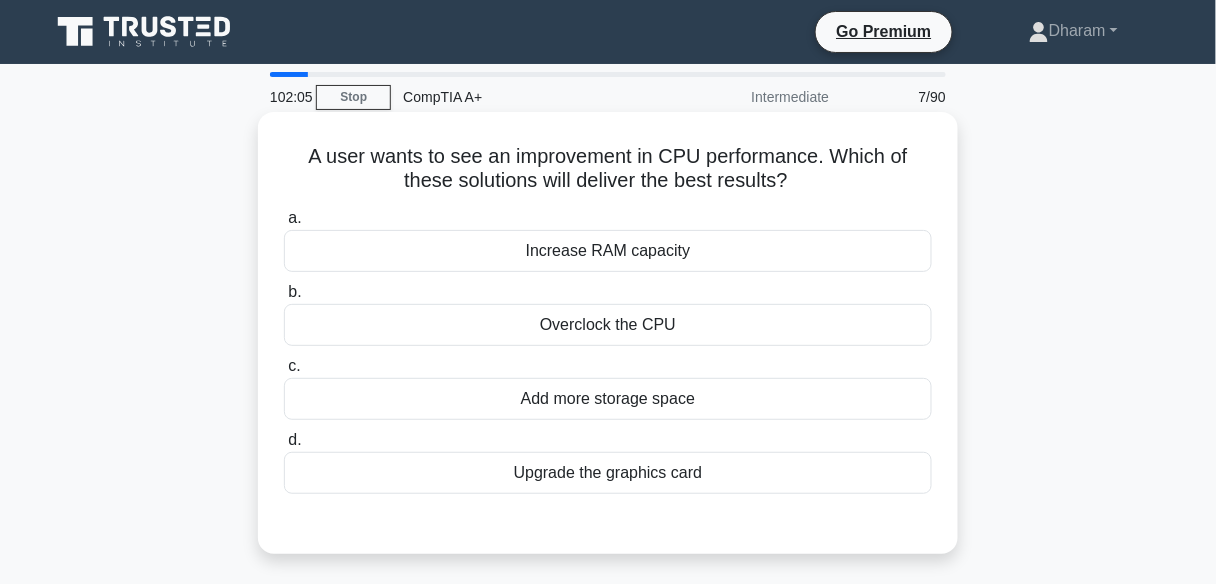 click on "Overclock the CPU" at bounding box center (608, 325) 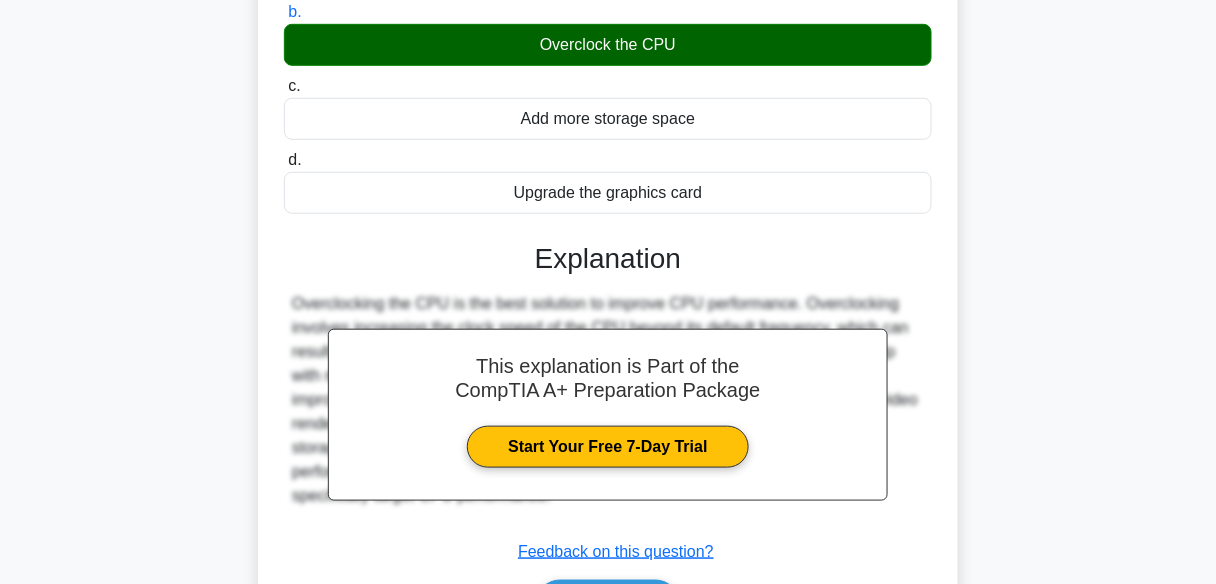 scroll, scrollTop: 320, scrollLeft: 0, axis: vertical 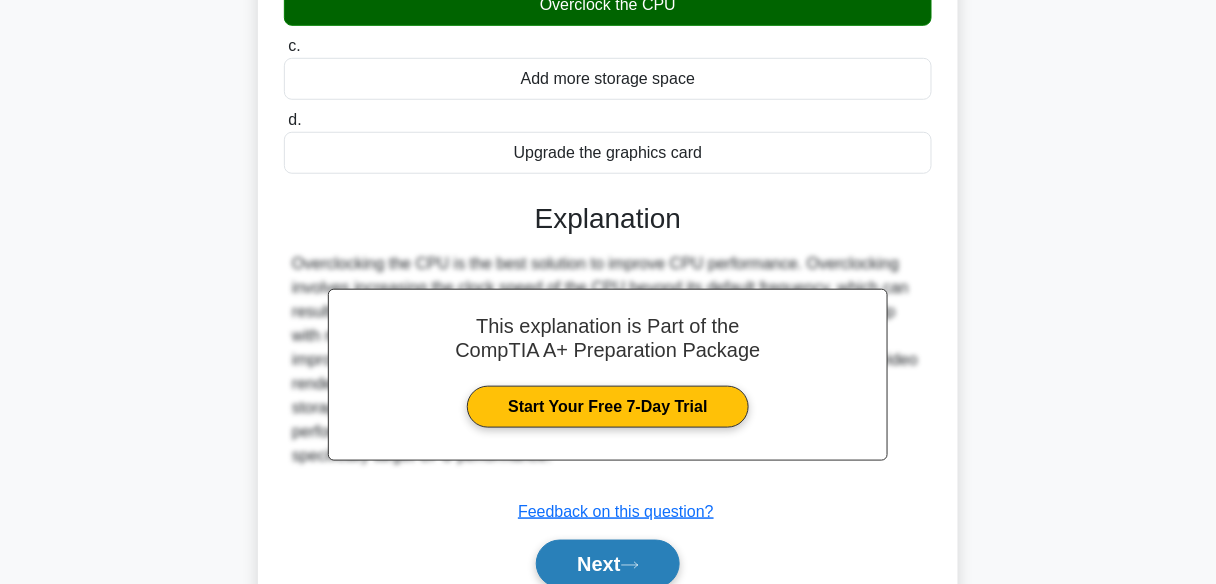 click 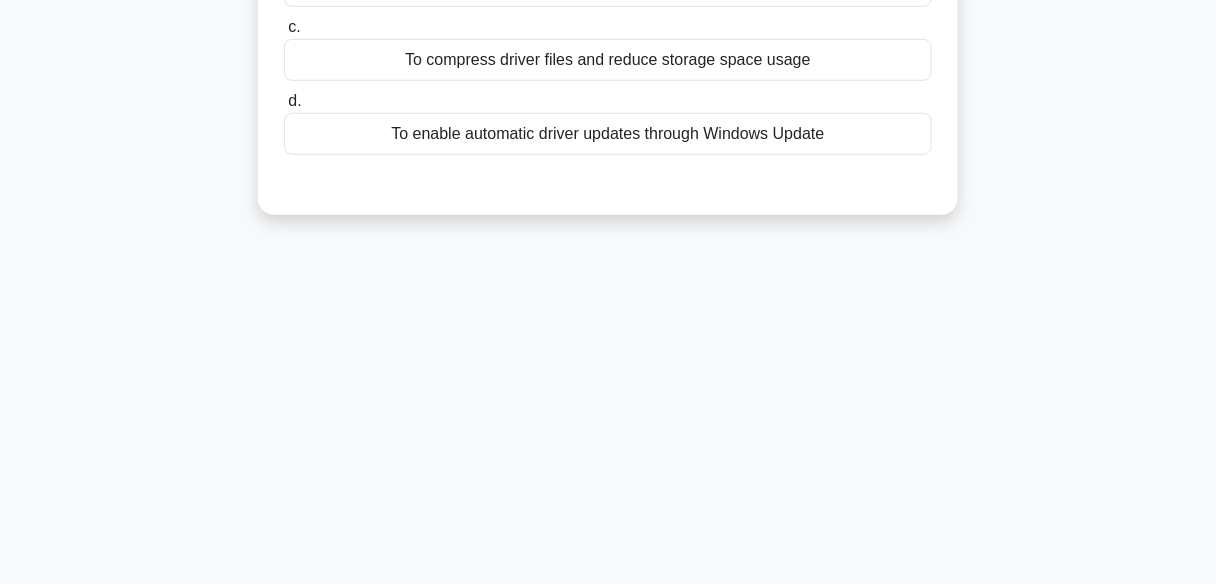 scroll, scrollTop: 0, scrollLeft: 0, axis: both 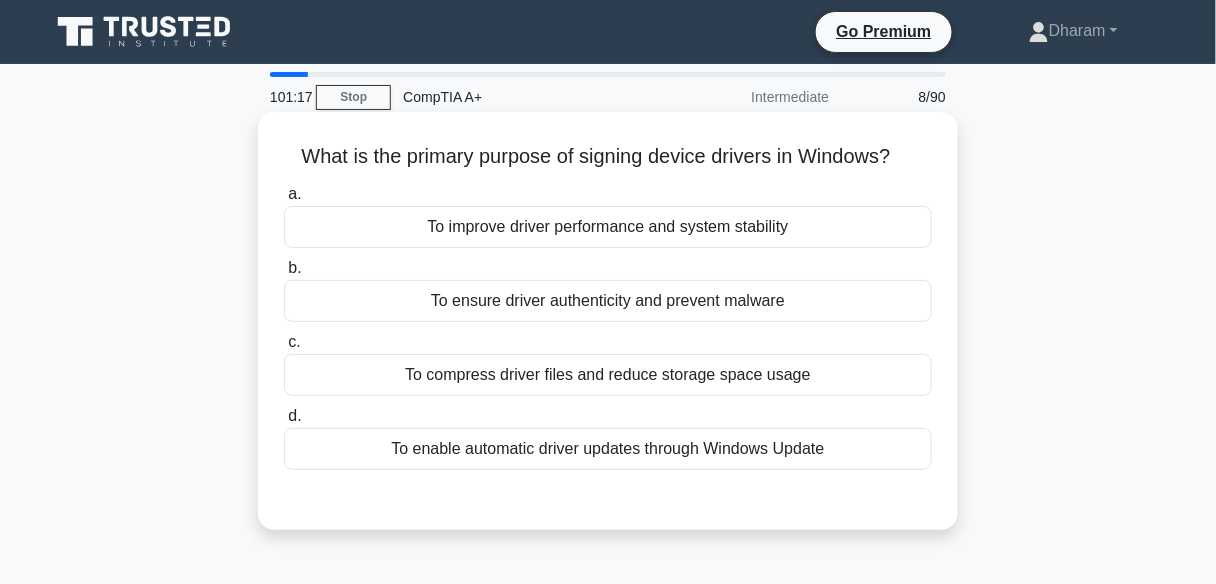 click on "To ensure driver authenticity and prevent malware" at bounding box center [608, 301] 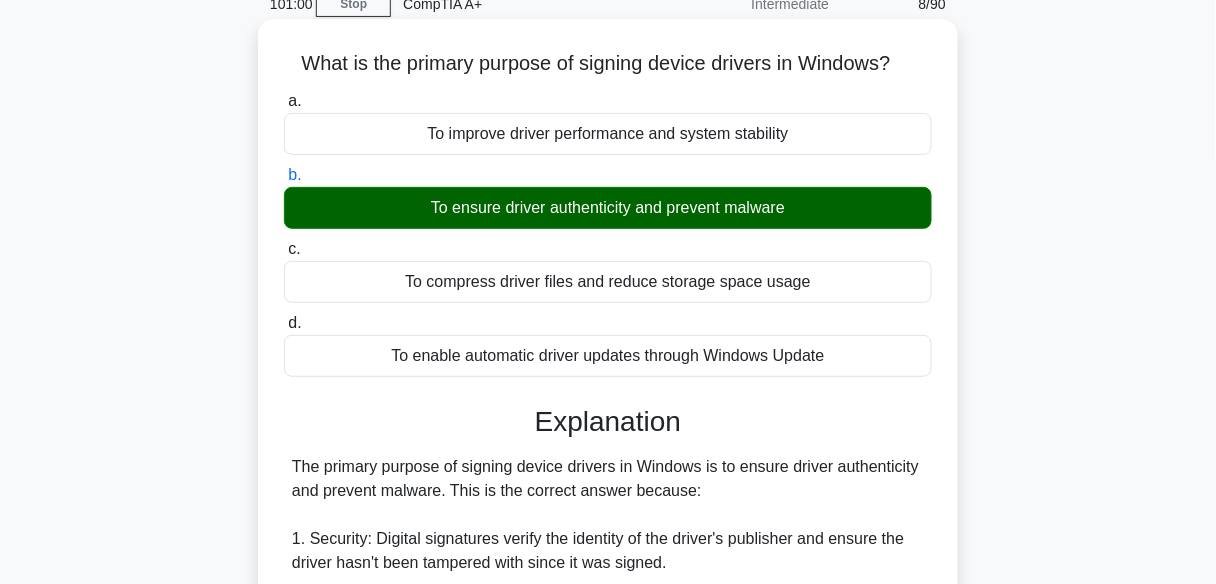 scroll, scrollTop: 160, scrollLeft: 0, axis: vertical 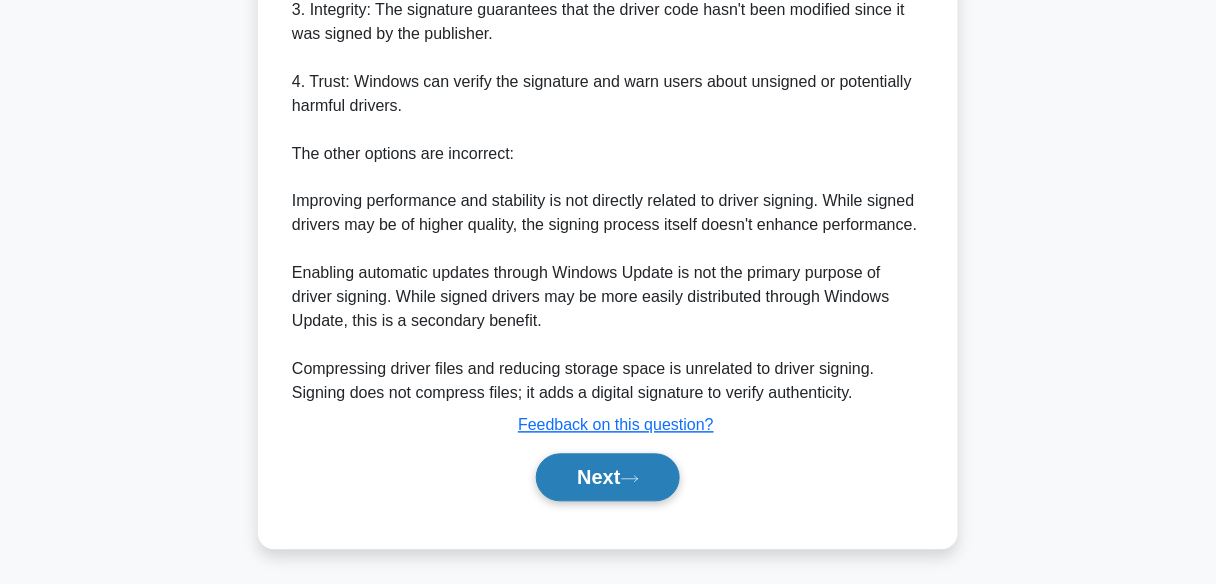 click on "Next" at bounding box center (607, 478) 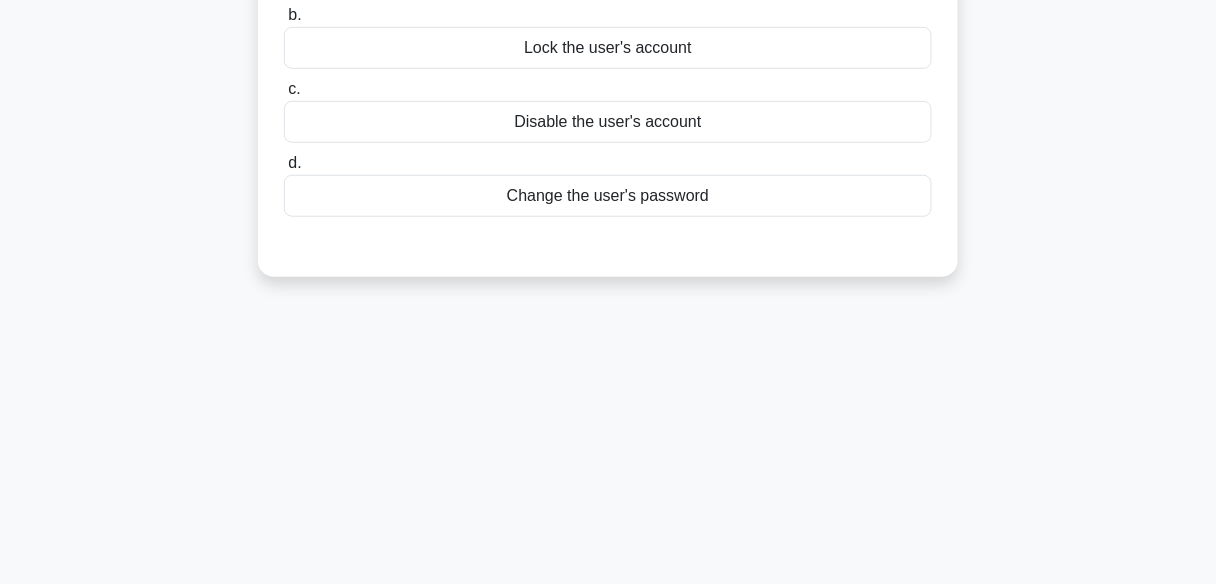 scroll, scrollTop: 0, scrollLeft: 0, axis: both 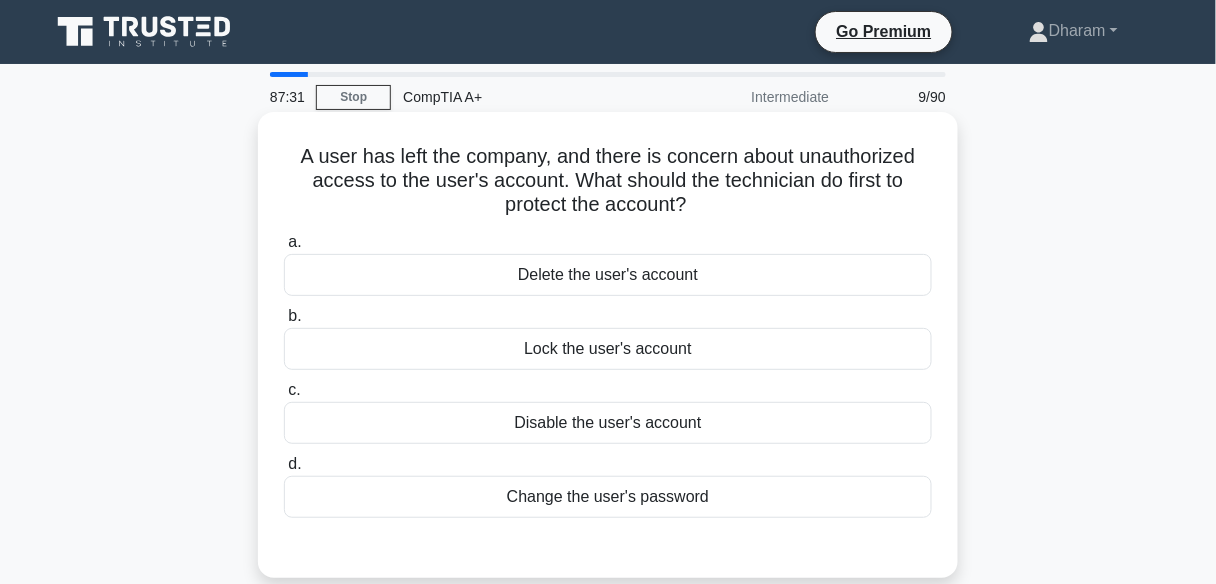 click on "Change the user's password" at bounding box center (608, 497) 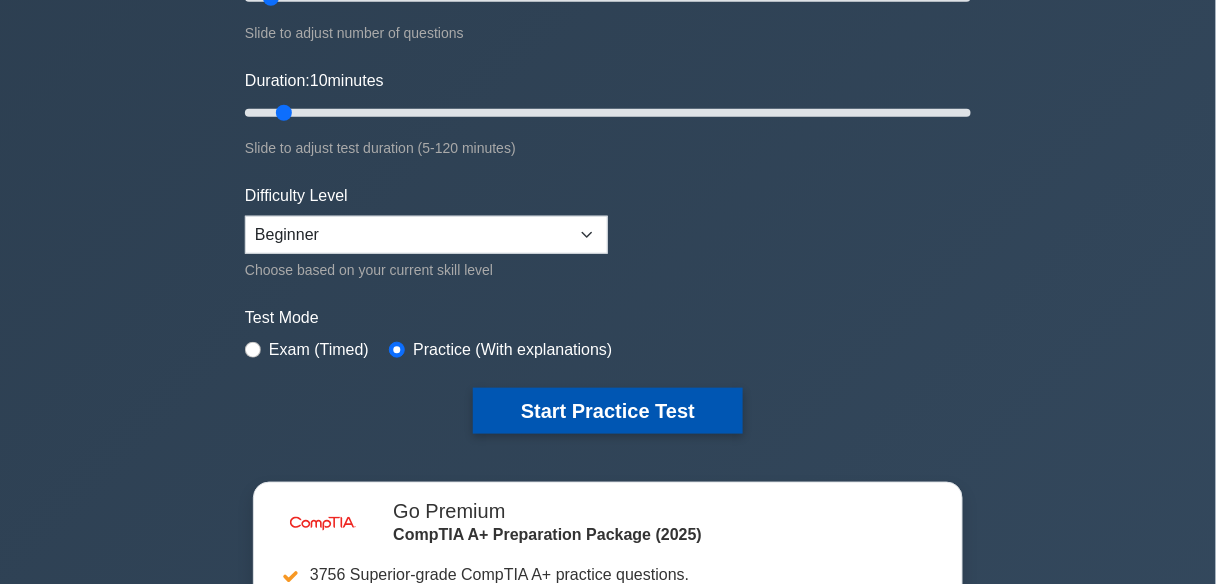 scroll, scrollTop: 320, scrollLeft: 0, axis: vertical 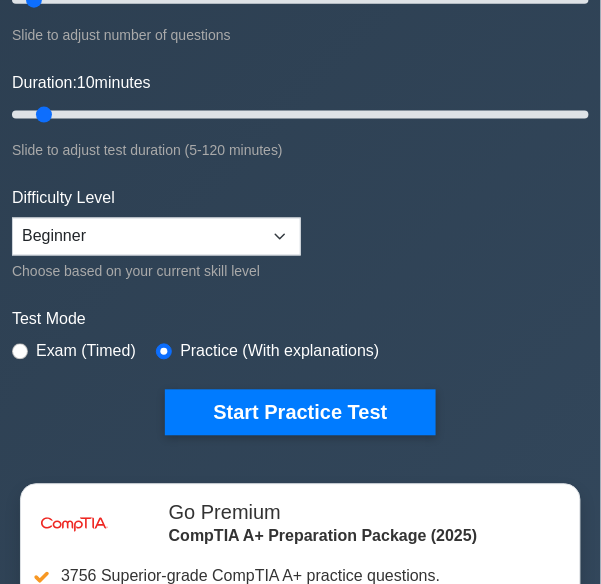 click on "Topics
Hardware
Operating Systems
Networking
Security
Troubleshooting
Mobile Devices
Virtualization and Cloud Computing
Hardware and Network Troubleshooting
Operational Procedures" at bounding box center [300, 128] 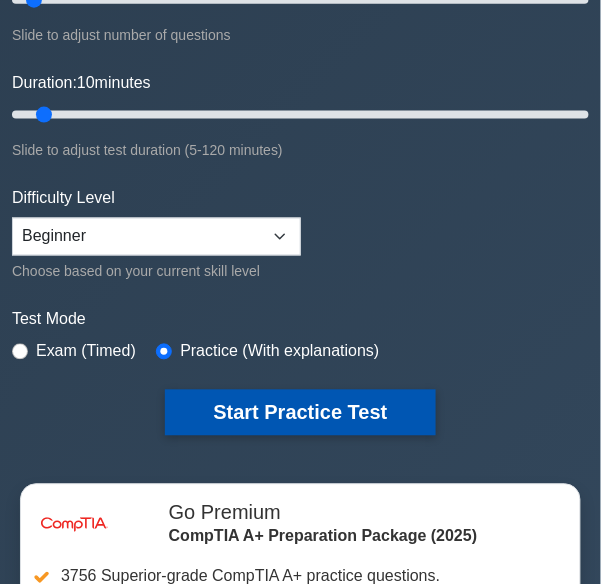 click on "Start Practice Test" at bounding box center [300, 413] 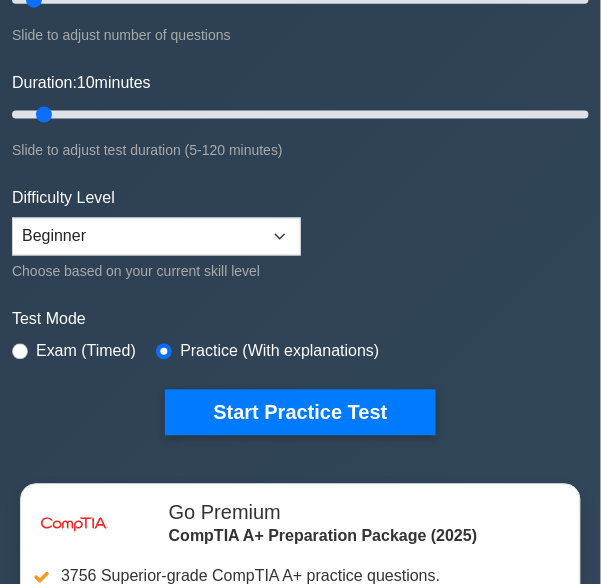 click on "Topics
Hardware
Operating Systems
Networking
Security
Troubleshooting
Mobile Devices
Virtualization and Cloud Computing
Hardware and Network Troubleshooting
Operational Procedures" at bounding box center (300, 128) 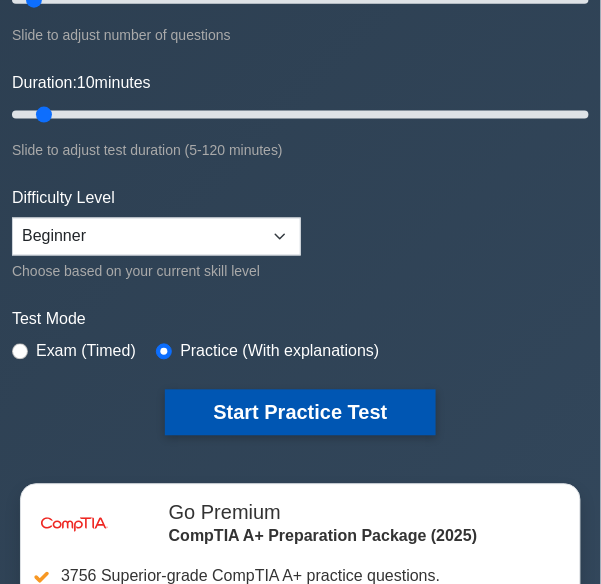 click on "Start Practice Test" at bounding box center (300, 413) 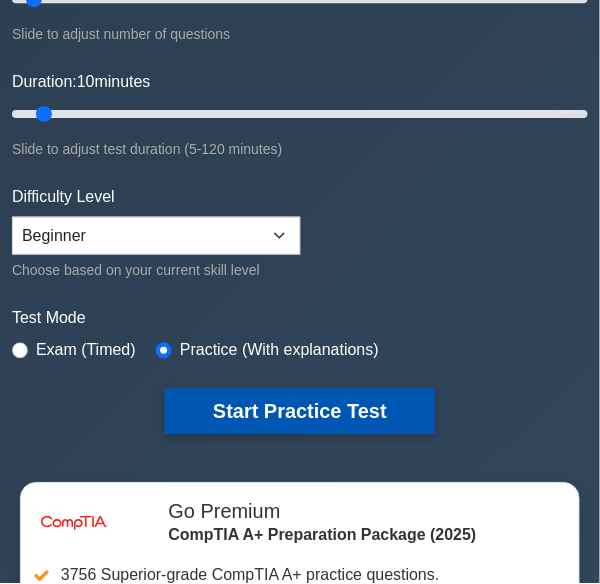 scroll, scrollTop: 372, scrollLeft: 0, axis: vertical 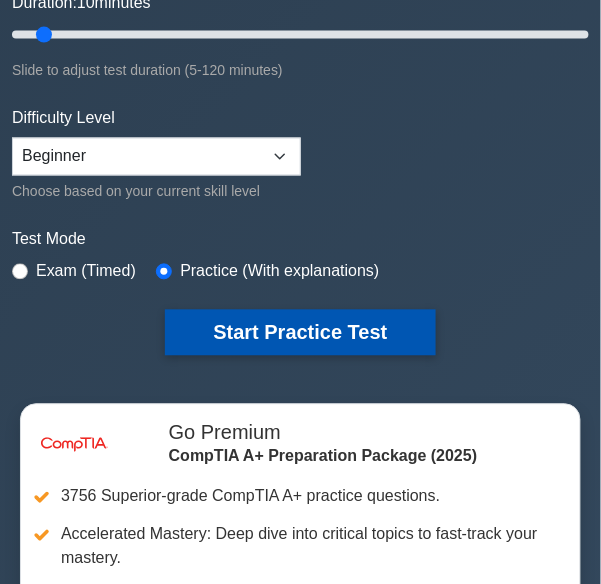 click on "Start Practice Test" at bounding box center (300, 333) 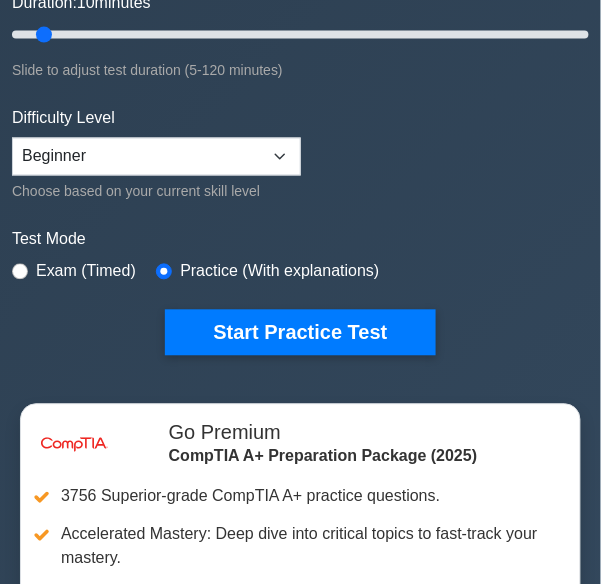 click on "image/svg+xml
CompTIA A+
Customize Your Next Practice Test
Topics
Hardware
Operating Systems
Networking
Security
Troubleshooting" at bounding box center [300, 44] 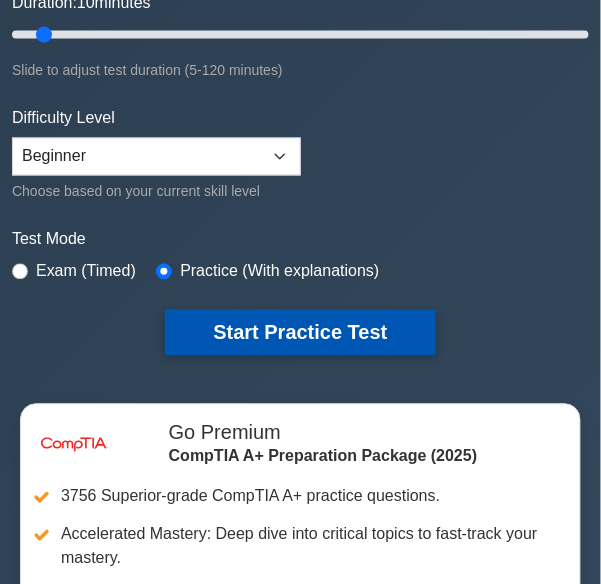 click on "Start Practice Test" at bounding box center (300, 333) 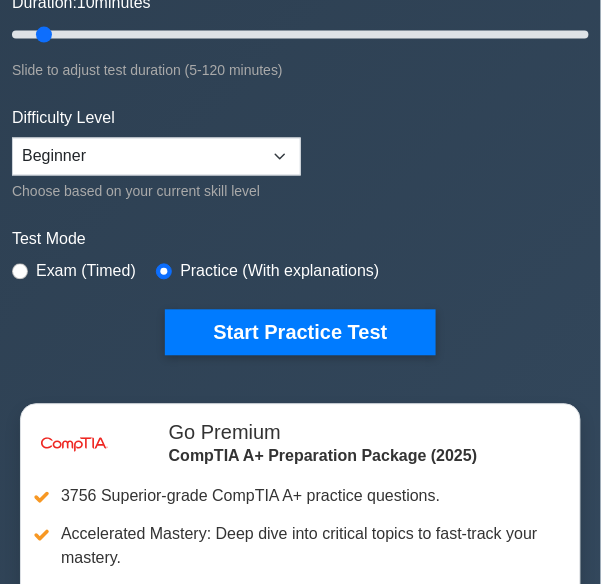 click on "Topics
Hardware
Operating Systems
Networking
Security
Troubleshooting
Mobile Devices
Virtualization and Cloud Computing
Hardware and Network Troubleshooting
Operational Procedures" at bounding box center (300, 48) 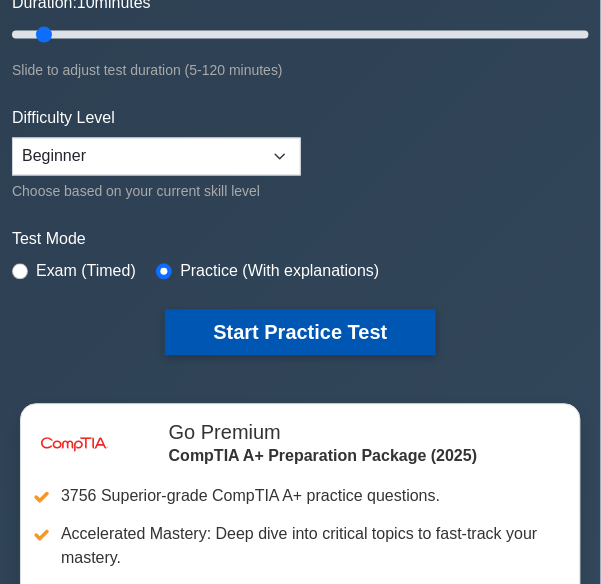 click on "Start Practice Test" at bounding box center [300, 333] 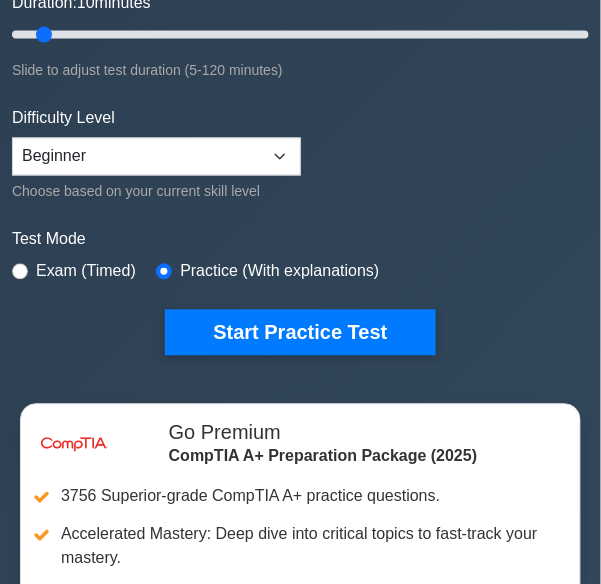 click on "image/svg+xml
CompTIA A+
Customize Your Next Practice Test
Topics
Hardware
Operating Systems
Networking
Security
Troubleshooting" at bounding box center [300, 44] 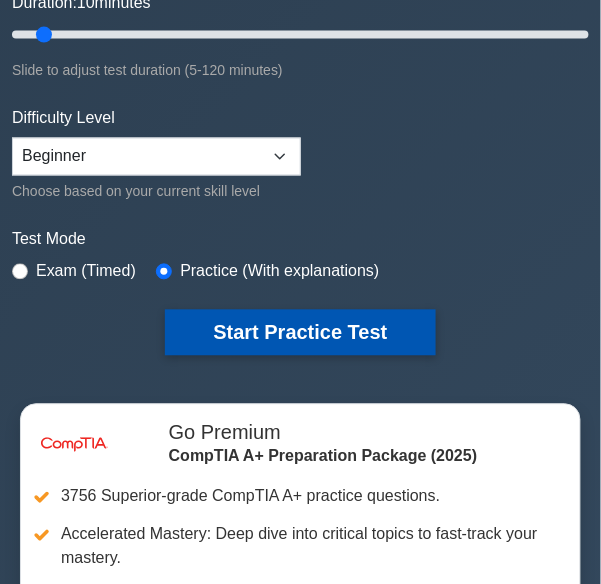 click on "Start Practice Test" at bounding box center [300, 333] 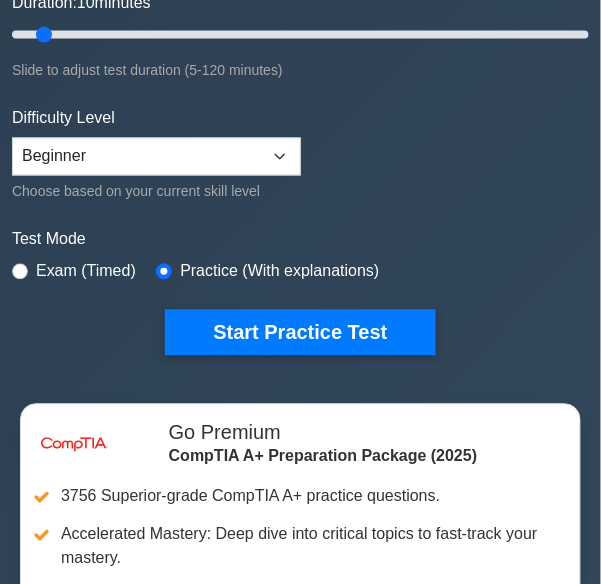 click on "image/svg+xml
CompTIA A+
Customize Your Next Practice Test
Topics
Hardware
Operating Systems
Networking
Security
Troubleshooting" at bounding box center [300, 44] 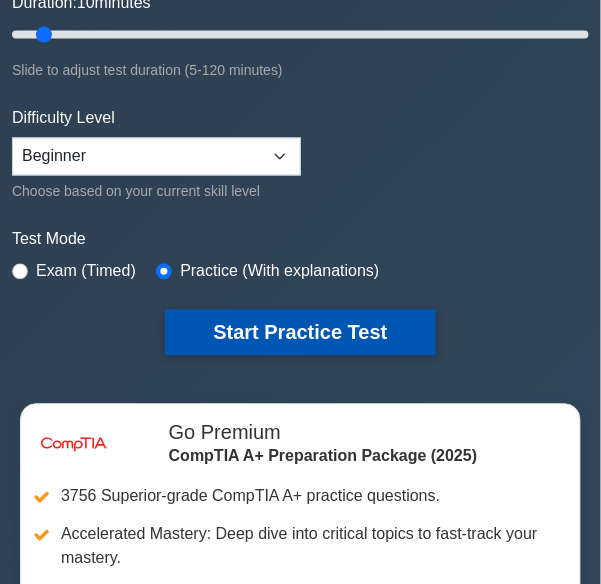 click on "Start Practice Test" at bounding box center (300, 333) 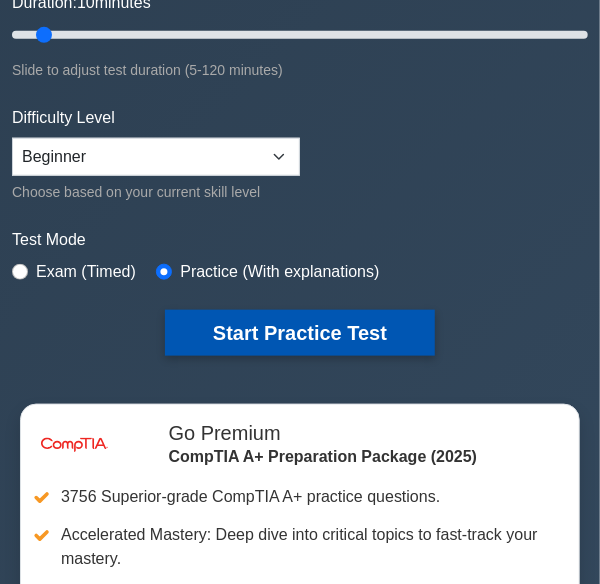 click on "Start Practice Test" at bounding box center [300, 333] 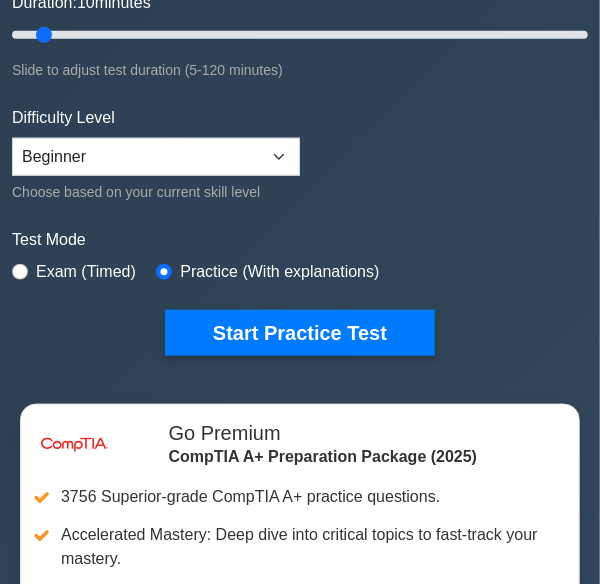 click on "Topics
Hardware
Operating Systems
Networking
Security
Troubleshooting
Mobile Devices
Virtualization and Cloud Computing
Hardware and Network Troubleshooting
Operational Procedures" at bounding box center [300, 48] 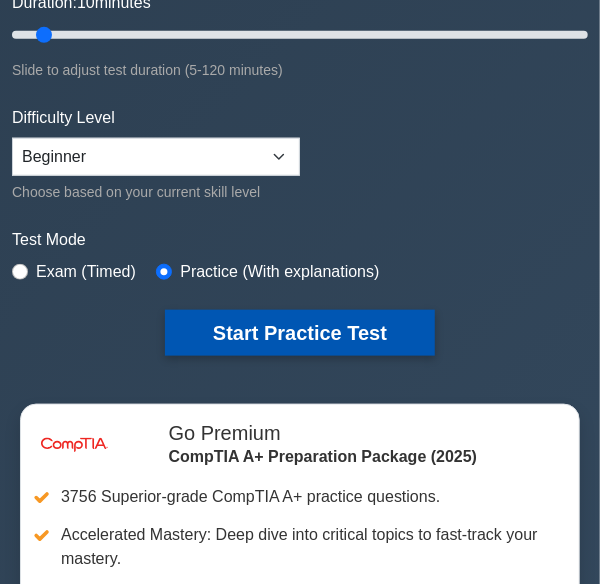 click on "Start Practice Test" at bounding box center [300, 333] 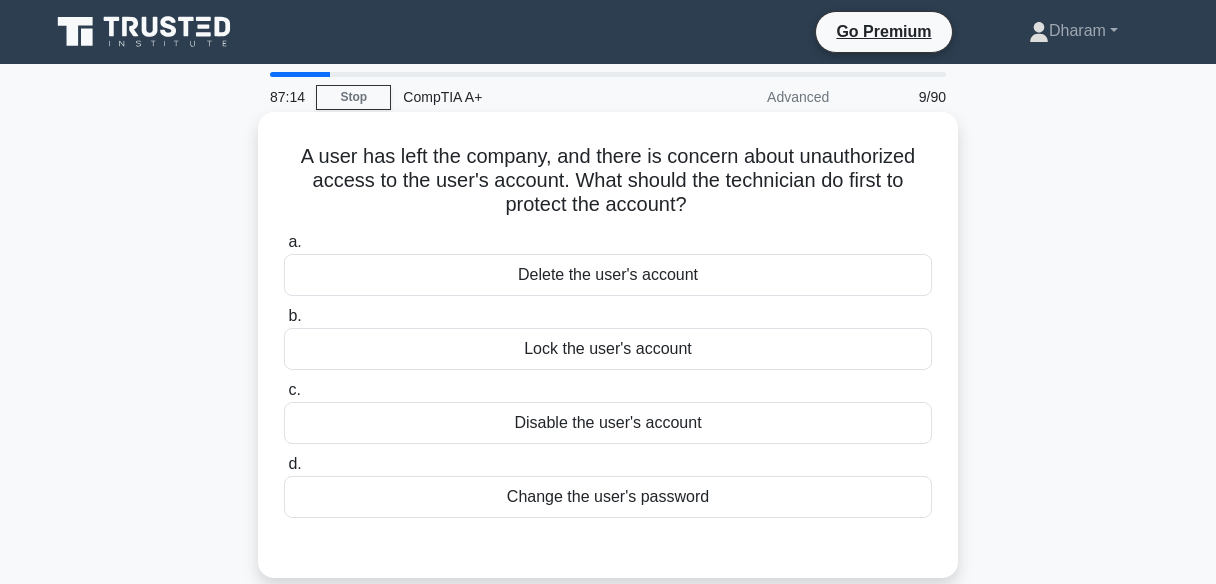scroll, scrollTop: 0, scrollLeft: 0, axis: both 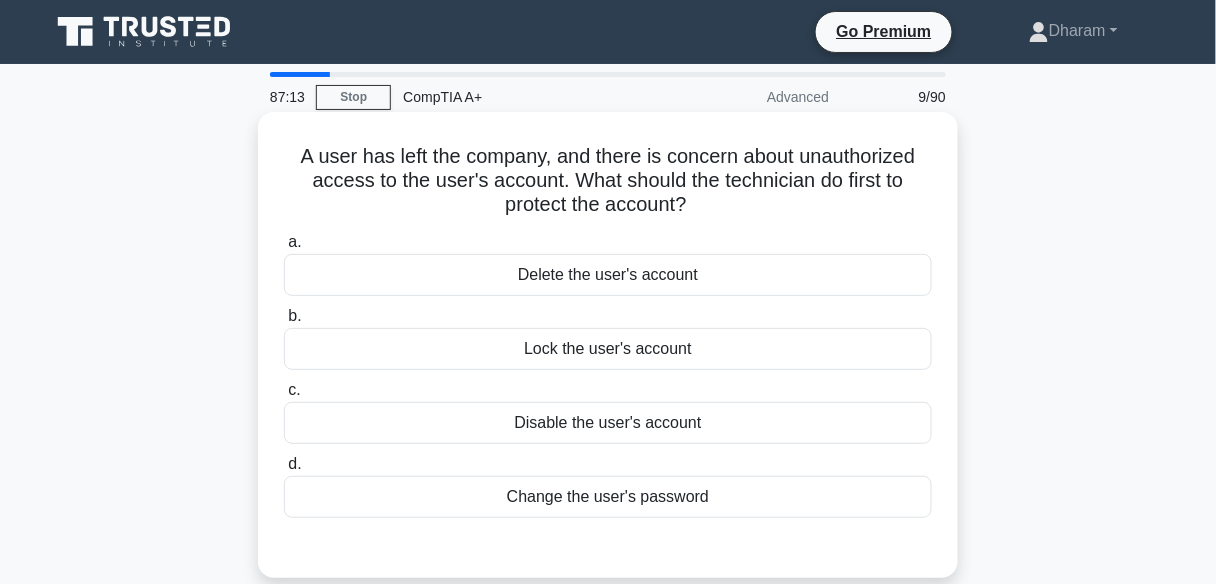 click on "Disable the user's account" at bounding box center (608, 423) 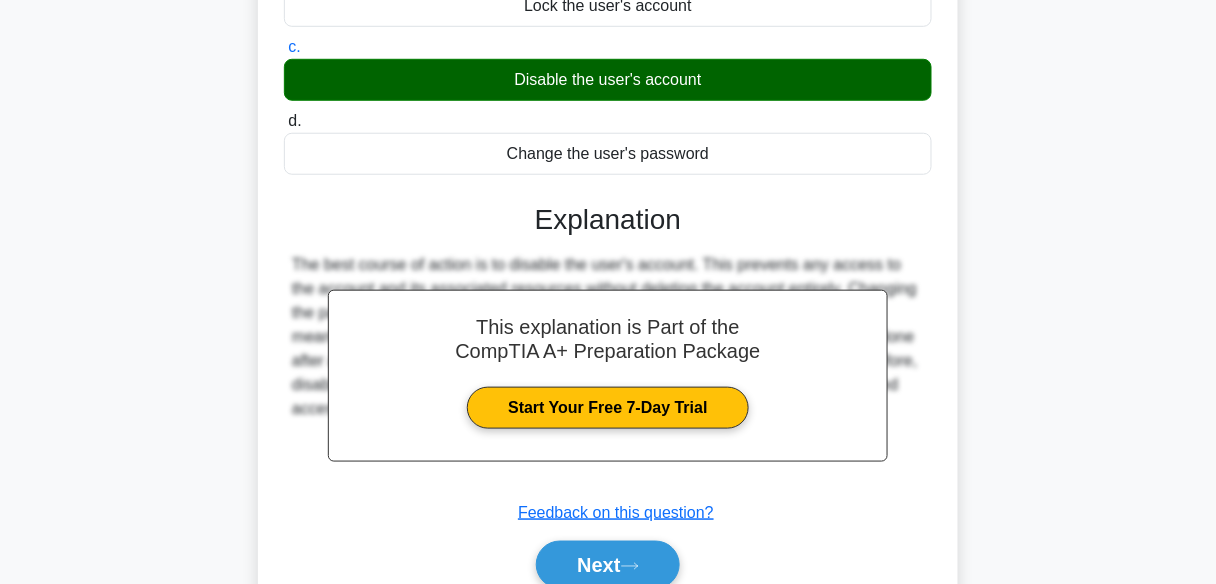 scroll, scrollTop: 480, scrollLeft: 0, axis: vertical 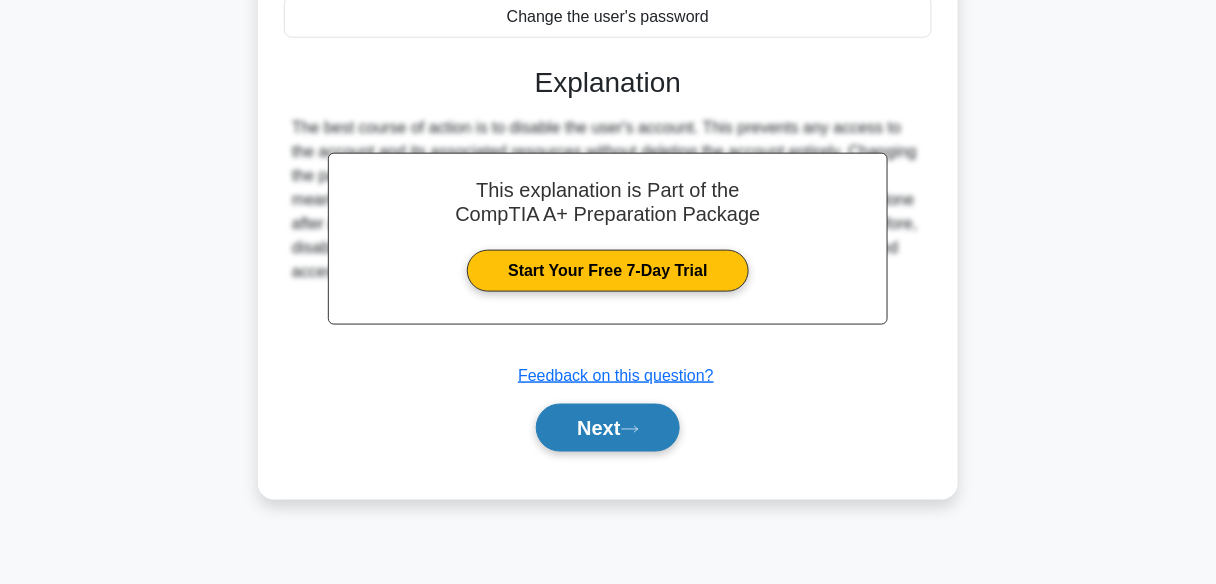 click on "Next" at bounding box center (607, 428) 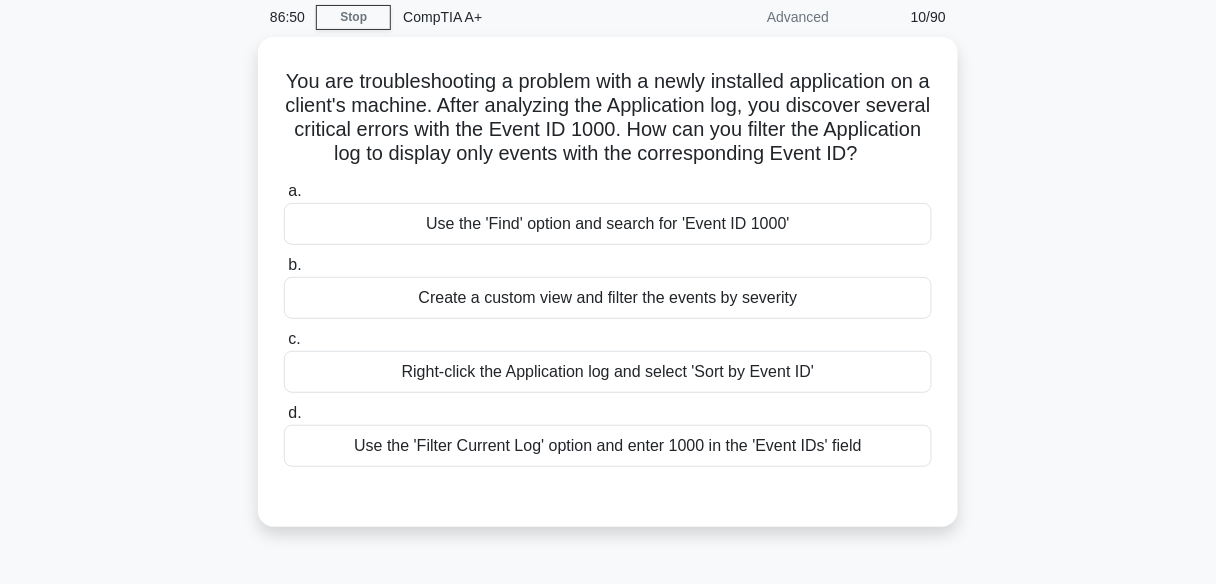 scroll, scrollTop: 80, scrollLeft: 0, axis: vertical 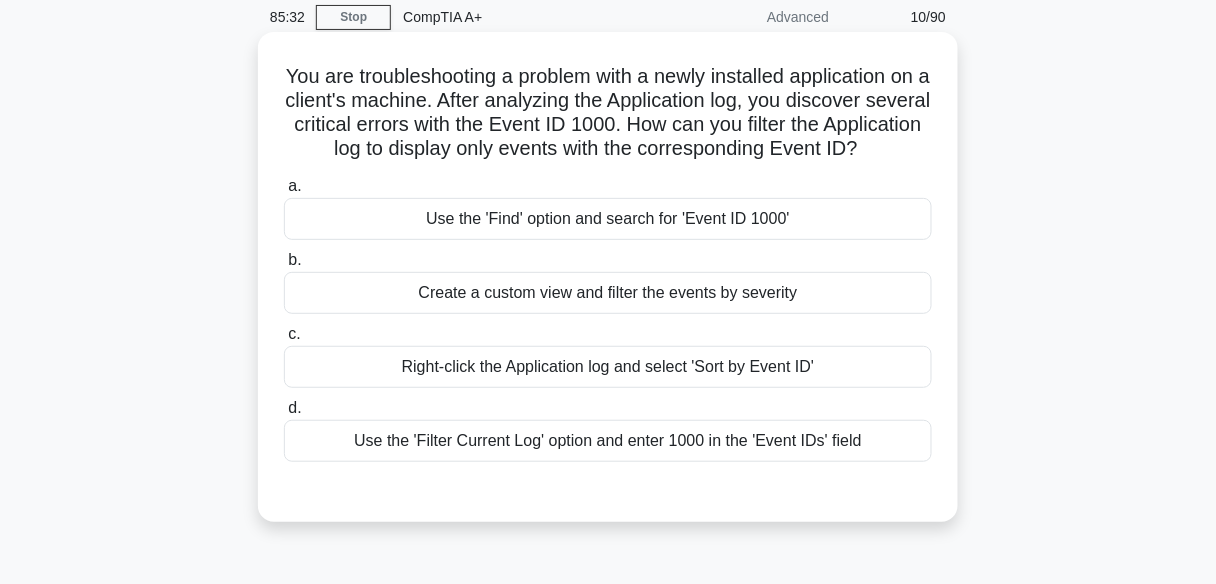 click on "Create a custom view and filter the events by severity" at bounding box center [608, 293] 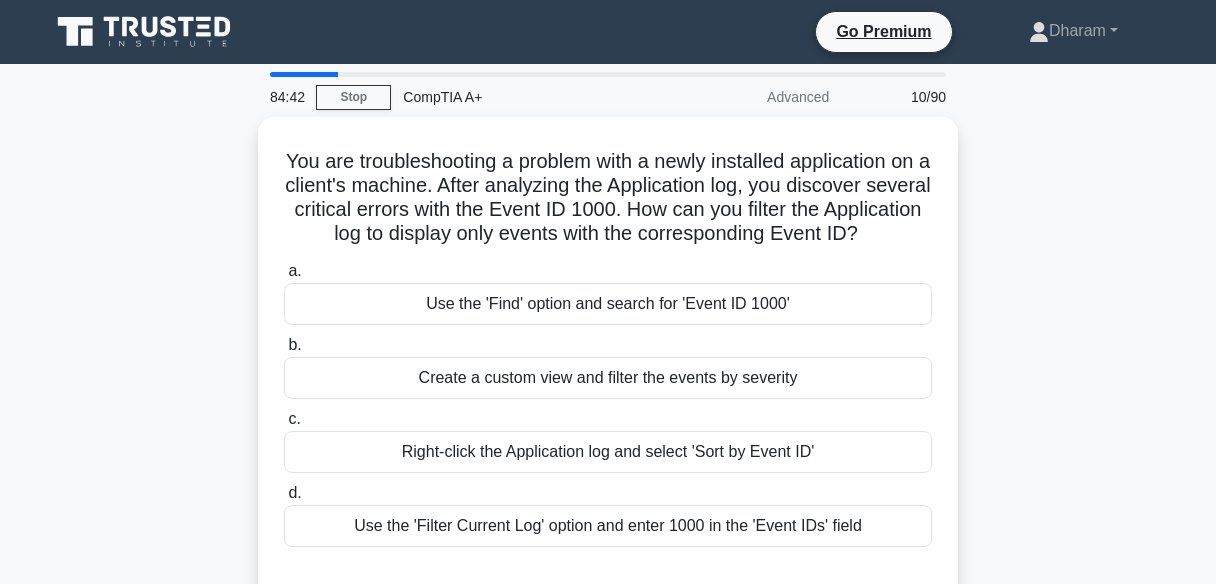 scroll, scrollTop: 240, scrollLeft: 0, axis: vertical 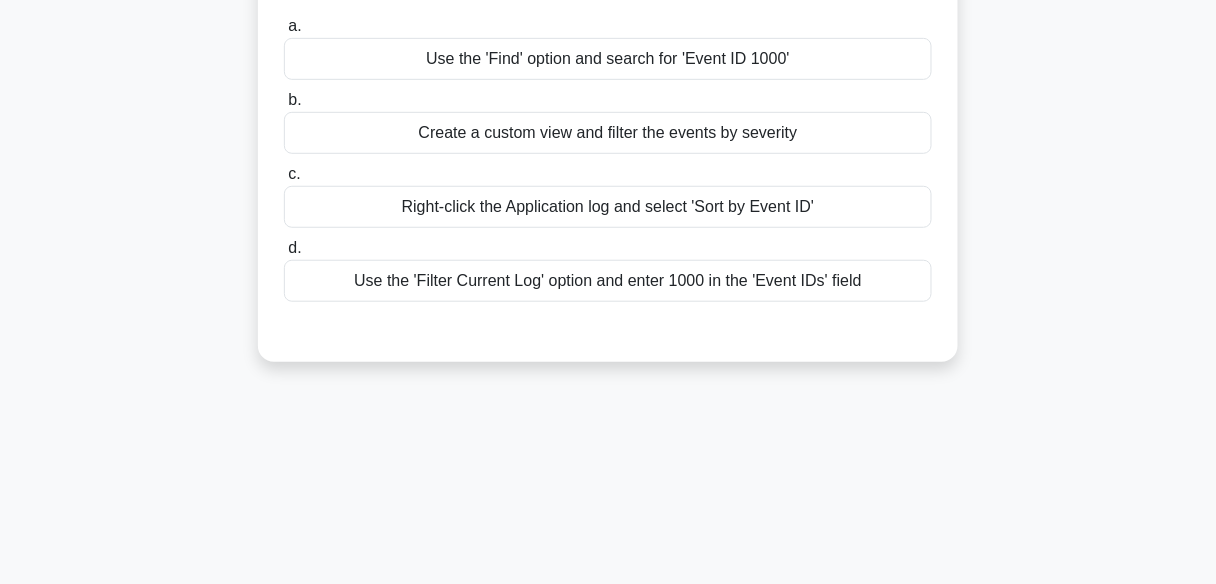 click on "Use the 'Filter Current Log' option and enter 1000 in the 'Event IDs' field" at bounding box center (608, 281) 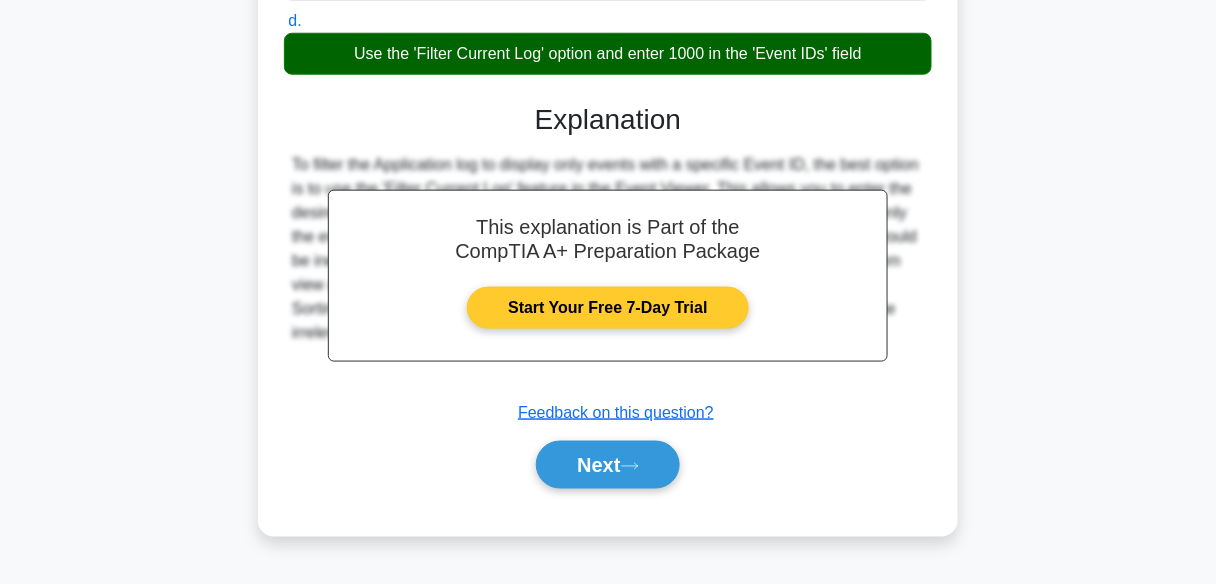 scroll, scrollTop: 480, scrollLeft: 0, axis: vertical 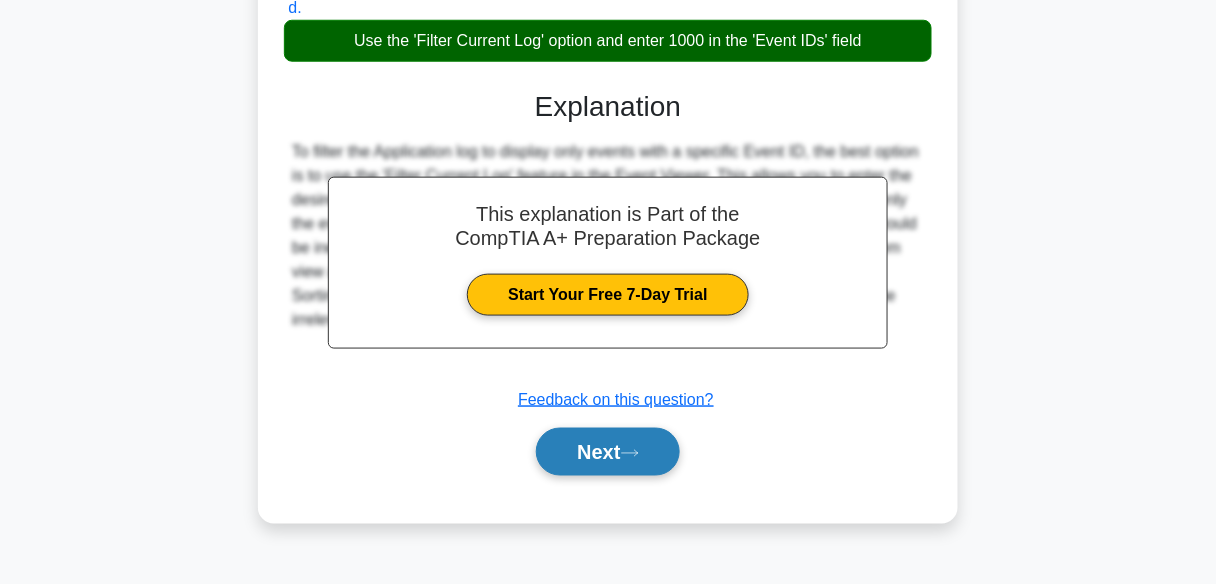 click on "Next" at bounding box center (607, 452) 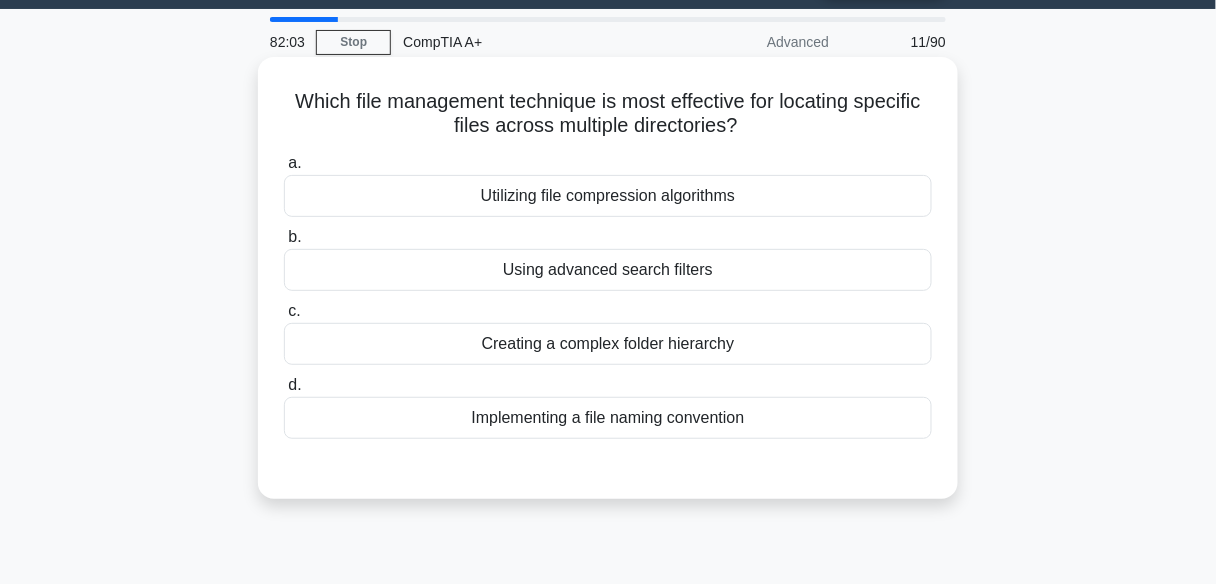 scroll, scrollTop: 0, scrollLeft: 0, axis: both 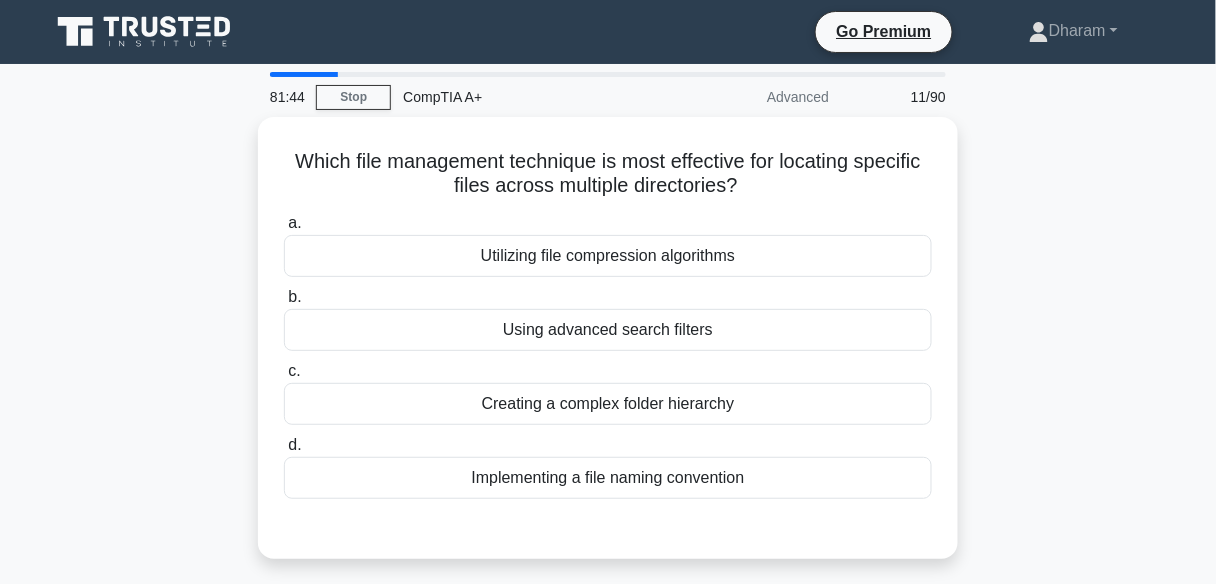 click on "Which file management technique is most effective for locating specific files across multiple directories?
.spinner_0XTQ{transform-origin:center;animation:spinner_y6GP .75s linear infinite}@keyframes spinner_y6GP{100%{transform:rotate(360deg)}}
a.
Utilizing file compression algorithms
b. c." at bounding box center (608, 350) 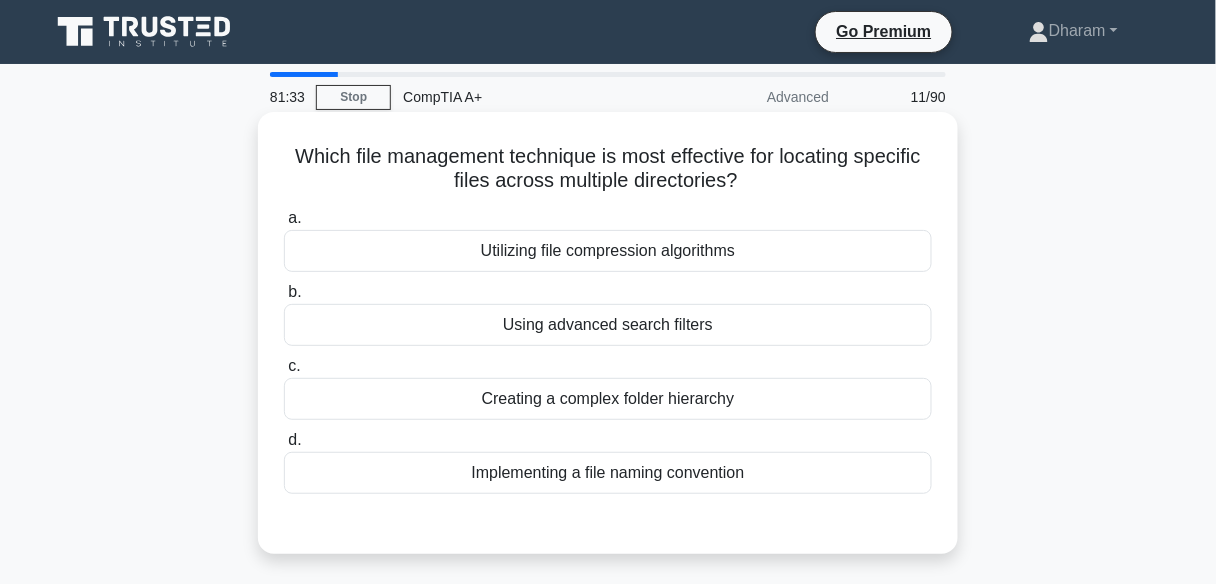 click on "Using advanced search filters" at bounding box center (608, 325) 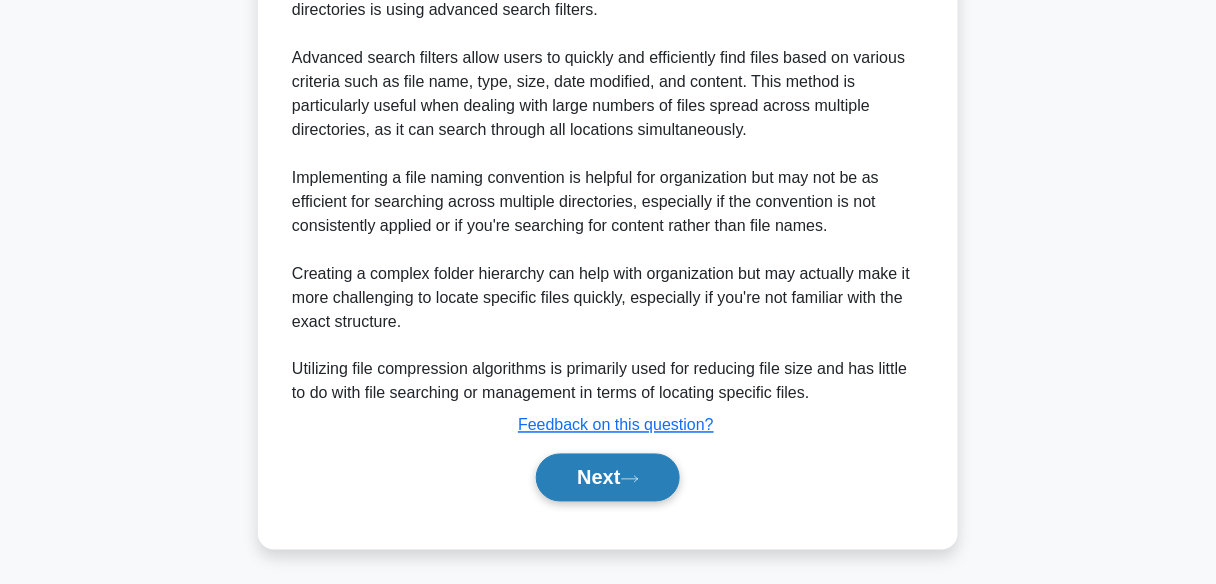 click on "Next" at bounding box center (607, 478) 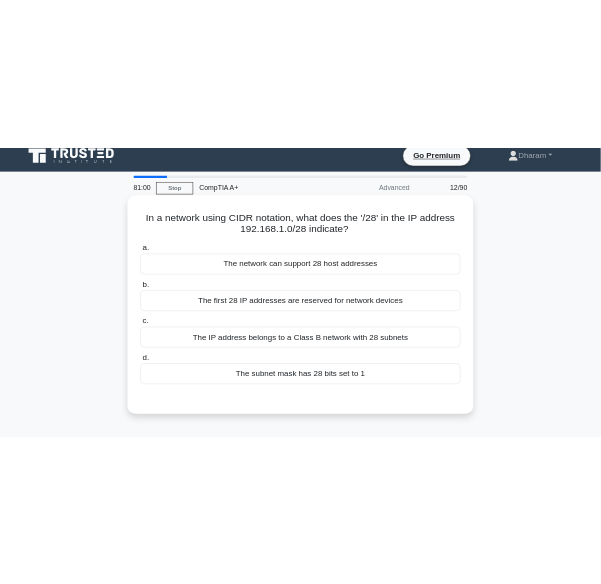 scroll, scrollTop: 0, scrollLeft: 0, axis: both 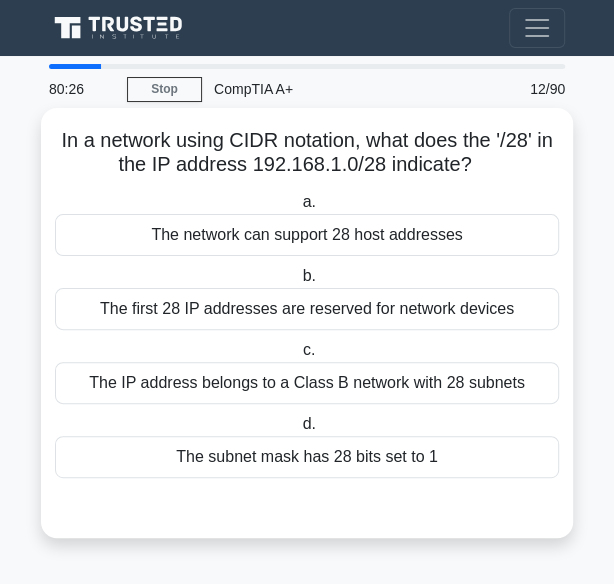 click on "The network can support 28 host addresses" at bounding box center (307, 235) 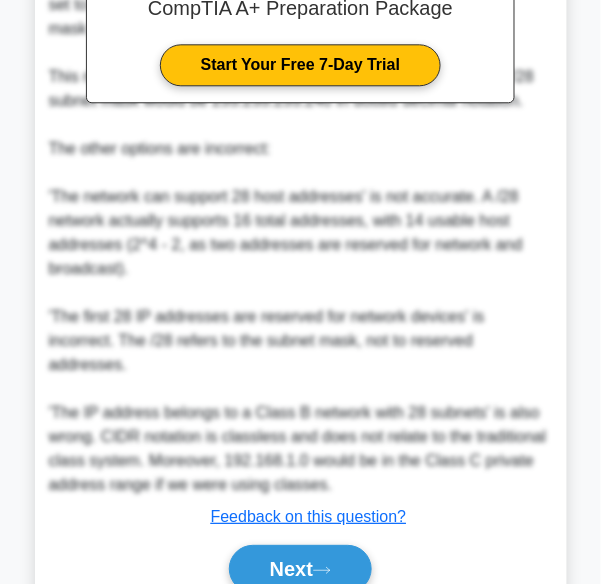 scroll, scrollTop: 695, scrollLeft: 0, axis: vertical 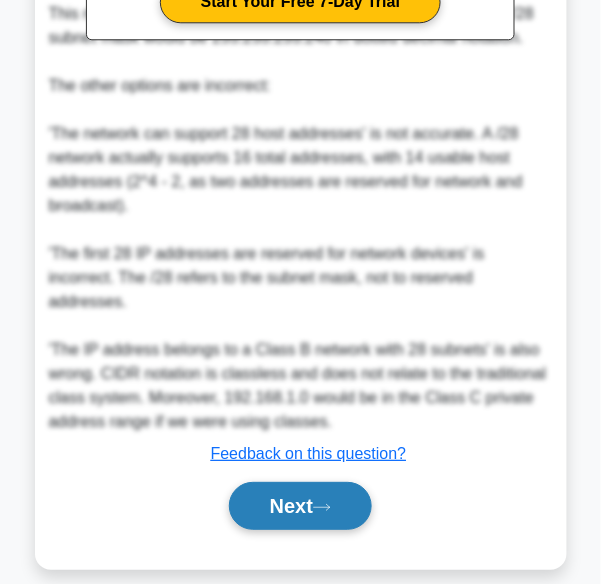 click on "Next" at bounding box center (300, 506) 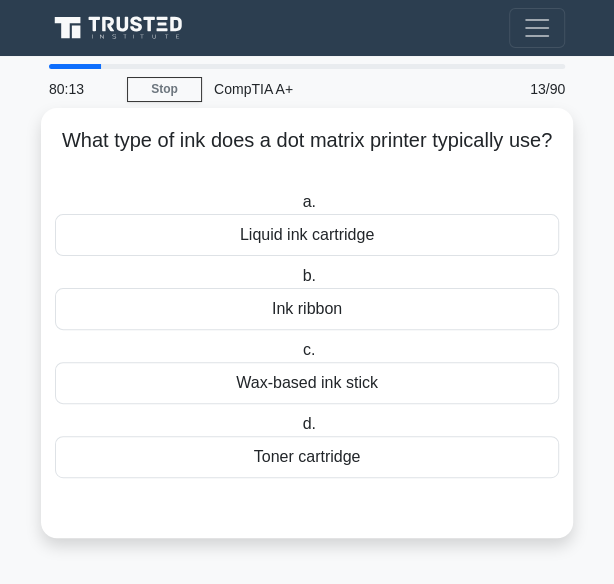 click on "Ink ribbon" at bounding box center [307, 309] 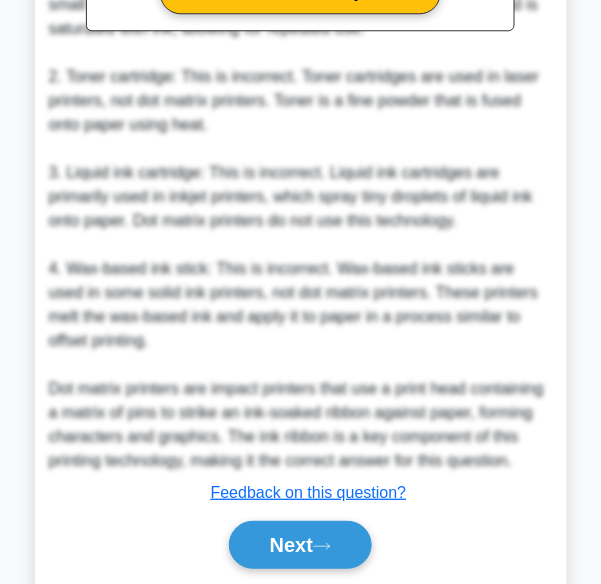 scroll, scrollTop: 765, scrollLeft: 0, axis: vertical 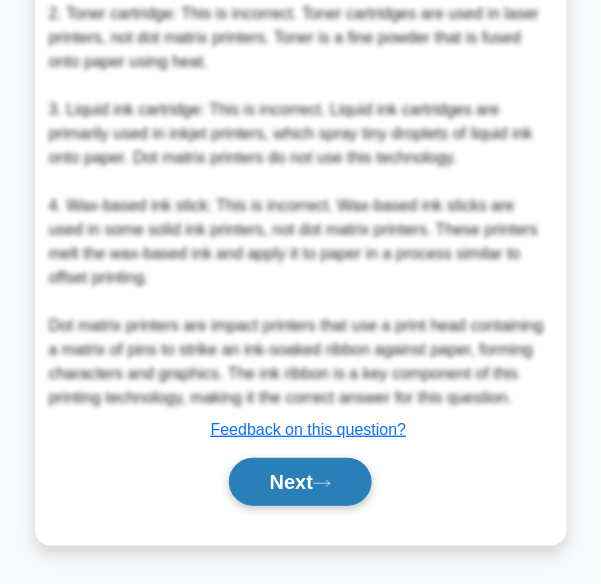 click on "Next" at bounding box center (300, 482) 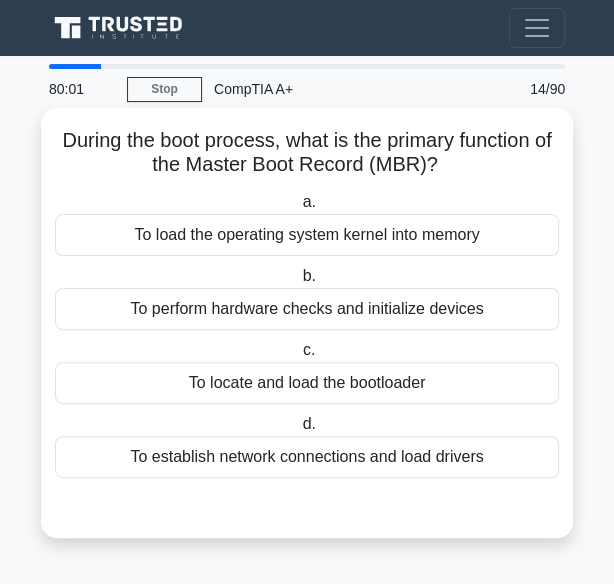 click on "To perform hardware checks and initialize devices" at bounding box center [307, 309] 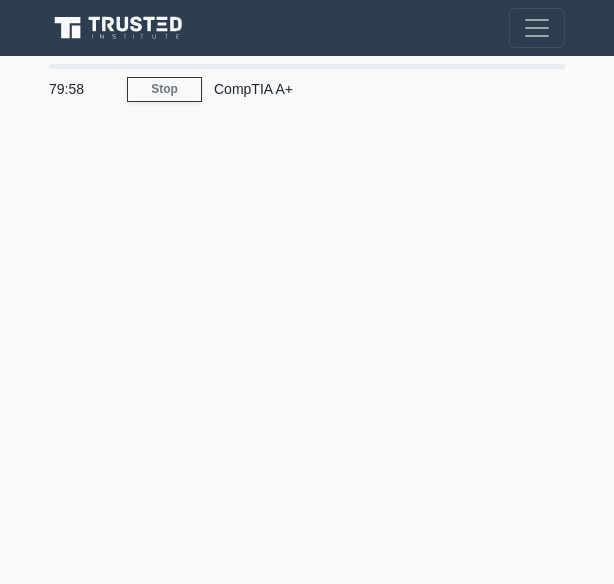 scroll, scrollTop: 0, scrollLeft: 0, axis: both 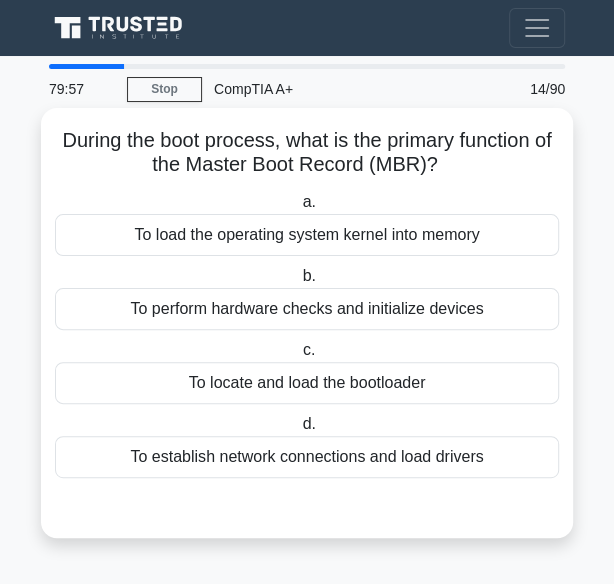click on "To perform hardware checks and initialize devices" at bounding box center (307, 309) 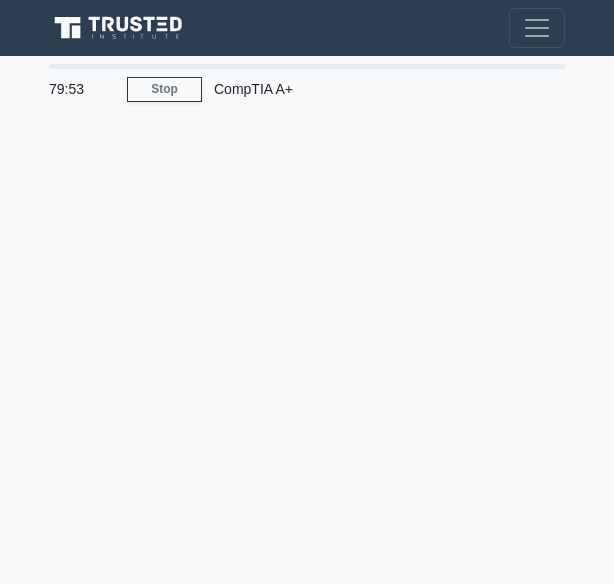 scroll, scrollTop: 0, scrollLeft: 0, axis: both 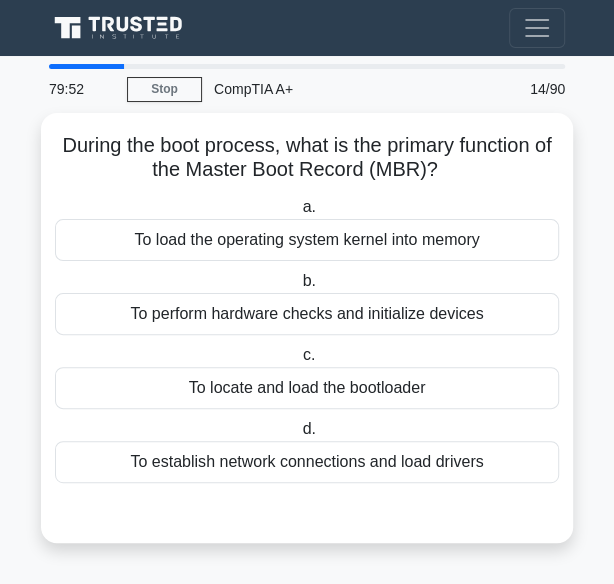 click on "To locate and load the bootloader" at bounding box center (307, 388) 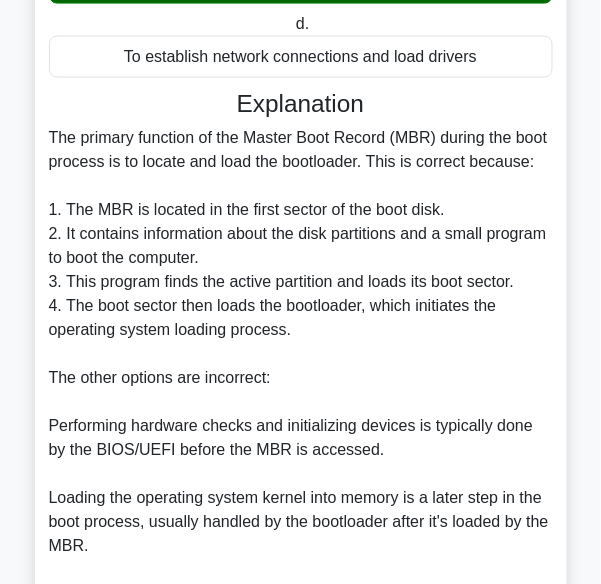 scroll, scrollTop: 621, scrollLeft: 0, axis: vertical 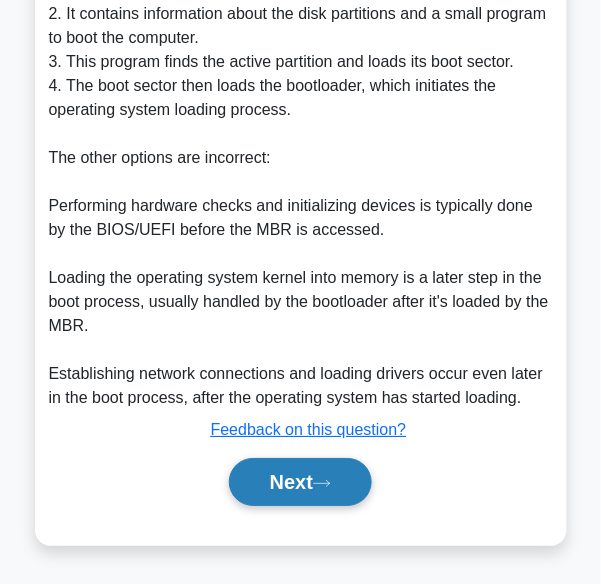 click on "Next" at bounding box center (300, 482) 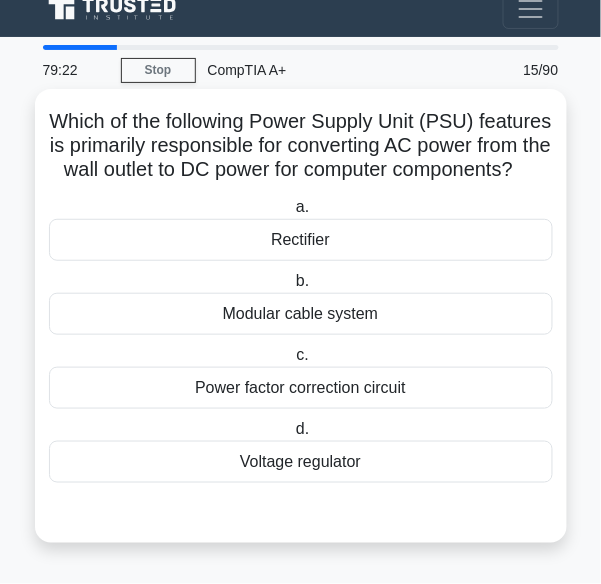 click on "Power factor correction circuit" at bounding box center (301, 388) 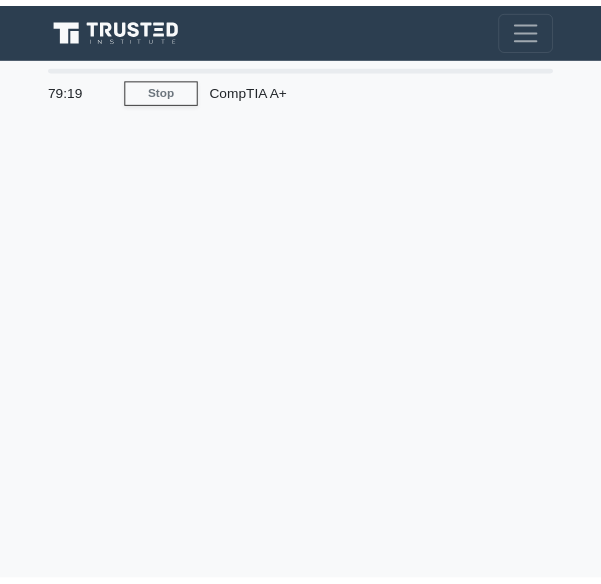 scroll, scrollTop: 0, scrollLeft: 0, axis: both 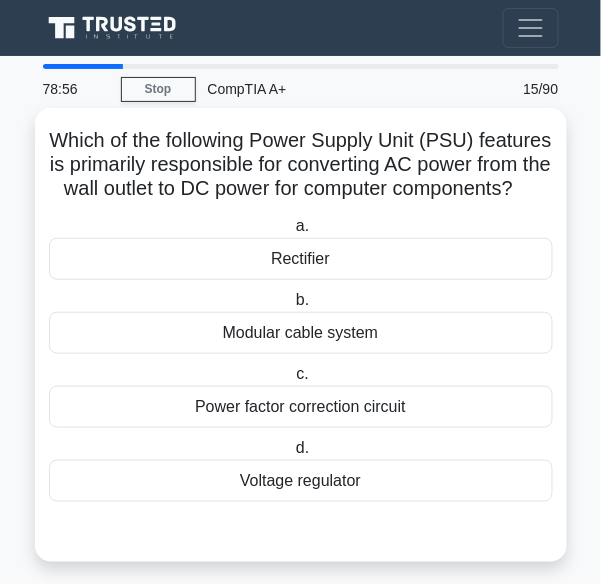 click on "Power factor correction circuit" at bounding box center (301, 407) 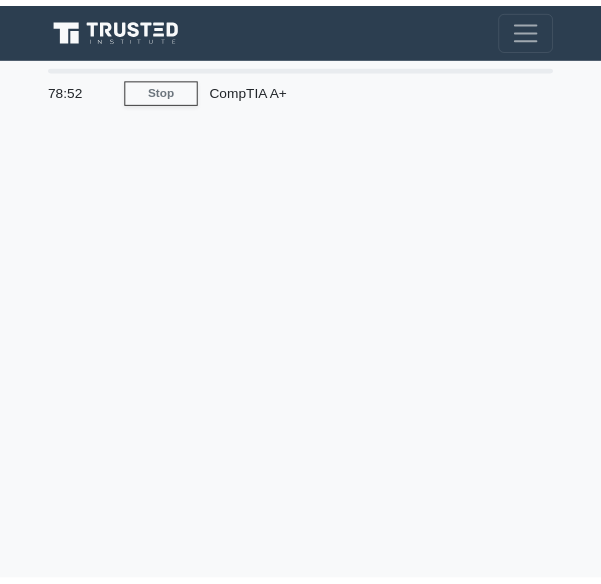 scroll, scrollTop: 0, scrollLeft: 0, axis: both 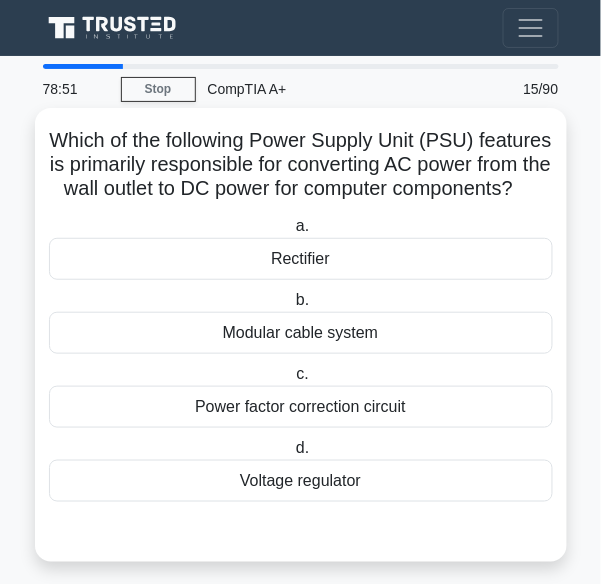 click on "Rectifier" at bounding box center [301, 259] 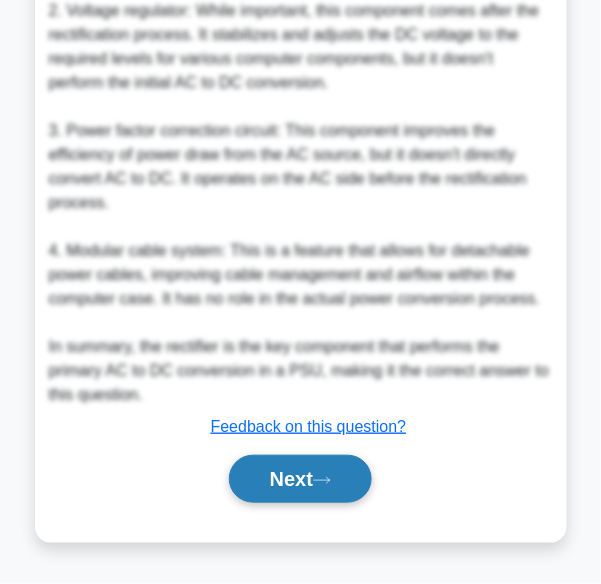 click on "Next" at bounding box center [300, 479] 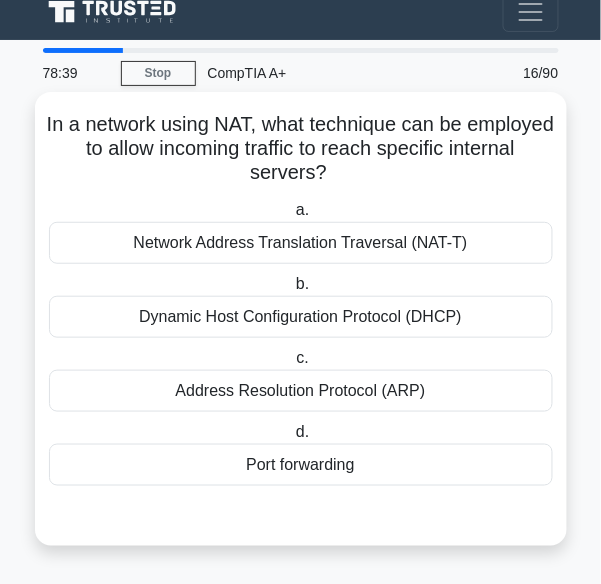 click on "Network Address Translation Traversal (NAT-T)" at bounding box center [301, 243] 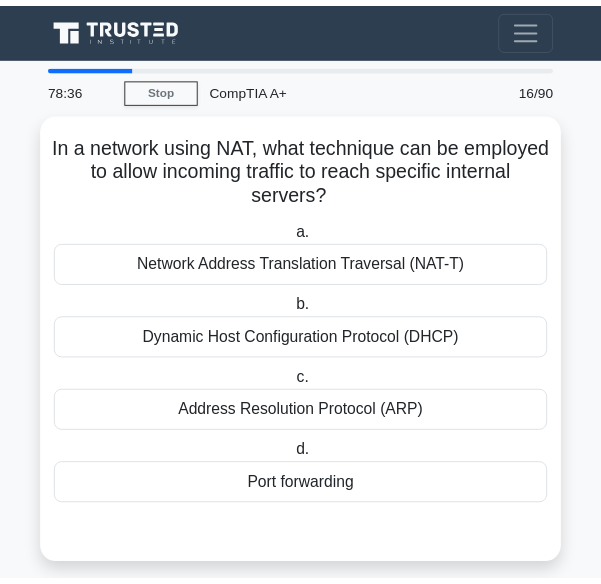 scroll, scrollTop: 0, scrollLeft: 0, axis: both 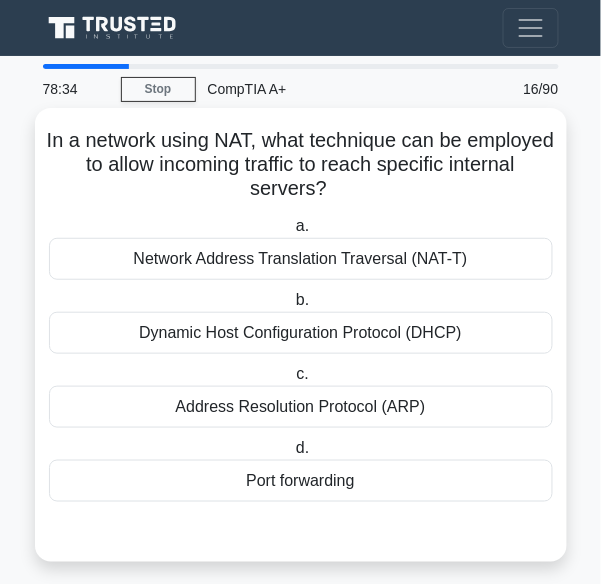 click on "Port forwarding" at bounding box center [301, 481] 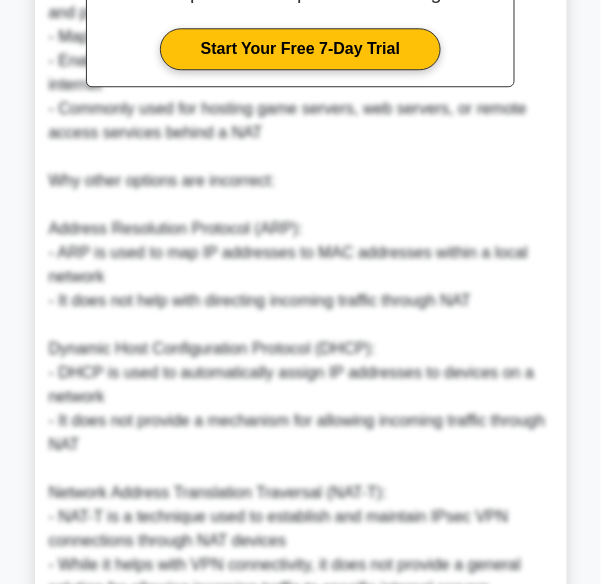 scroll, scrollTop: 800, scrollLeft: 0, axis: vertical 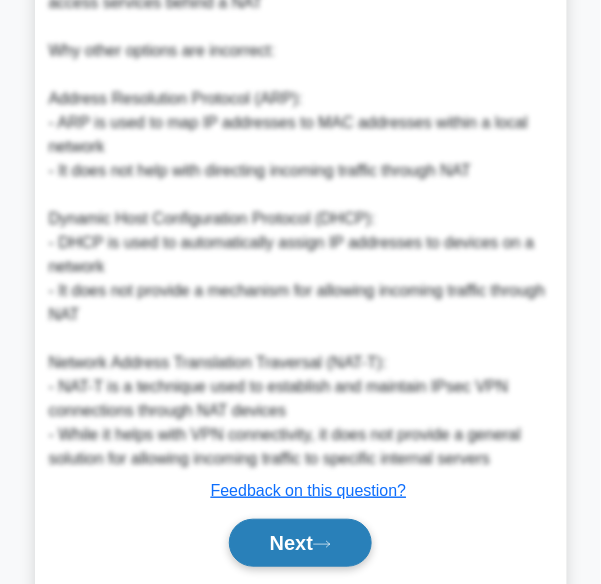 click on "Next" at bounding box center (300, 543) 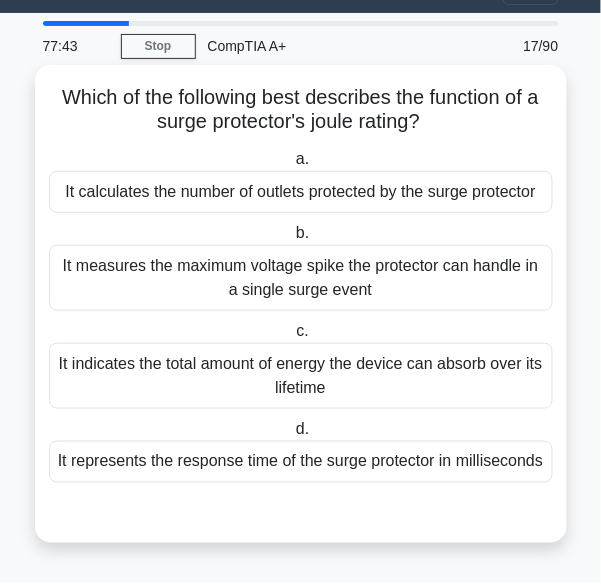 click on "It measures the maximum voltage spike the protector can handle in a single surge event" at bounding box center [301, 278] 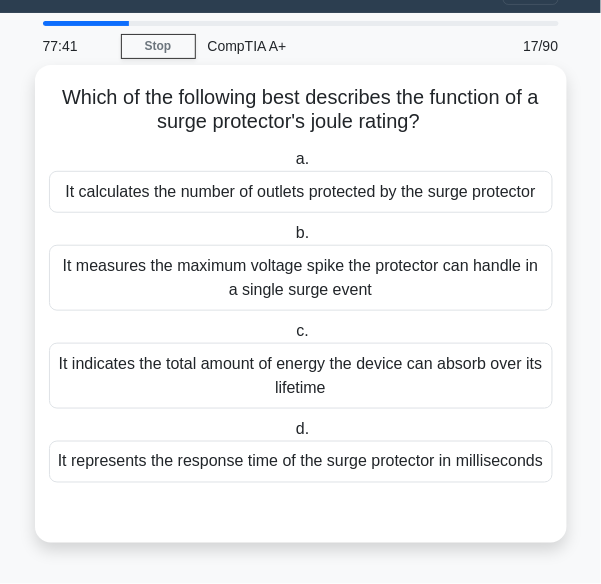 click on "It calculates the number of outlets protected by the surge protector" at bounding box center (301, 192) 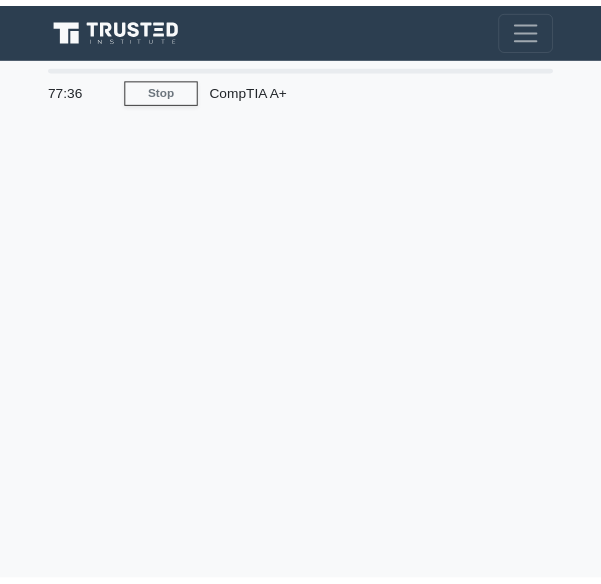 scroll, scrollTop: 0, scrollLeft: 0, axis: both 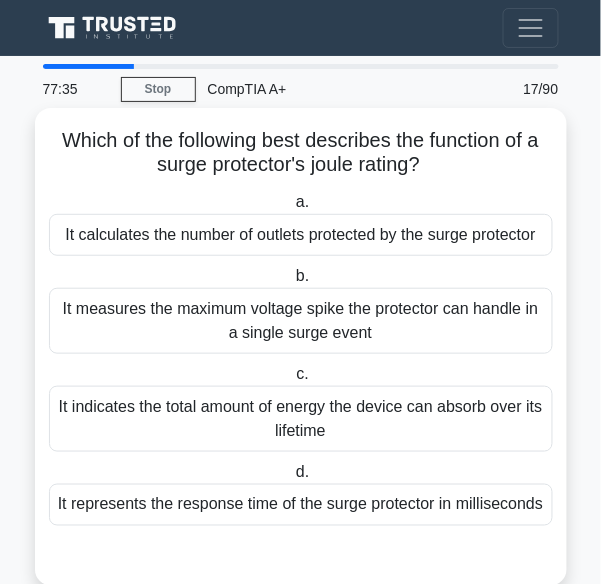 click on "It indicates the total amount of energy the device can absorb over its lifetime" at bounding box center [301, 419] 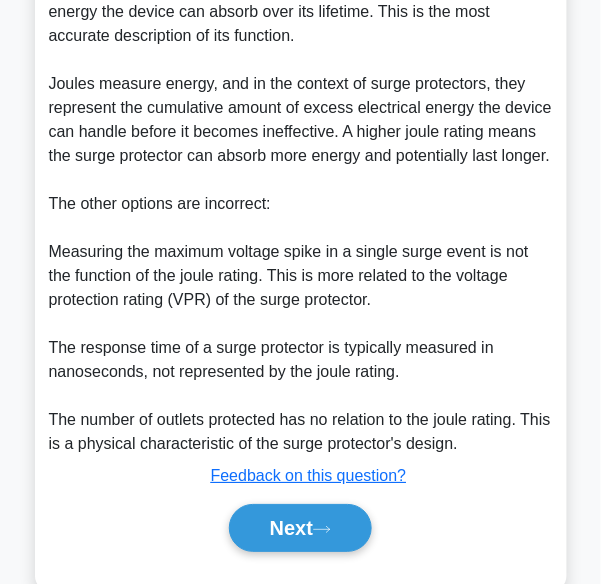 scroll, scrollTop: 693, scrollLeft: 0, axis: vertical 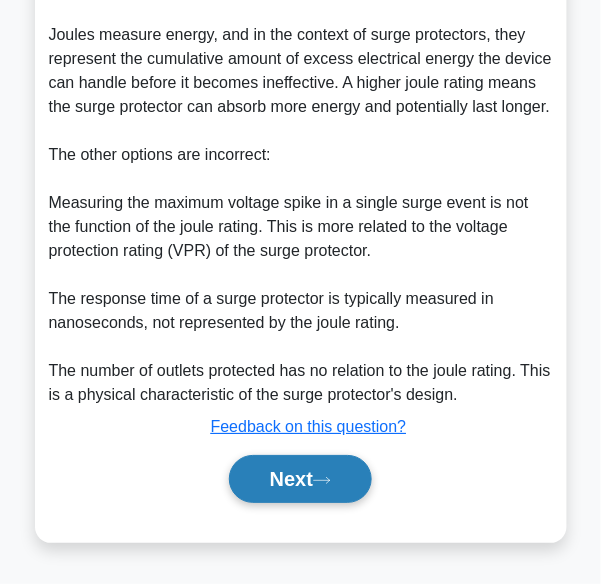 click on "Next" at bounding box center (300, 479) 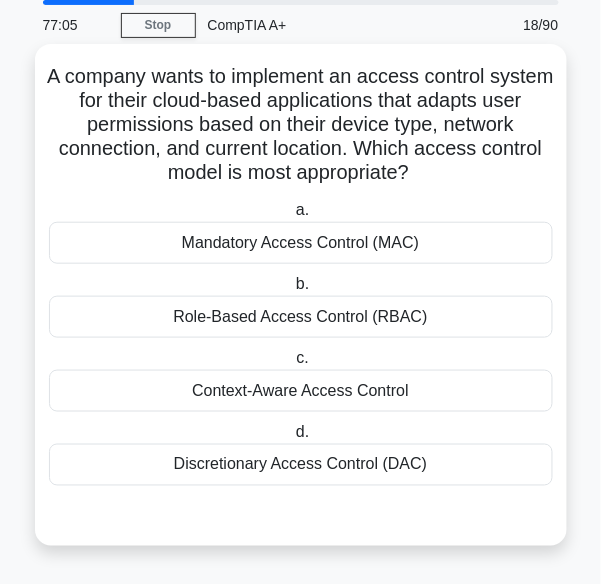 click on "Role-Based Access Control (RBAC)" at bounding box center (301, 317) 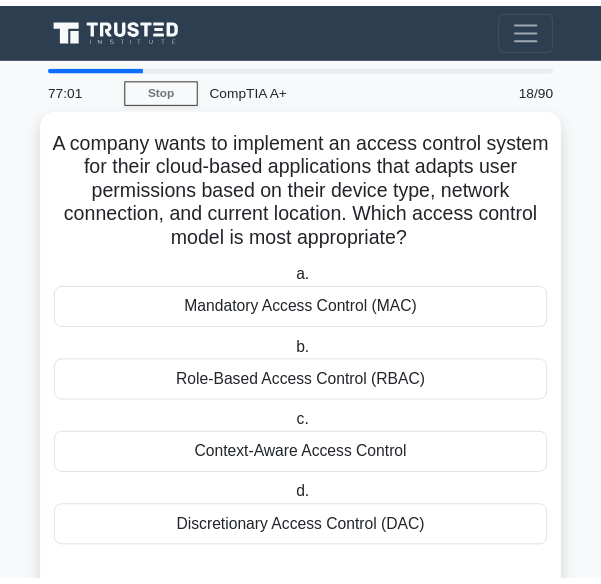 scroll, scrollTop: 0, scrollLeft: 0, axis: both 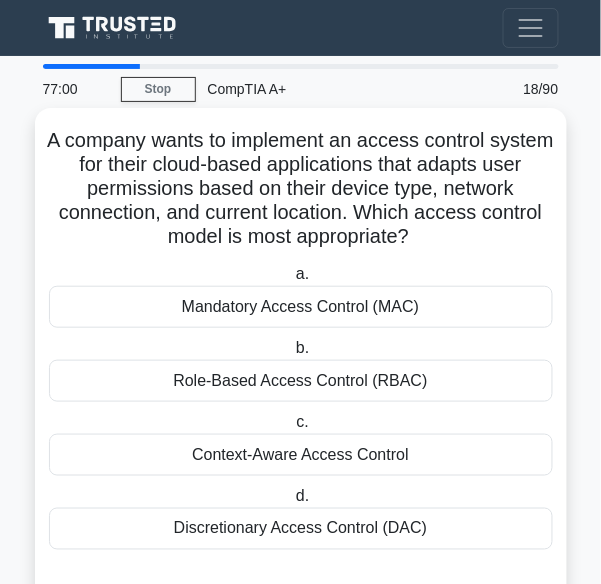 click on "Context-Aware Access Control" at bounding box center (301, 455) 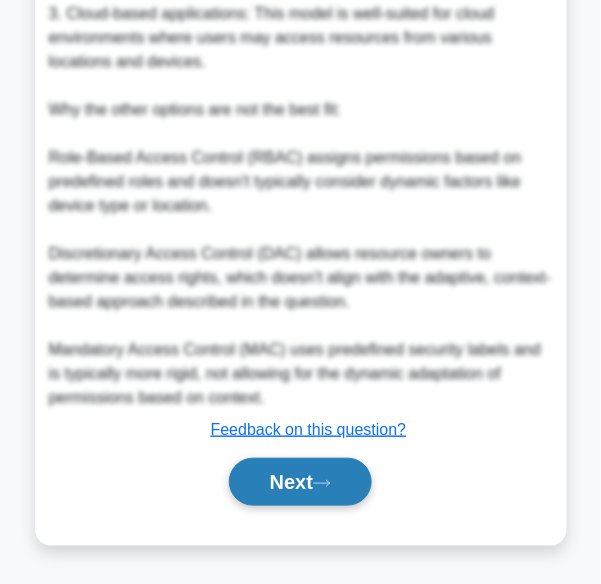 click on "Next" at bounding box center (300, 482) 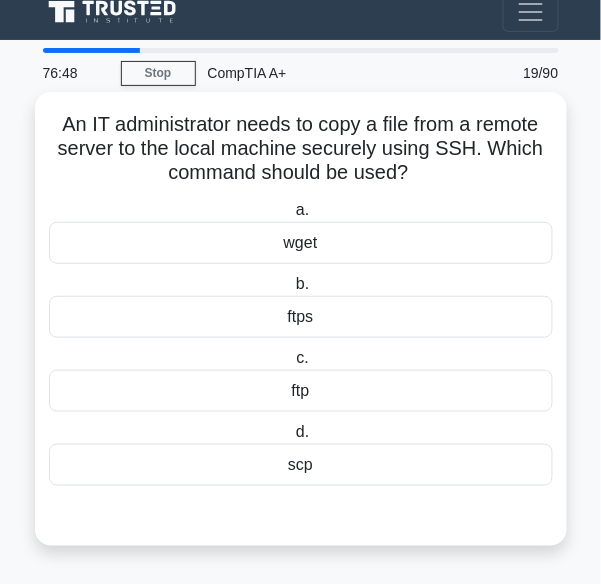 click on "ftps" at bounding box center [301, 317] 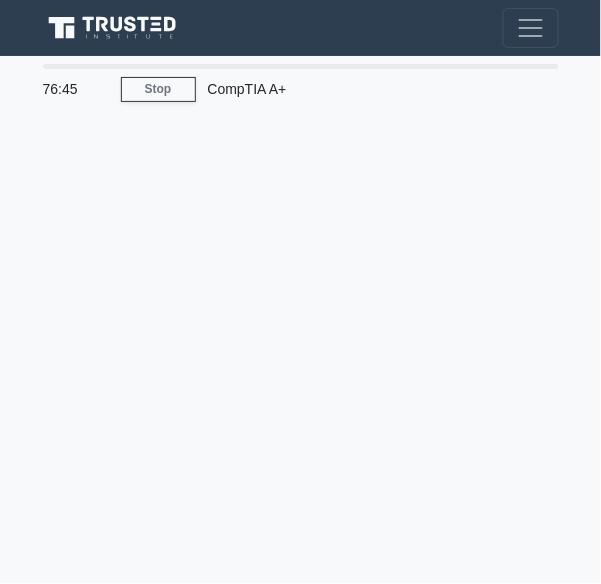 scroll, scrollTop: 0, scrollLeft: 0, axis: both 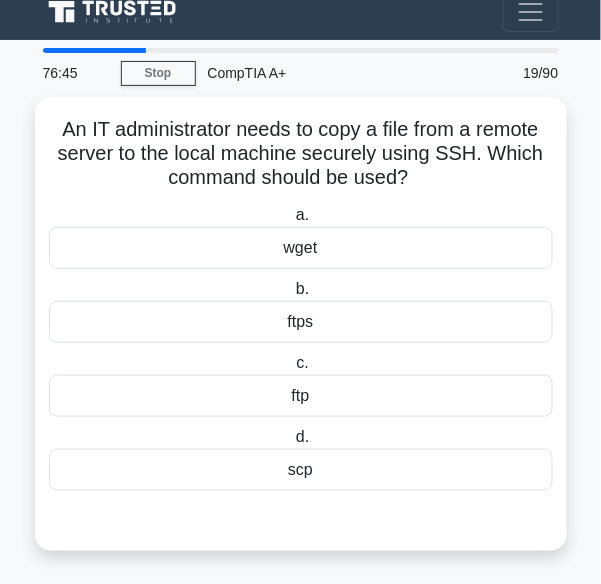 click on "scp" at bounding box center (301, 470) 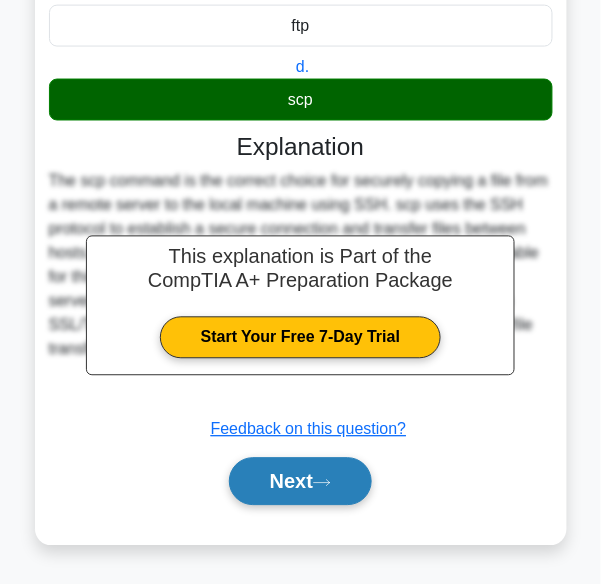 click on "Next" at bounding box center [300, 482] 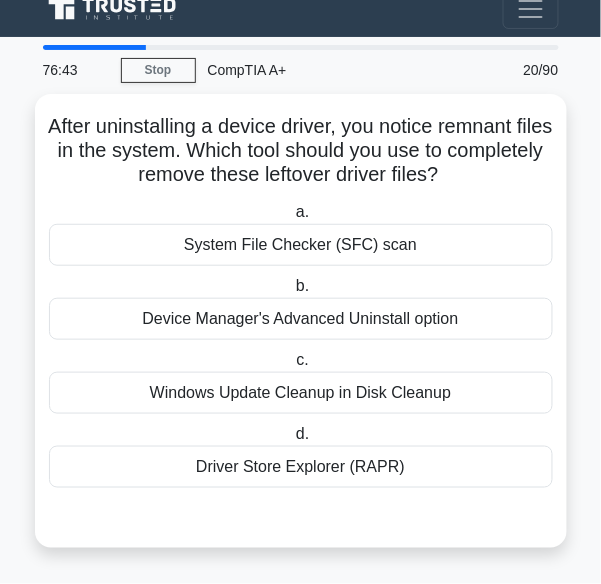 scroll, scrollTop: 16, scrollLeft: 0, axis: vertical 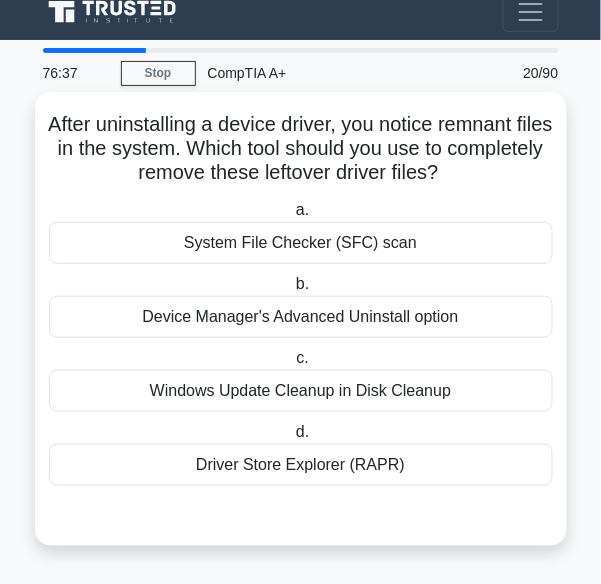 click on "Windows Update Cleanup in Disk Cleanup" at bounding box center [301, 391] 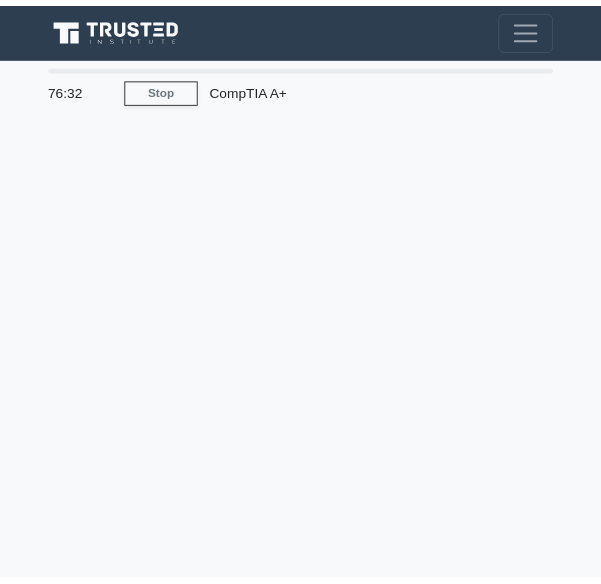 scroll, scrollTop: 0, scrollLeft: 0, axis: both 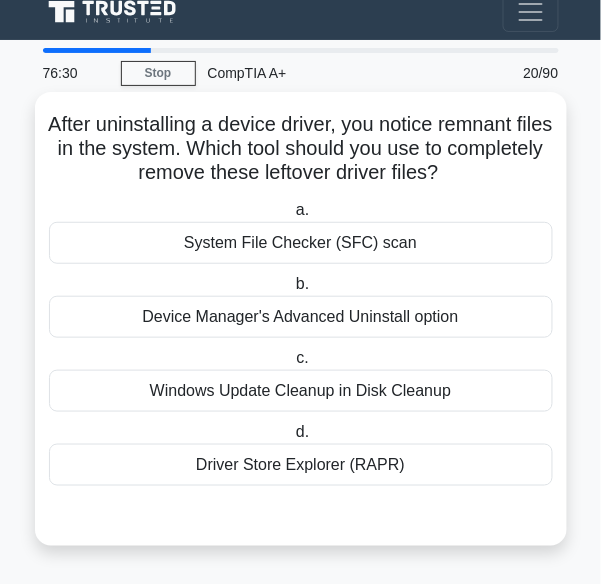 click on "Driver Store Explorer (RAPR)" at bounding box center (301, 465) 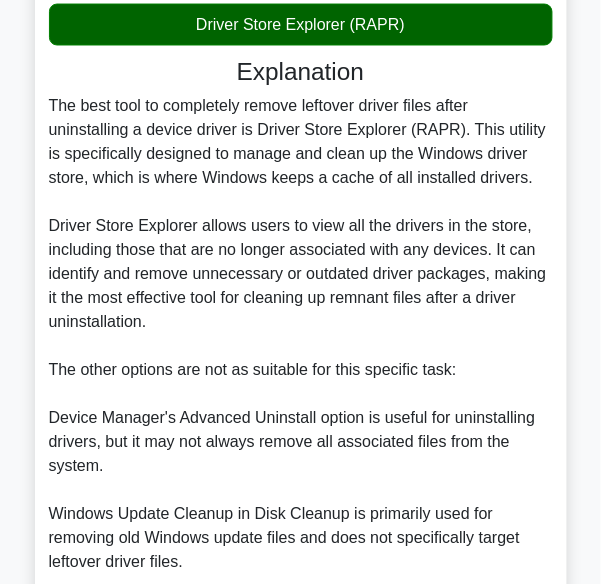scroll, scrollTop: 656, scrollLeft: 0, axis: vertical 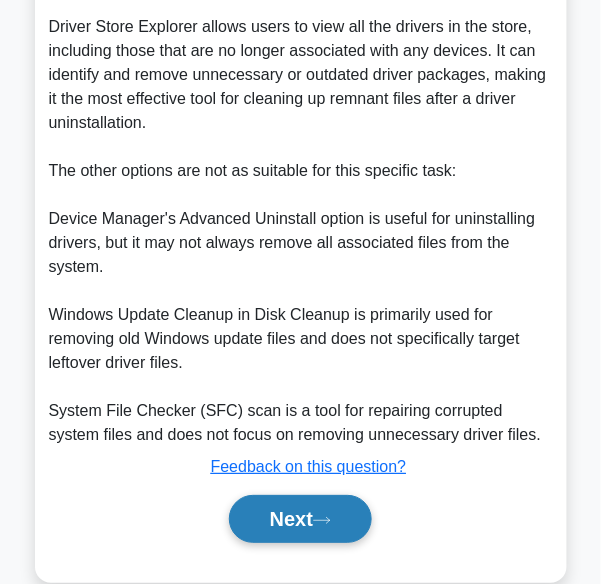 click on "Next" at bounding box center [300, 519] 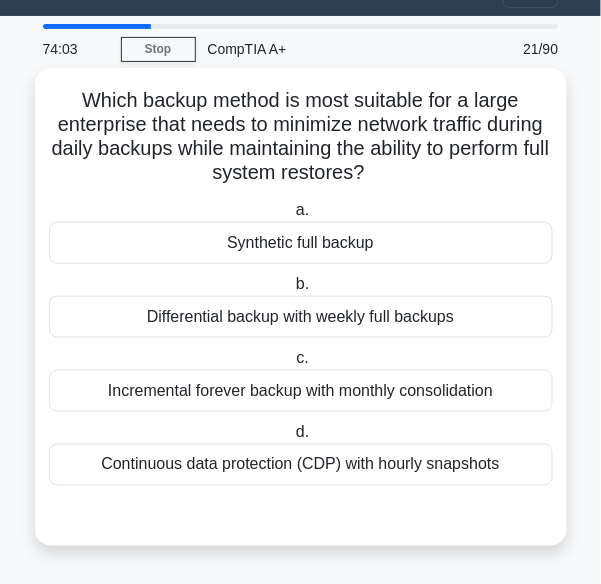click on "Synthetic full backup" at bounding box center (301, 243) 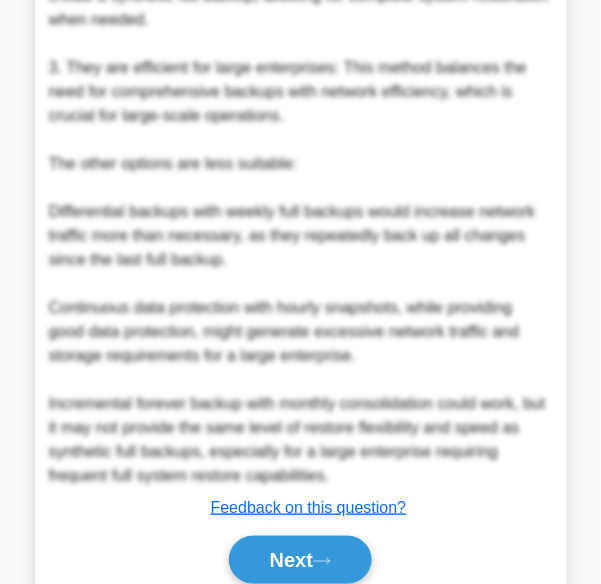 scroll, scrollTop: 933, scrollLeft: 0, axis: vertical 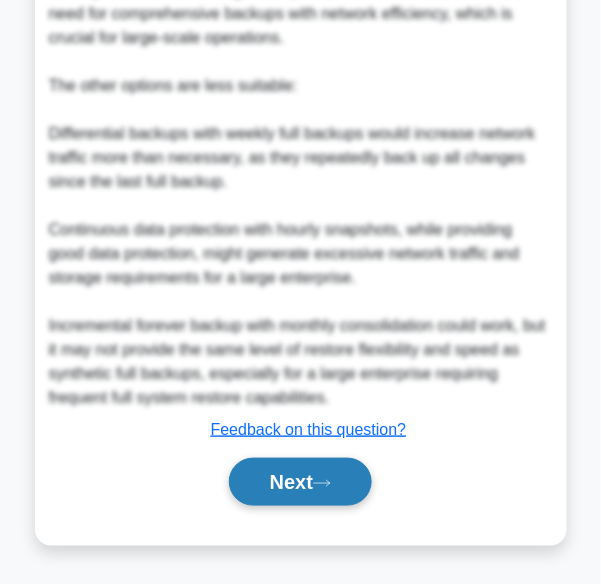 click on "Next" at bounding box center [300, 482] 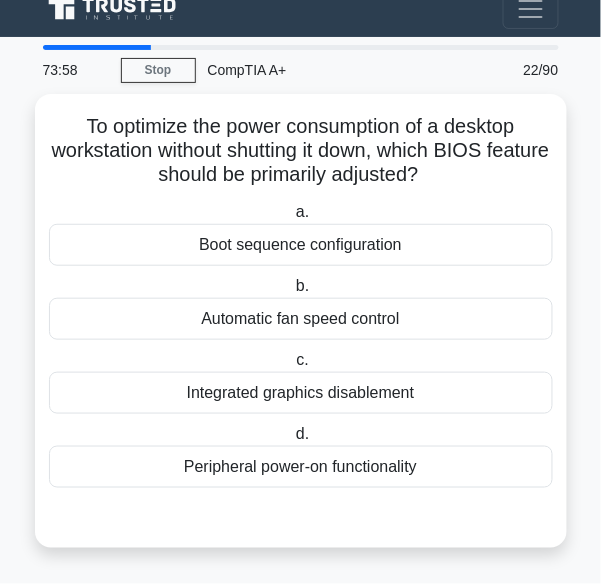 scroll, scrollTop: 16, scrollLeft: 0, axis: vertical 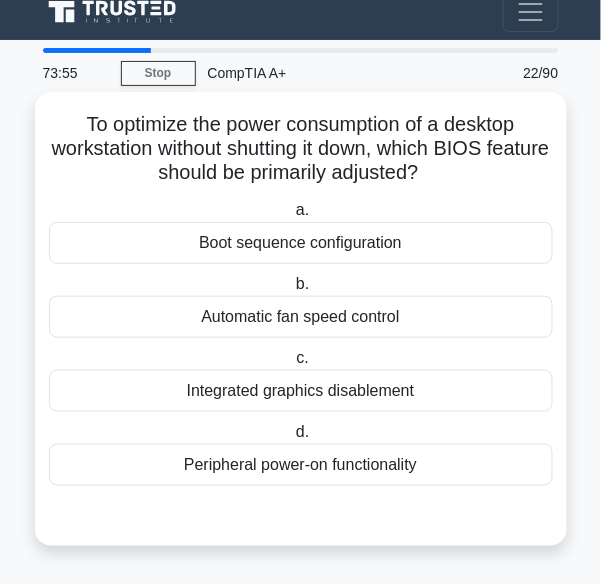 click on "Automatic fan speed control" at bounding box center [301, 317] 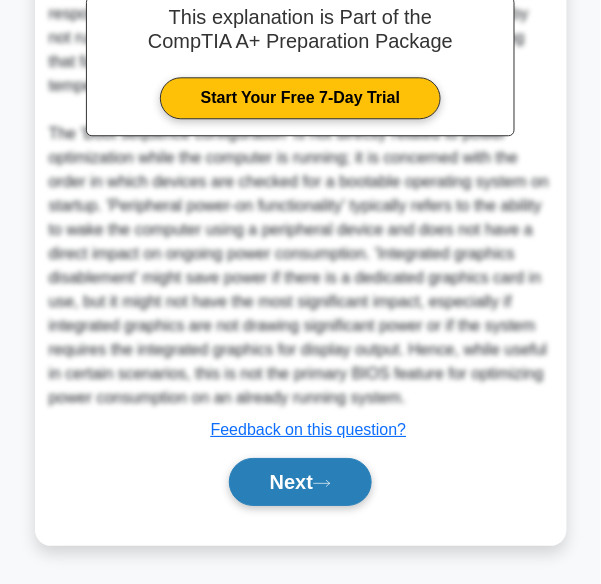 click on "Next" at bounding box center (300, 482) 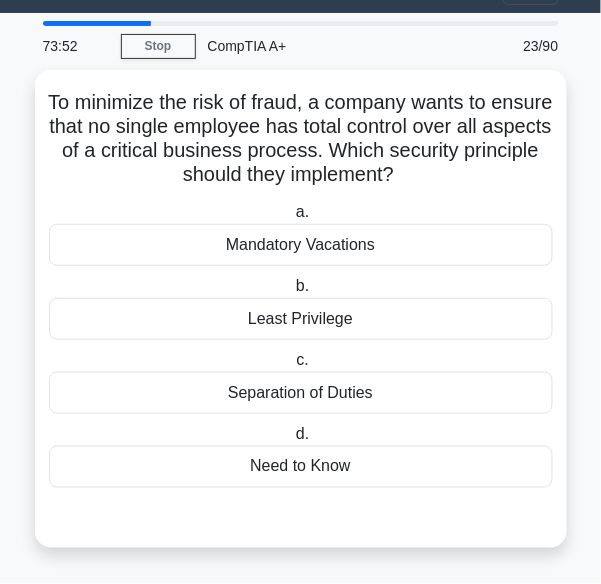 scroll, scrollTop: 40, scrollLeft: 0, axis: vertical 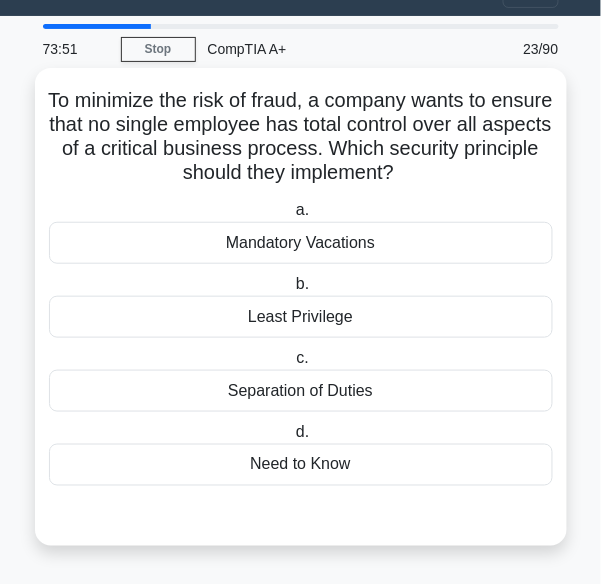 click on "Need to Know" at bounding box center [301, 465] 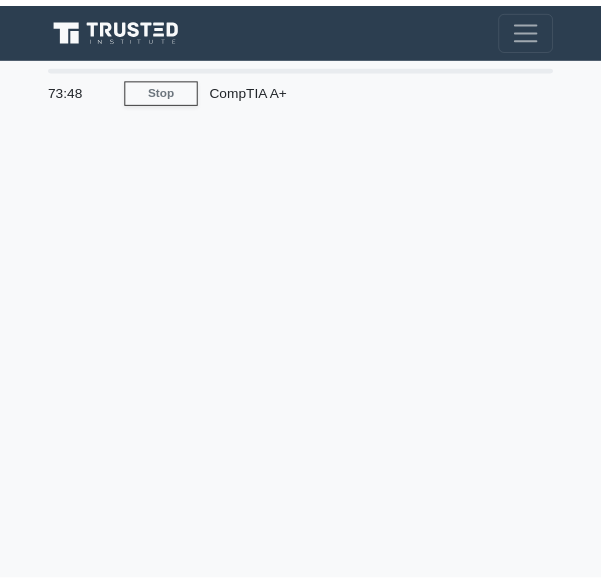 scroll, scrollTop: 0, scrollLeft: 0, axis: both 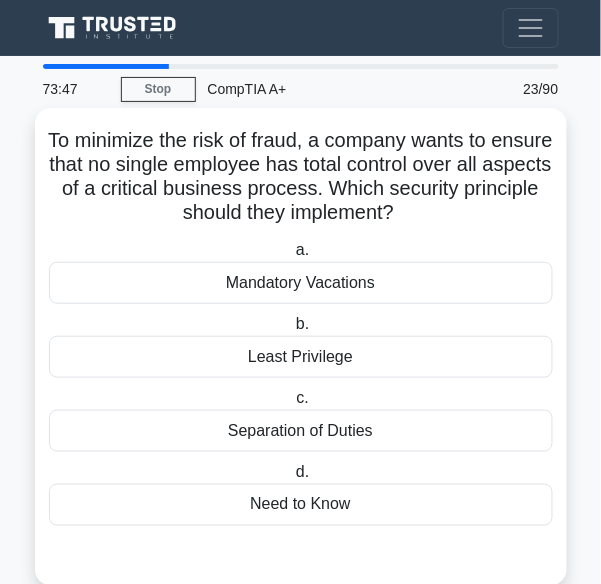 click on "Separation of Duties" at bounding box center [301, 431] 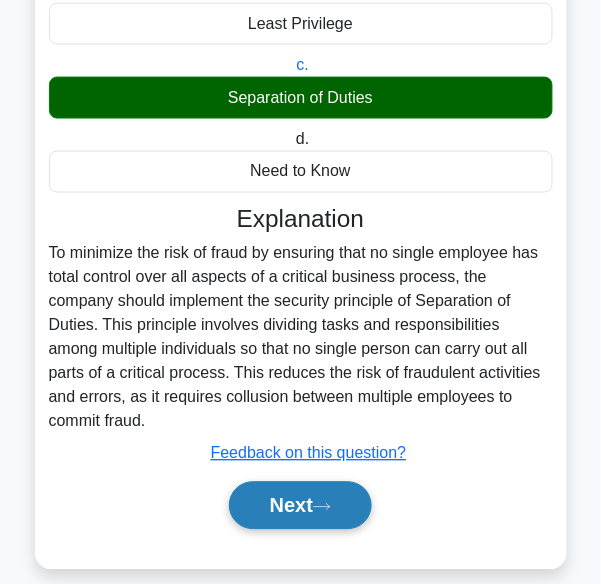 click on "Next" at bounding box center (300, 506) 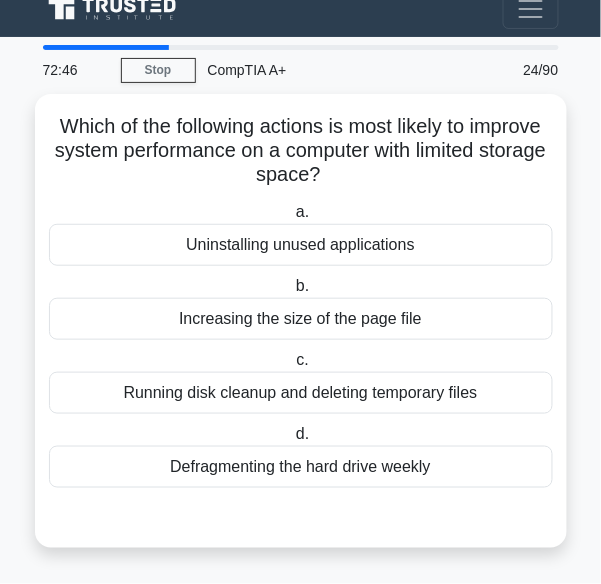 scroll, scrollTop: 16, scrollLeft: 0, axis: vertical 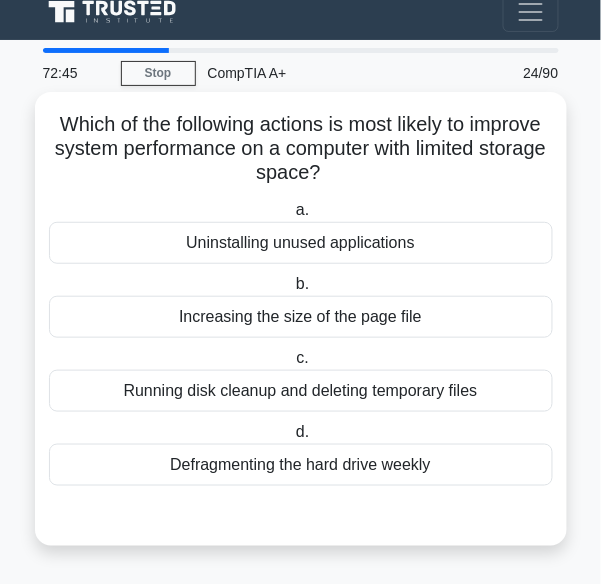 click on "Running disk cleanup and deleting temporary files" at bounding box center [301, 391] 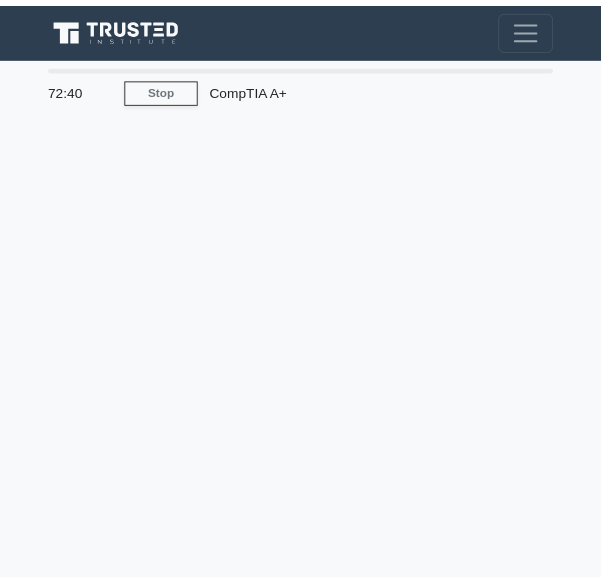 scroll, scrollTop: 0, scrollLeft: 0, axis: both 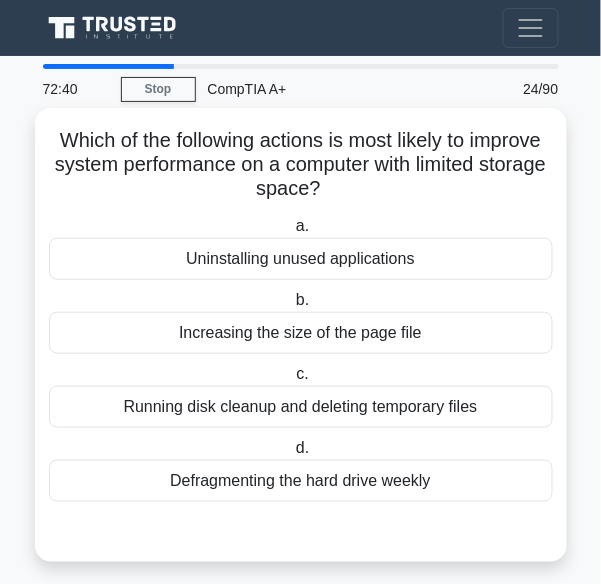 click on "Uninstalling unused applications" at bounding box center (301, 259) 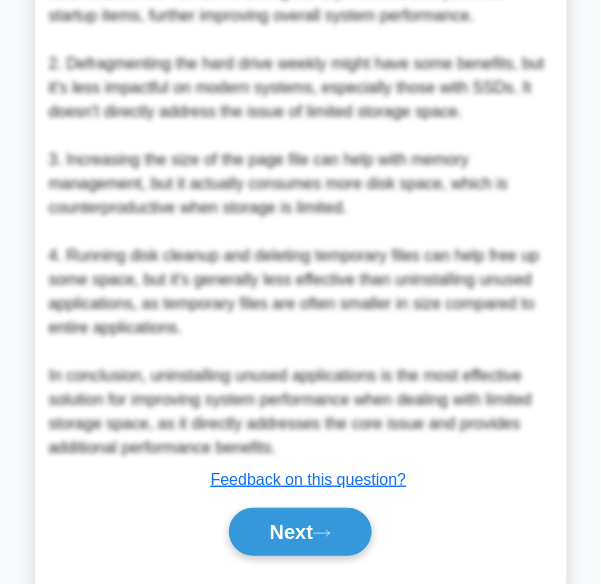 scroll, scrollTop: 813, scrollLeft: 0, axis: vertical 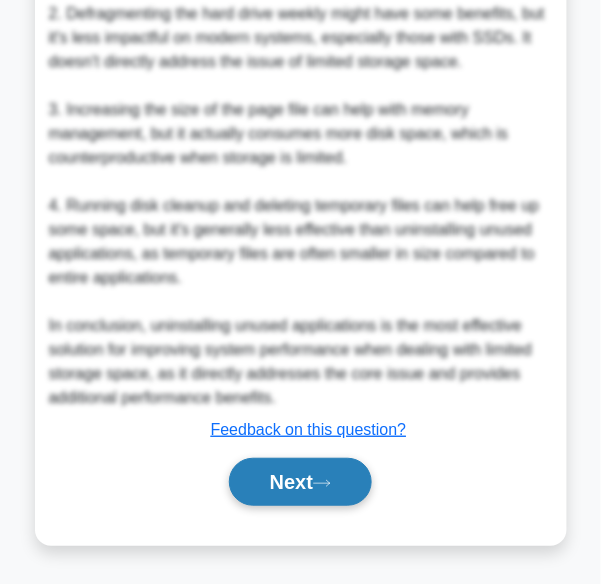 click on "Next" at bounding box center (300, 482) 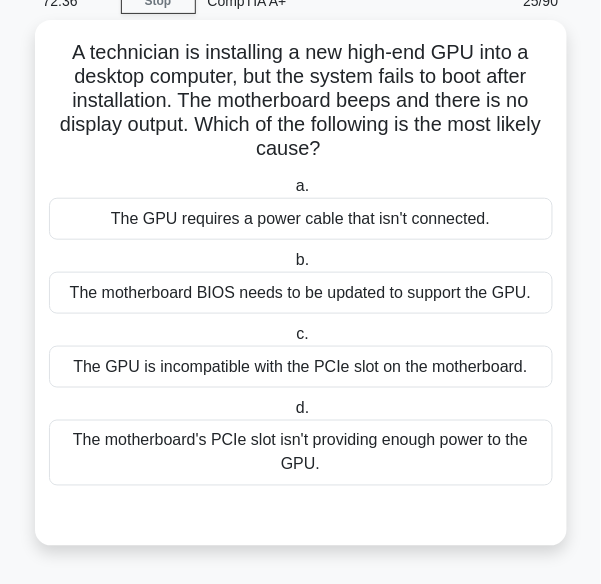 click on "The motherboard's PCIe slot isn't providing enough power to the GPU." at bounding box center [301, 453] 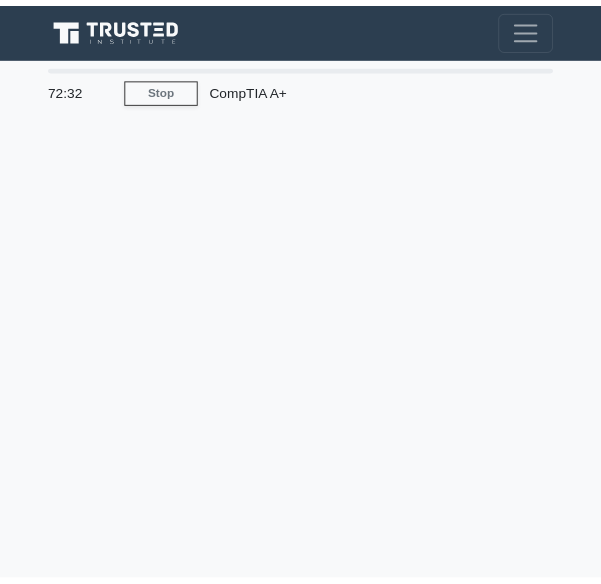 scroll, scrollTop: 0, scrollLeft: 0, axis: both 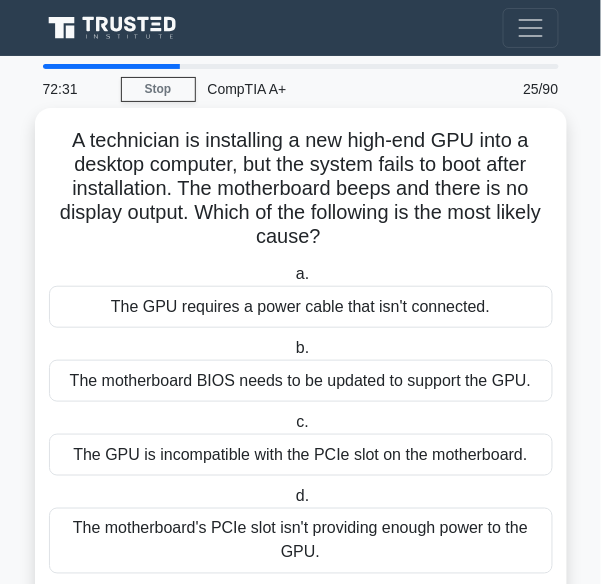 click on "The GPU requires a power cable that isn't connected." at bounding box center (301, 307) 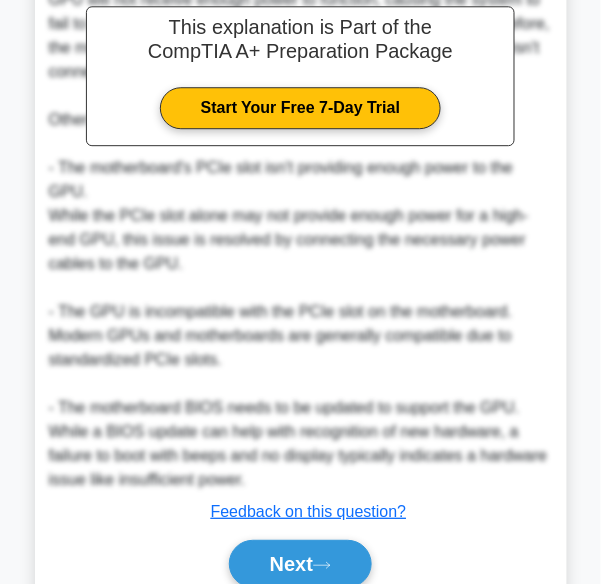 scroll, scrollTop: 765, scrollLeft: 0, axis: vertical 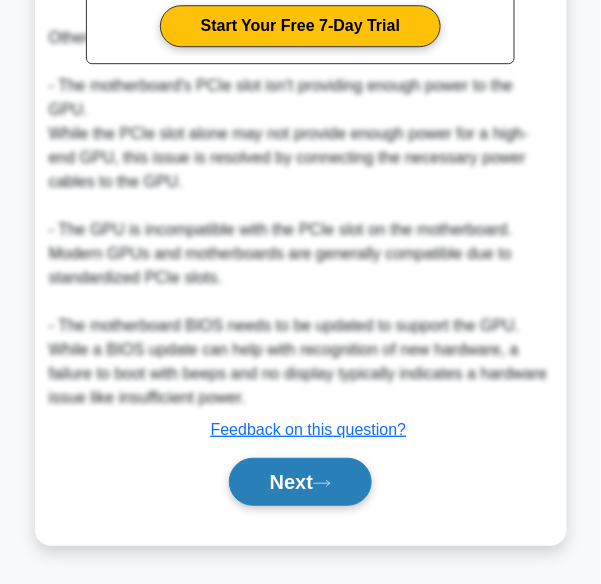 click on "Next" at bounding box center (300, 482) 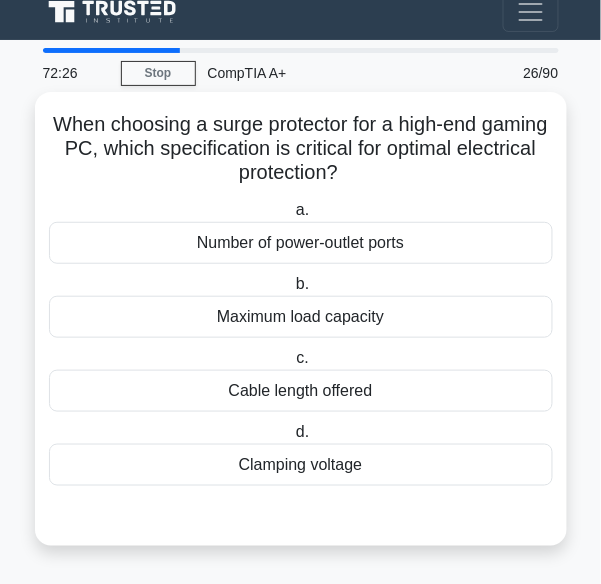 click on "Maximum load capacity" at bounding box center [301, 317] 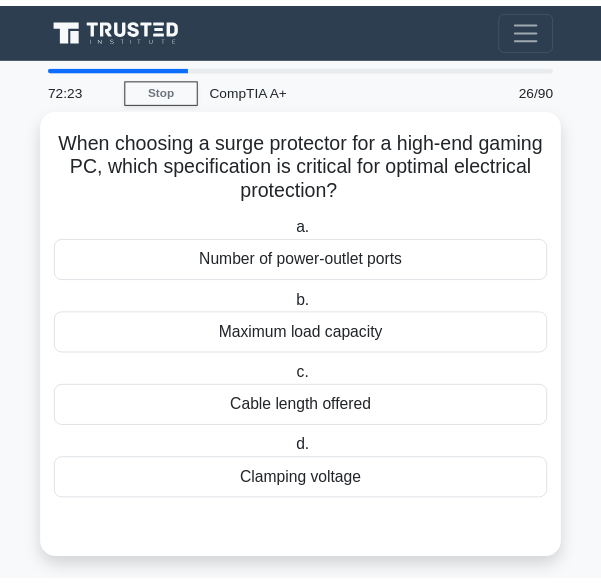 scroll, scrollTop: 0, scrollLeft: 0, axis: both 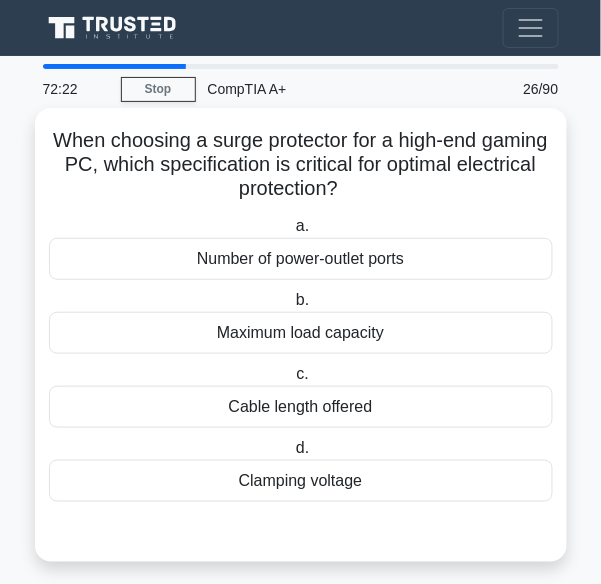 click on "Clamping voltage" at bounding box center [301, 481] 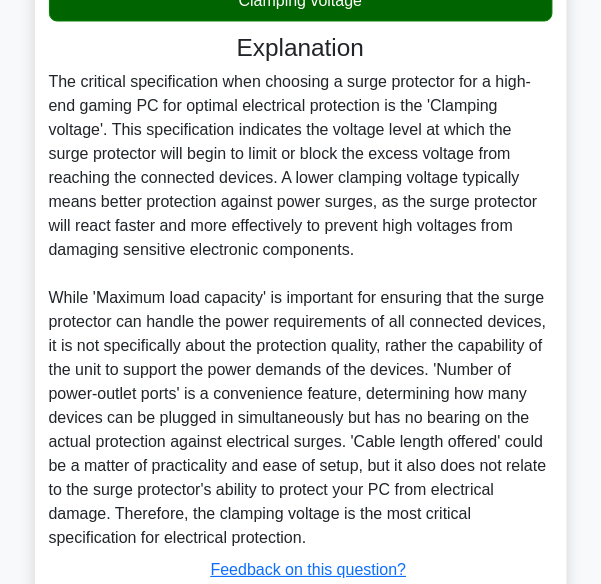 scroll, scrollTop: 621, scrollLeft: 0, axis: vertical 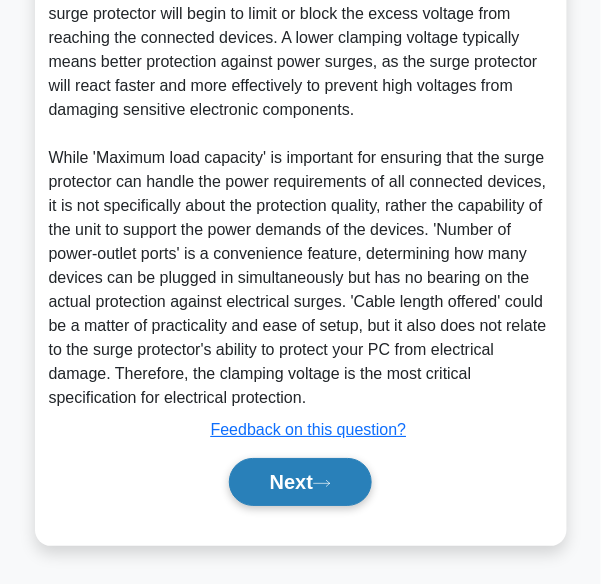 click on "Next" at bounding box center (300, 482) 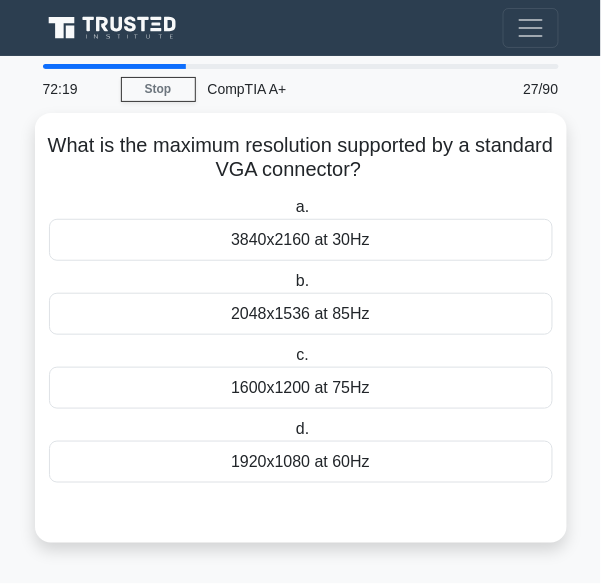 scroll, scrollTop: 0, scrollLeft: 0, axis: both 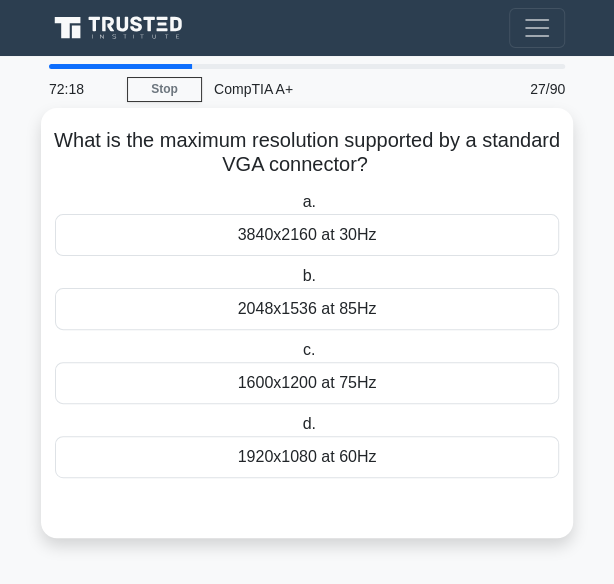 click on "1600x1200 at 75Hz" at bounding box center [307, 383] 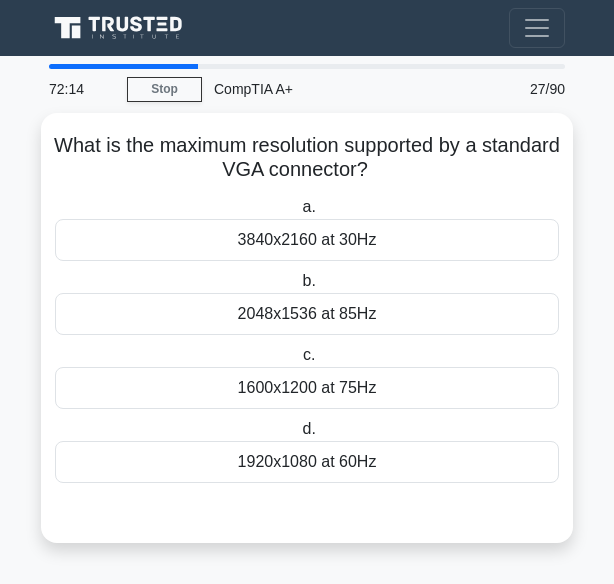 scroll, scrollTop: 0, scrollLeft: 0, axis: both 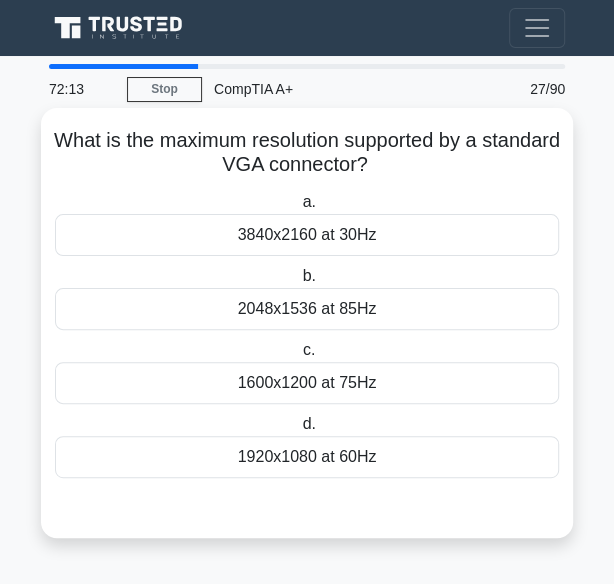 click on "2048x1536 at 85Hz" at bounding box center (307, 309) 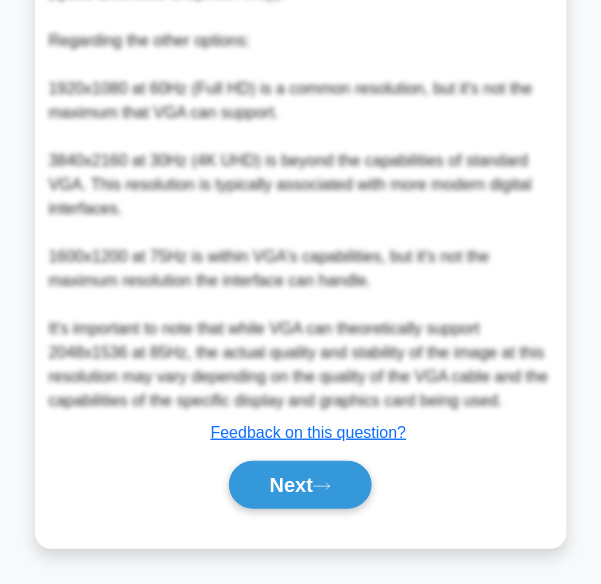 scroll, scrollTop: 813, scrollLeft: 0, axis: vertical 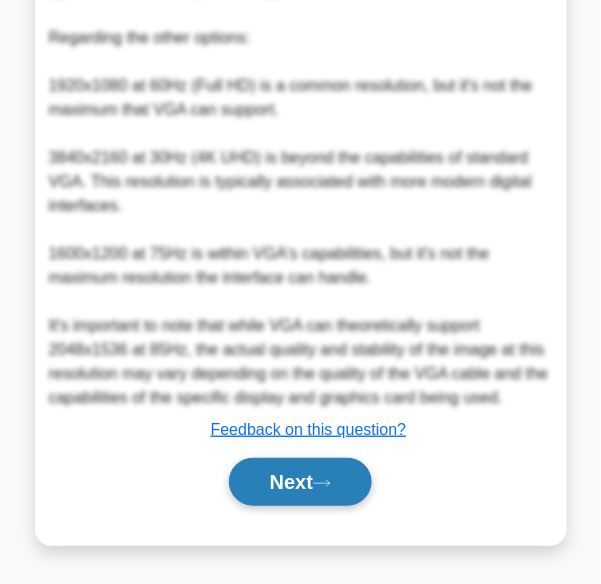 click on "Next" at bounding box center (300, 482) 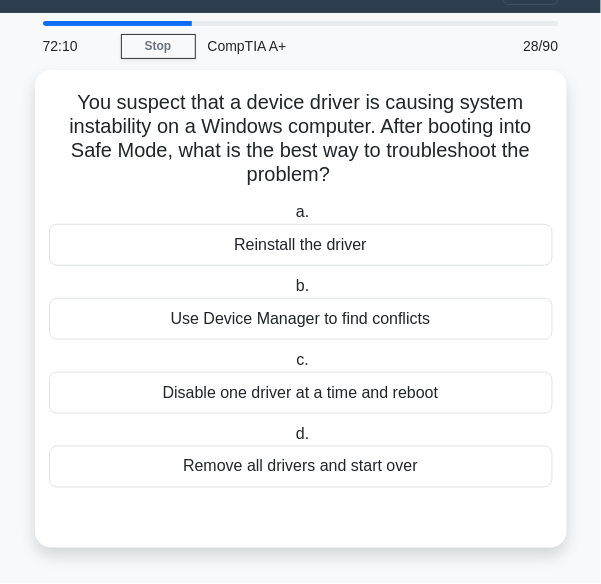 scroll, scrollTop: 40, scrollLeft: 0, axis: vertical 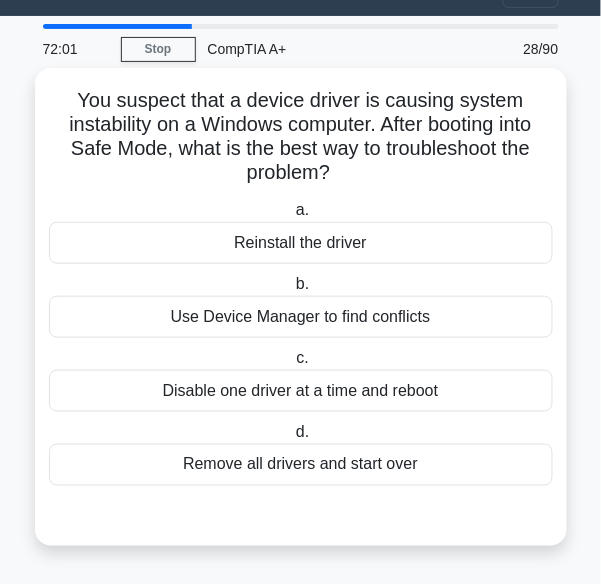click on "Disable one driver at a time and reboot" at bounding box center [301, 391] 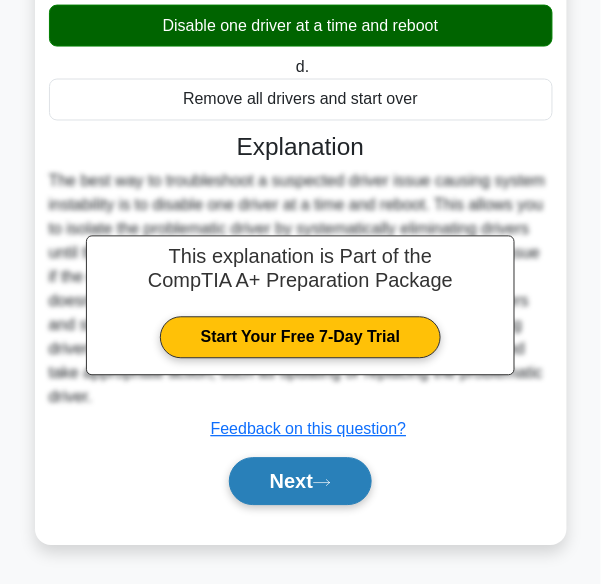 click on "Next" at bounding box center [300, 482] 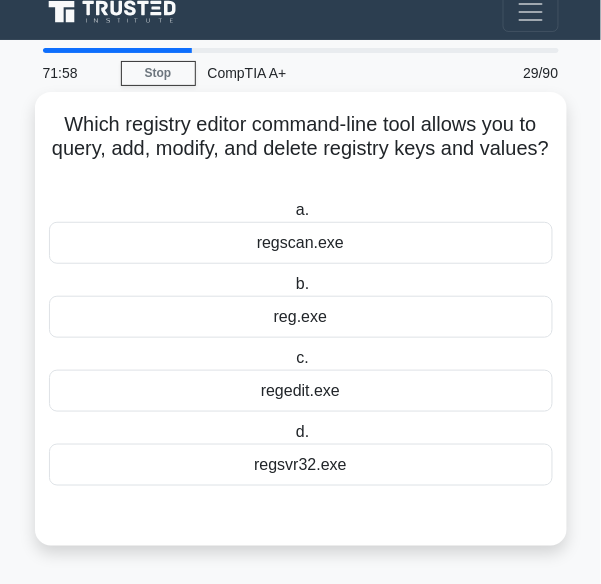 click on "regsvr32.exe" at bounding box center [301, 465] 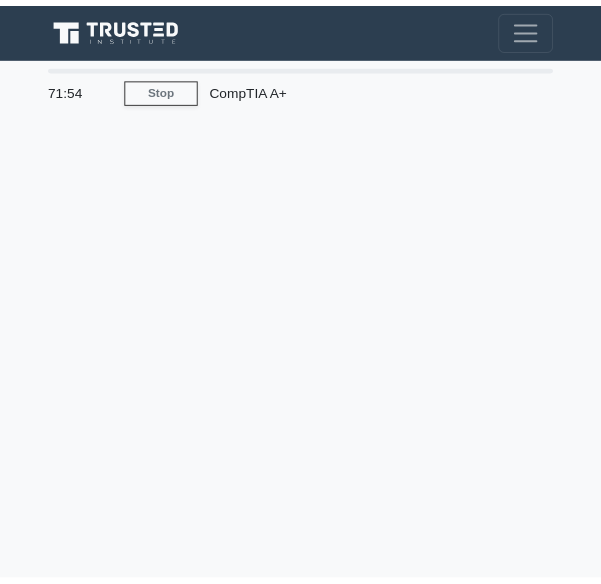 scroll, scrollTop: 0, scrollLeft: 0, axis: both 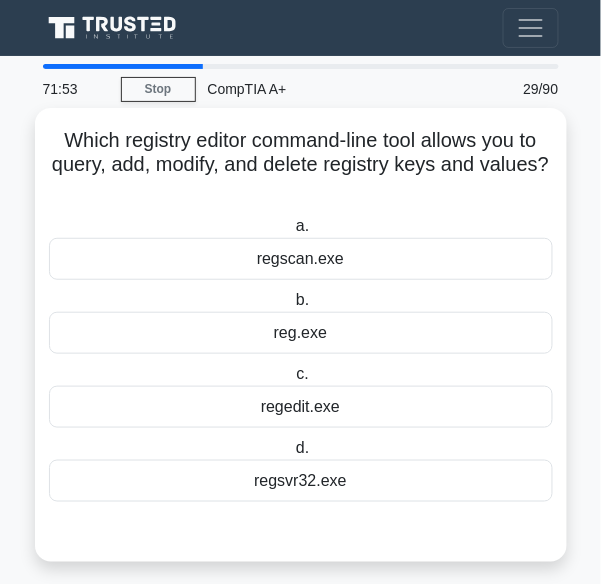 click on "reg.exe" at bounding box center (301, 333) 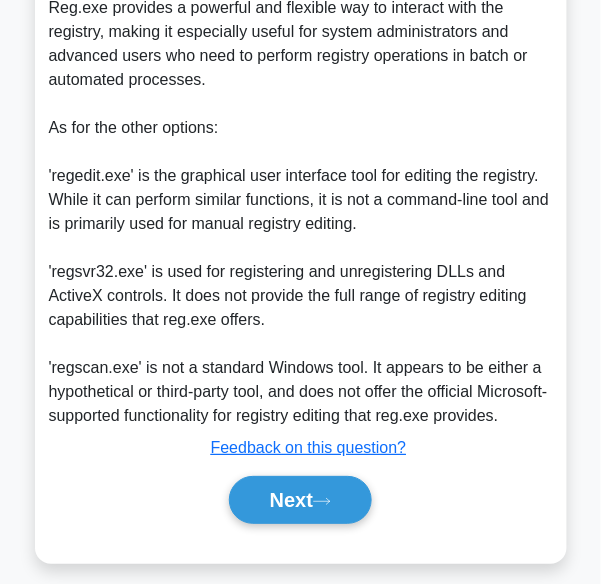 scroll, scrollTop: 717, scrollLeft: 0, axis: vertical 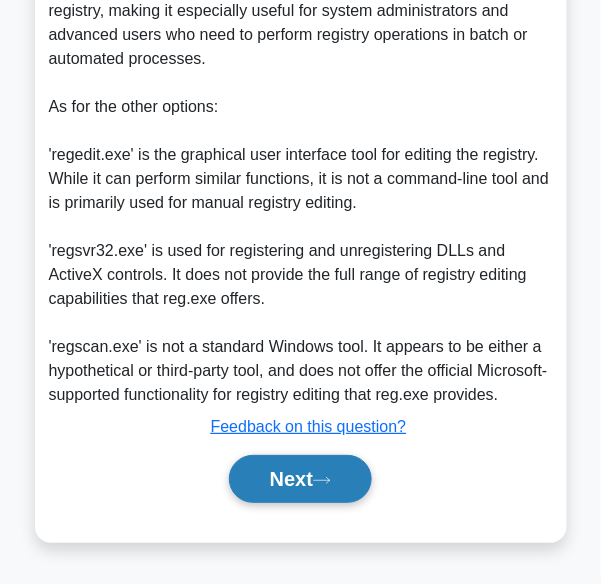 click on "Next" at bounding box center (300, 479) 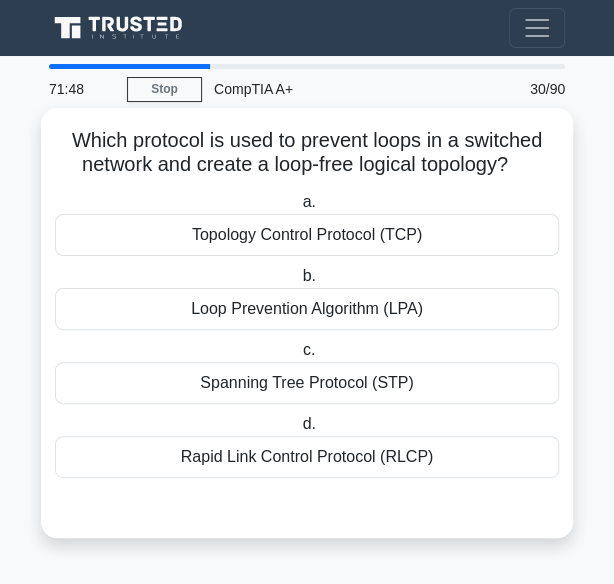 click on "Loop Prevention Algorithm (LPA)" at bounding box center (307, 309) 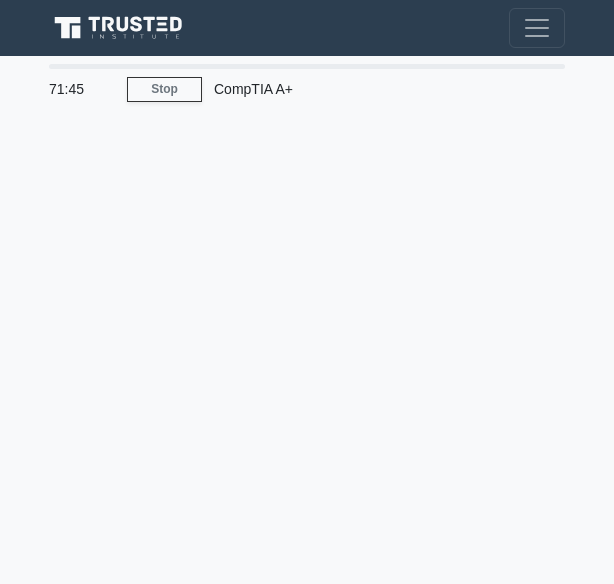 scroll, scrollTop: 0, scrollLeft: 0, axis: both 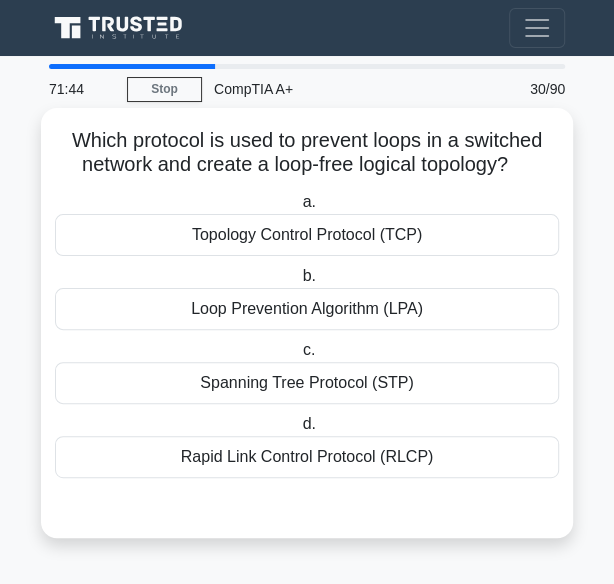 click on "Spanning Tree Protocol (STP)" at bounding box center [307, 383] 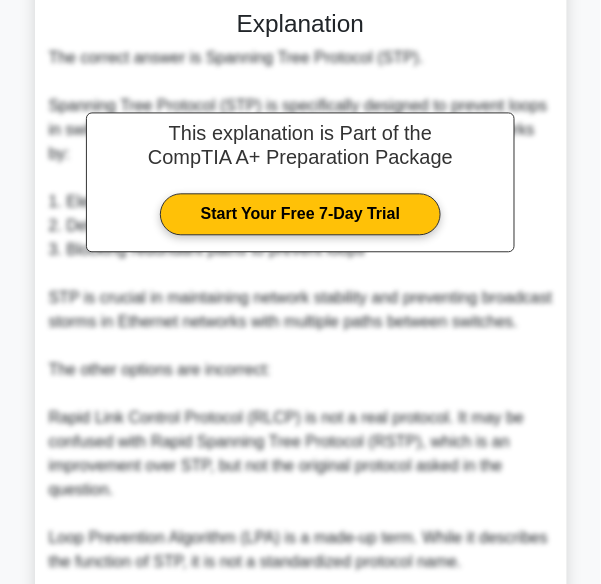 scroll, scrollTop: 741, scrollLeft: 0, axis: vertical 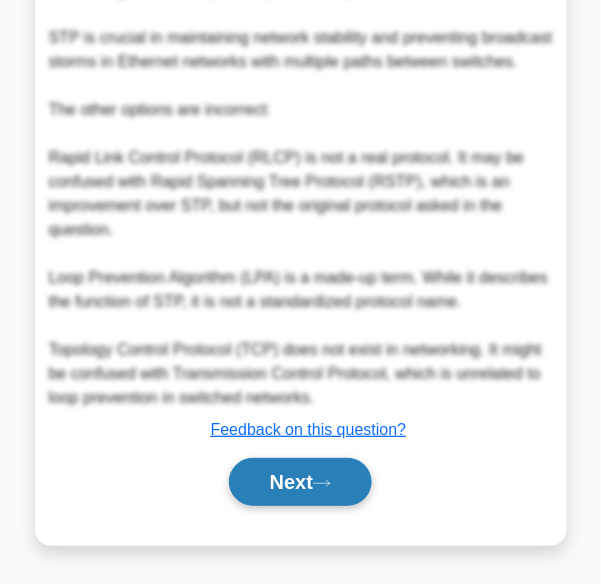 click on "Next" at bounding box center (300, 482) 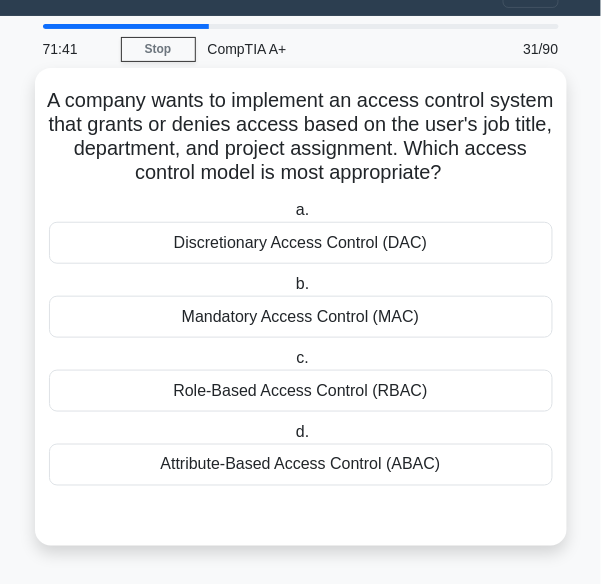 click on "Role-Based Access Control (RBAC)" at bounding box center (301, 391) 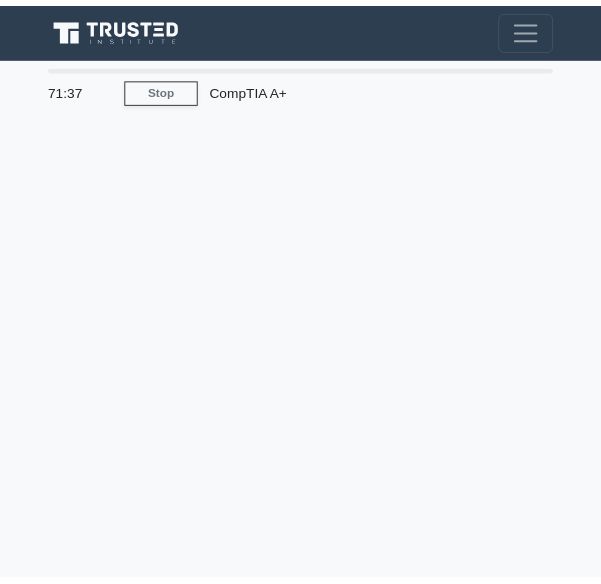 scroll, scrollTop: 0, scrollLeft: 0, axis: both 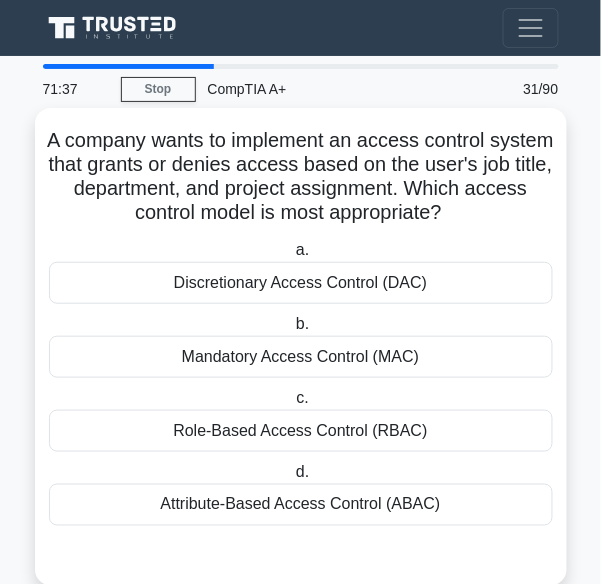 click on "Attribute-Based Access Control (ABAC)" at bounding box center (301, 505) 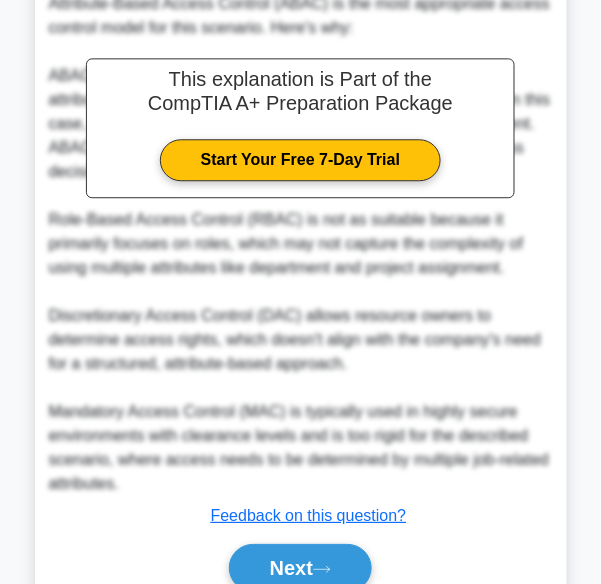 scroll, scrollTop: 669, scrollLeft: 0, axis: vertical 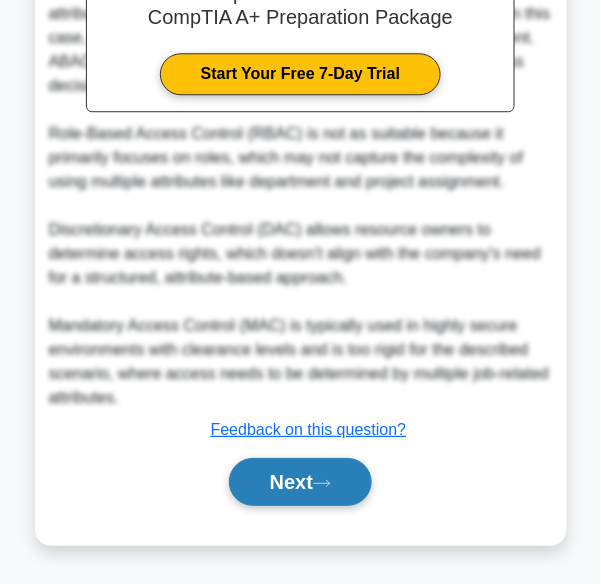 click on "Next" at bounding box center [300, 482] 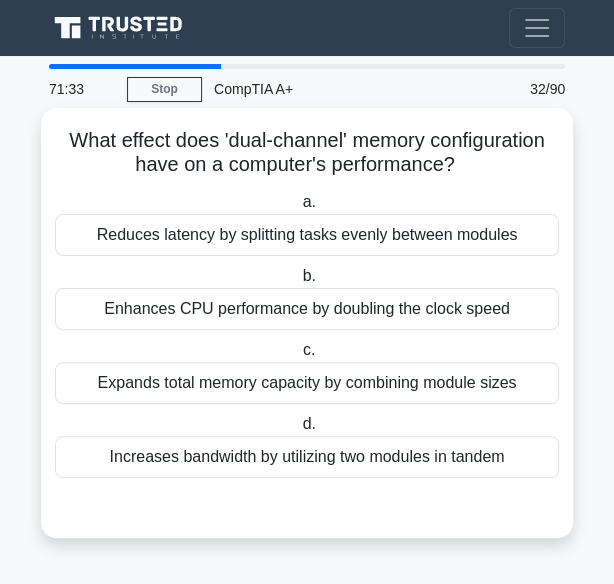 click on "c.
Expands total memory capacity by combining module sizes" at bounding box center (307, 371) 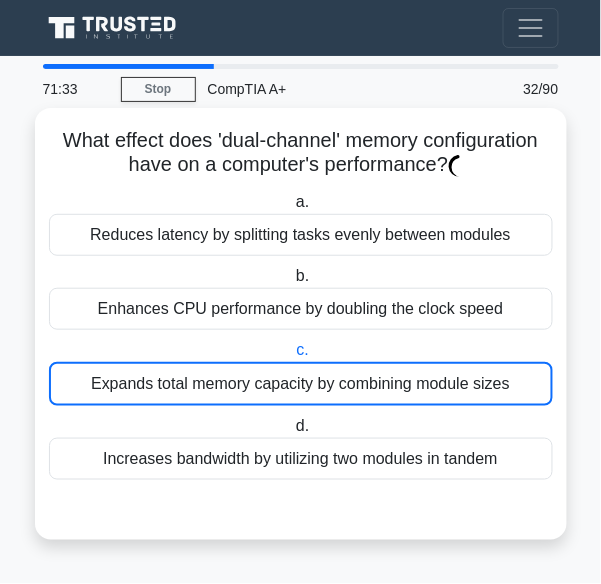click on "Enhances CPU performance by doubling the clock speed" at bounding box center (301, 309) 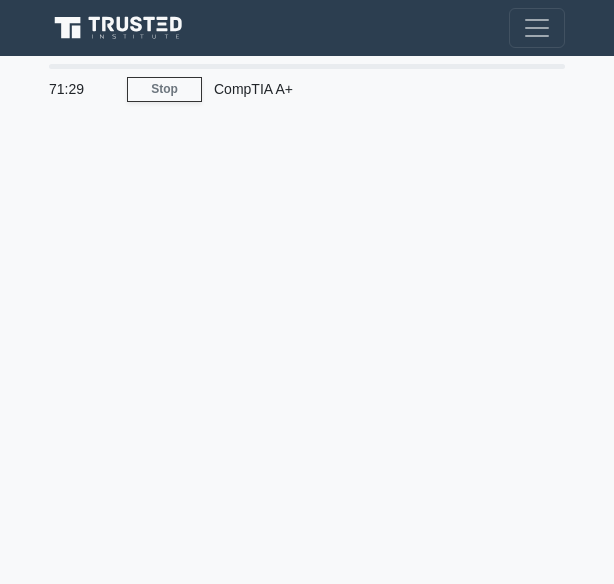 scroll, scrollTop: 0, scrollLeft: 0, axis: both 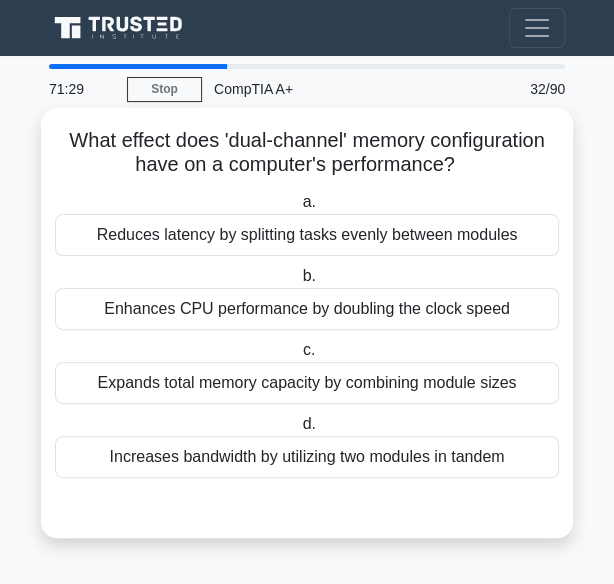 click on "Increases bandwidth by utilizing two modules in tandem" at bounding box center [307, 457] 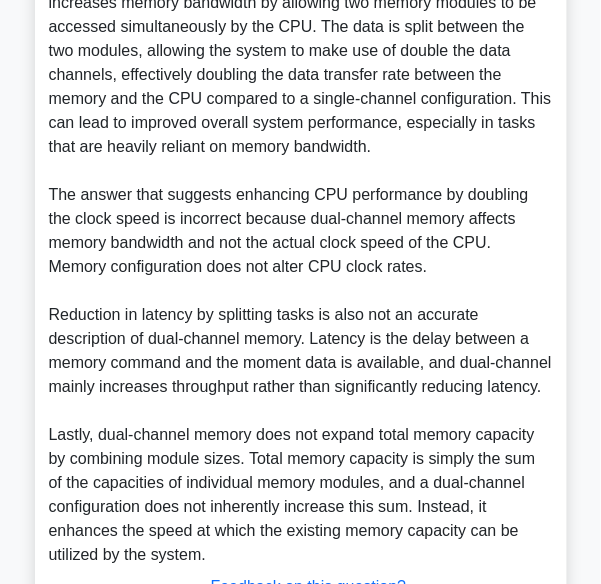 scroll, scrollTop: 717, scrollLeft: 0, axis: vertical 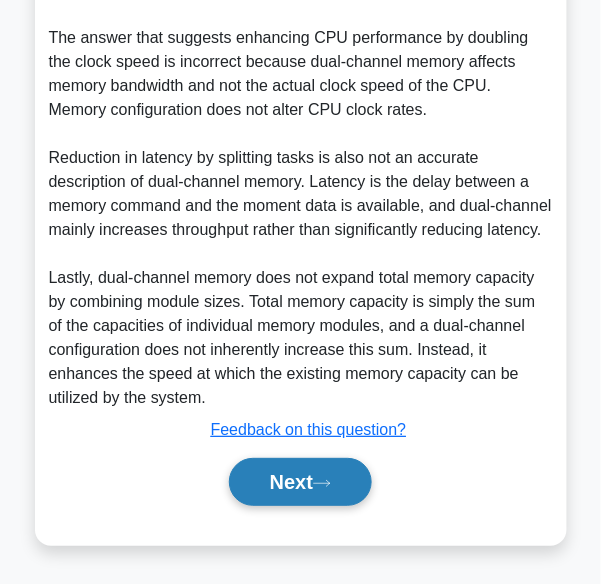 click on "Next" at bounding box center [300, 482] 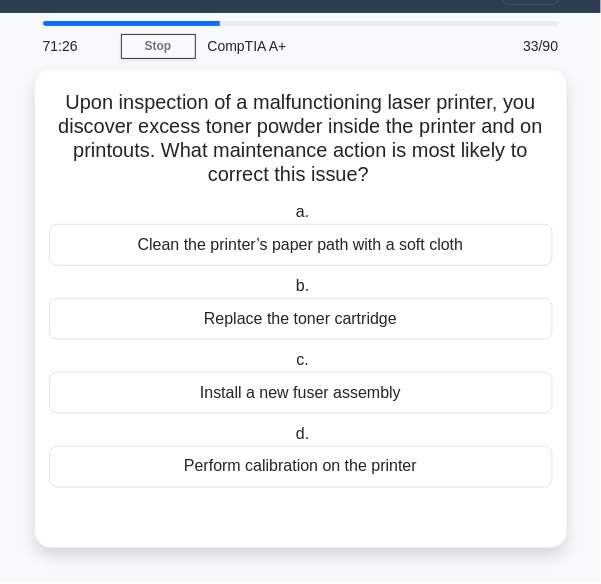 scroll, scrollTop: 40, scrollLeft: 0, axis: vertical 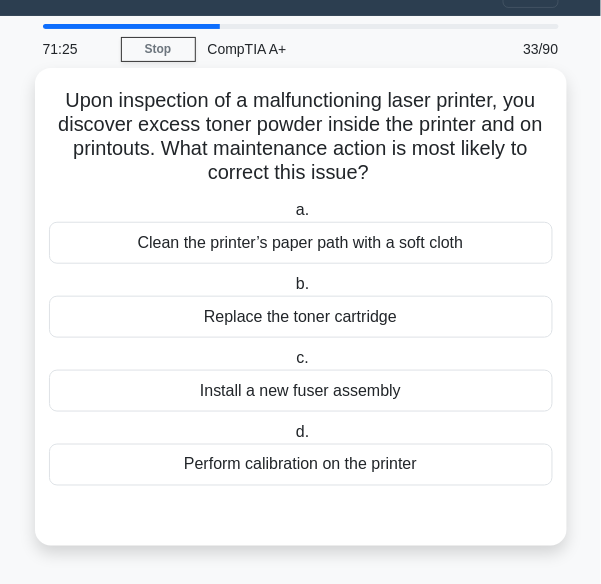 drag, startPoint x: 285, startPoint y: 180, endPoint x: 256, endPoint y: 238, distance: 64.84597 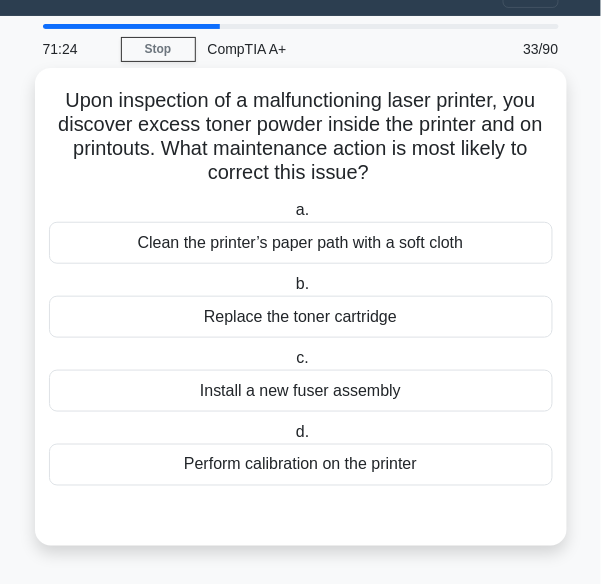 click on "Clean the printer’s paper path with a soft cloth" at bounding box center [301, 243] 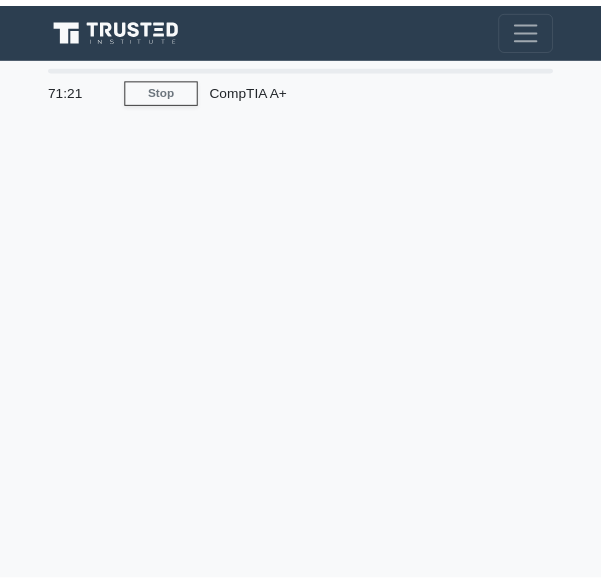 scroll, scrollTop: 0, scrollLeft: 0, axis: both 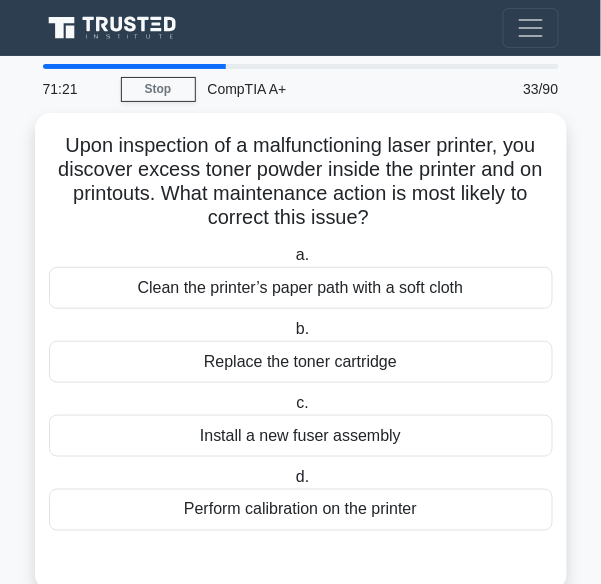 click on "Replace the toner cartridge" at bounding box center [301, 362] 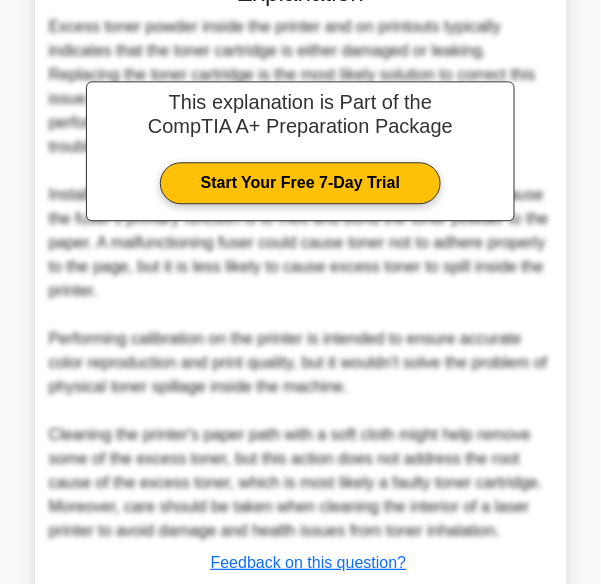 scroll, scrollTop: 693, scrollLeft: 0, axis: vertical 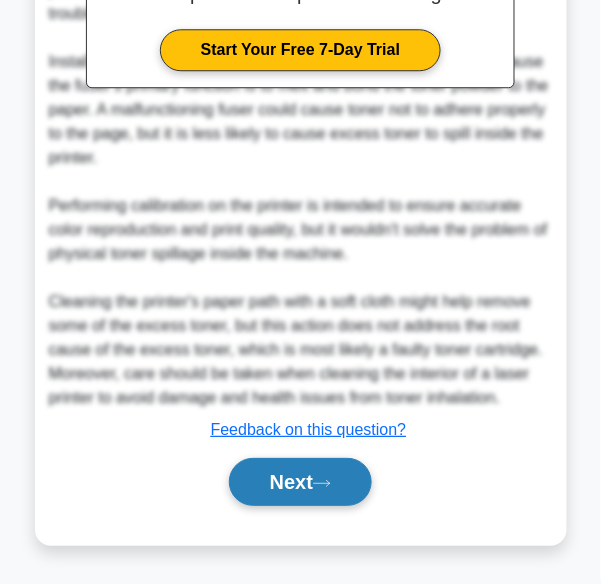 click on "Next" at bounding box center [300, 482] 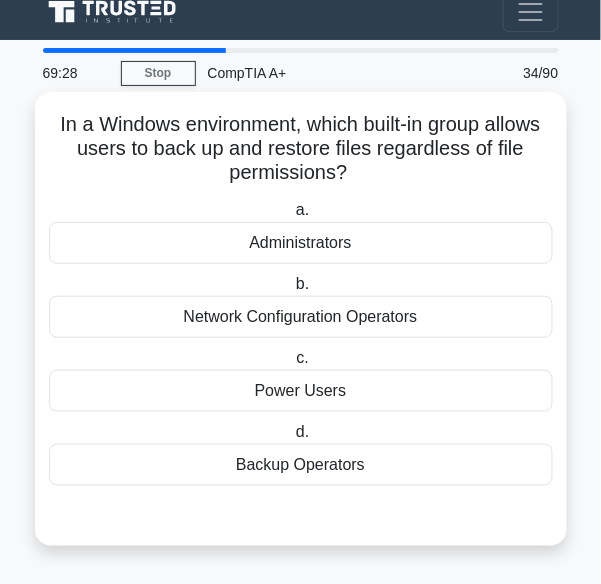 click on "Backup Operators" at bounding box center [301, 465] 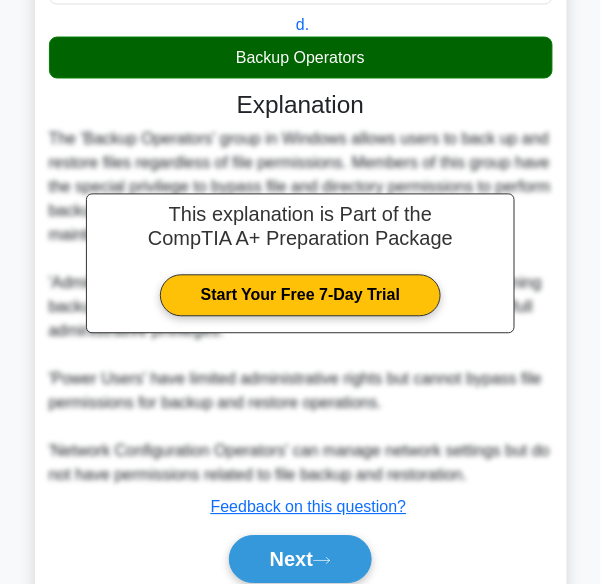 scroll, scrollTop: 501, scrollLeft: 0, axis: vertical 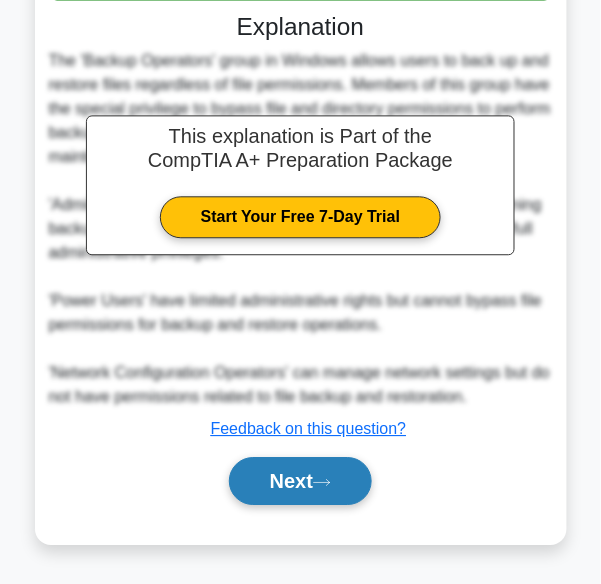 click on "Next" at bounding box center (300, 482) 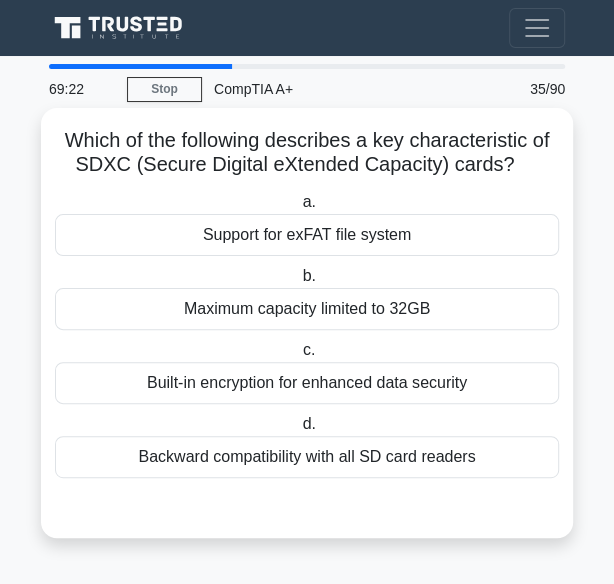 click on "Maximum capacity limited to 32GB" at bounding box center (307, 309) 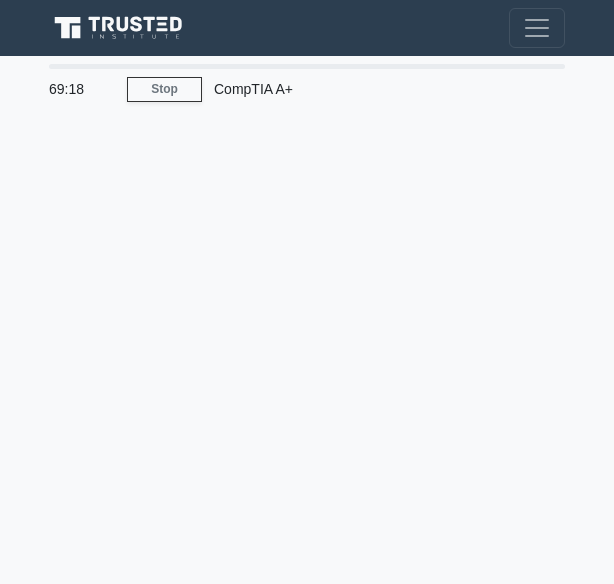 scroll, scrollTop: 0, scrollLeft: 0, axis: both 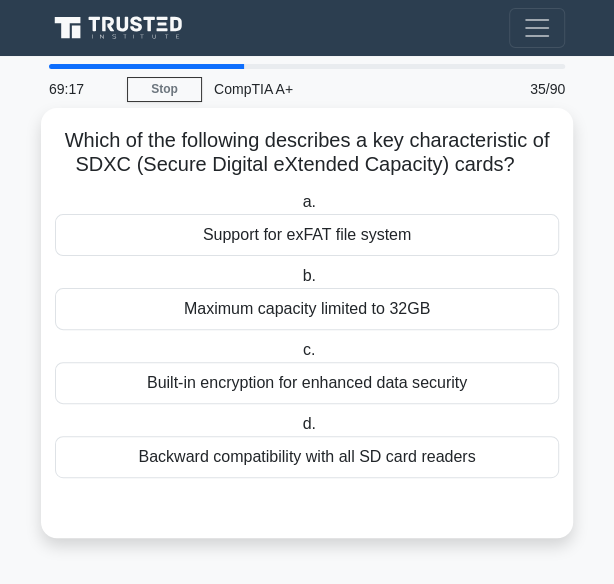 click on "Support for exFAT file system" at bounding box center [307, 235] 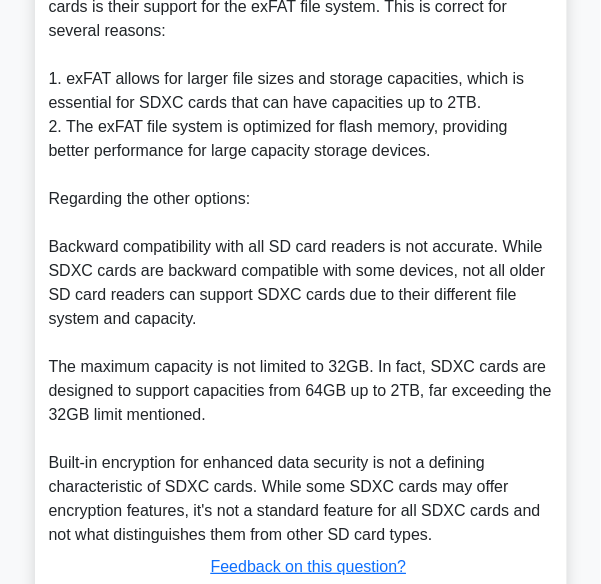 scroll, scrollTop: 693, scrollLeft: 0, axis: vertical 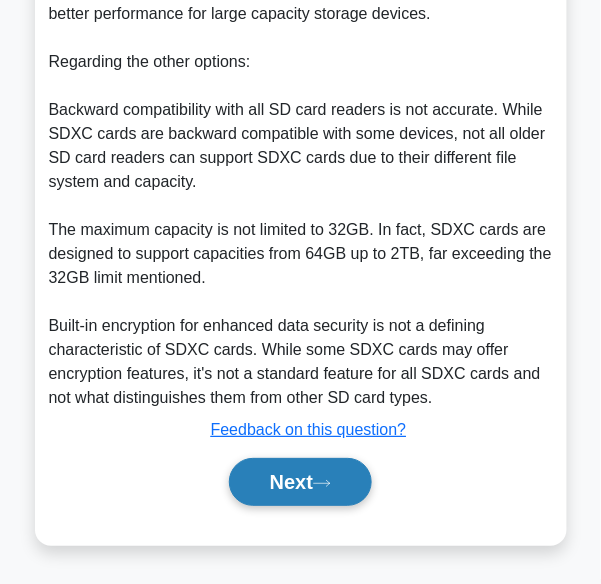 click on "Next" at bounding box center [300, 482] 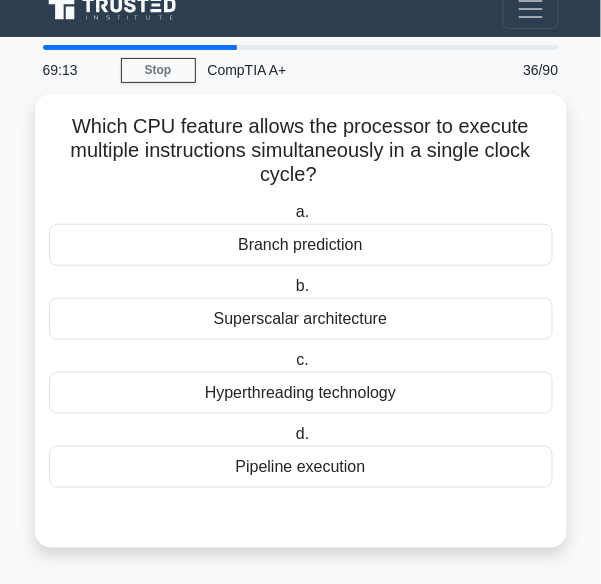 scroll, scrollTop: 16, scrollLeft: 0, axis: vertical 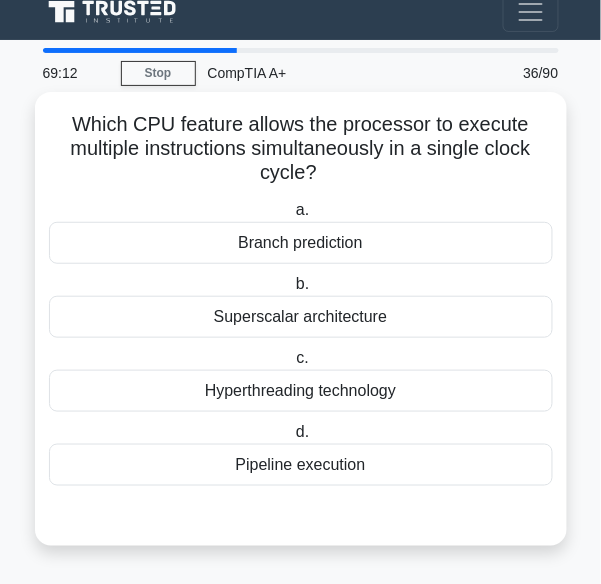 click on "Pipeline execution" at bounding box center (301, 465) 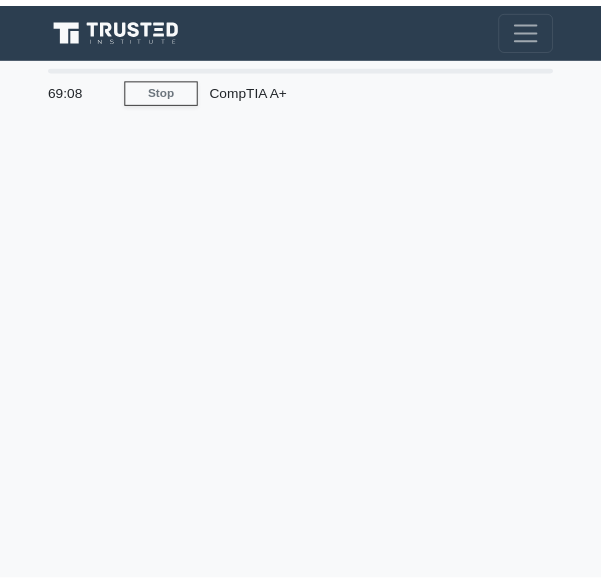 scroll, scrollTop: 0, scrollLeft: 0, axis: both 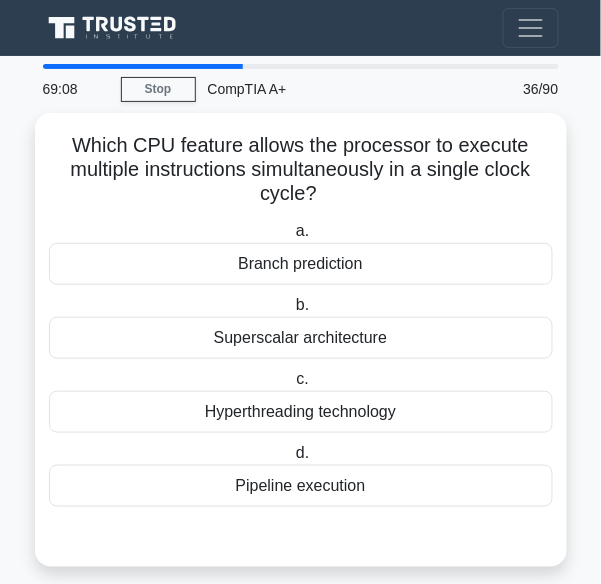 click on "Superscalar architecture" at bounding box center (301, 338) 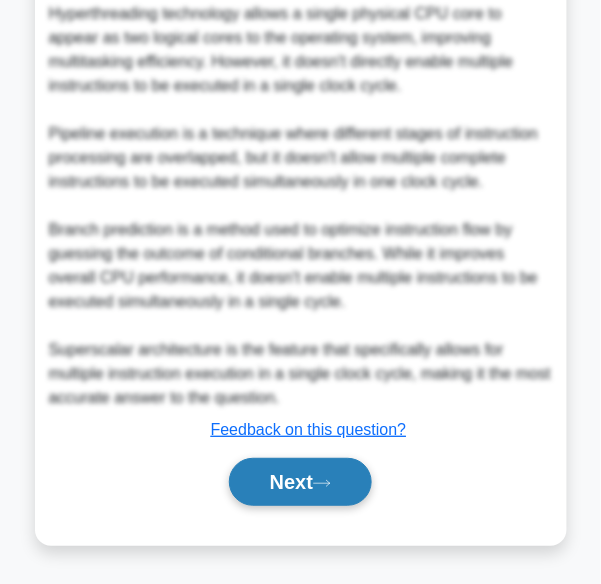 click on "Next" at bounding box center (300, 482) 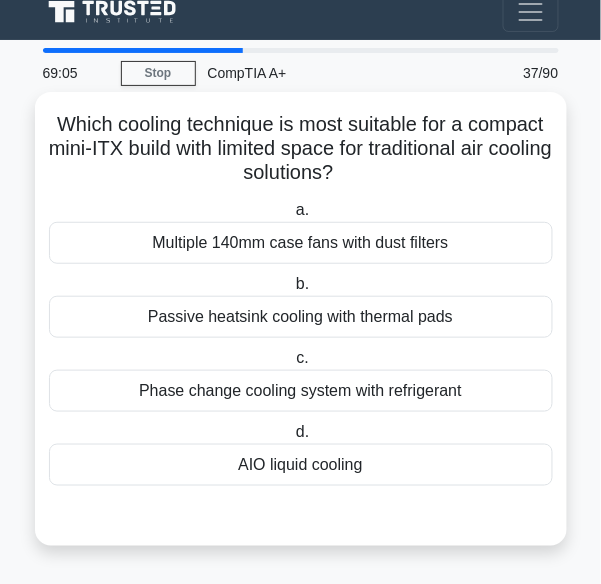 click on "Multiple 140mm case fans with dust filters" at bounding box center (301, 243) 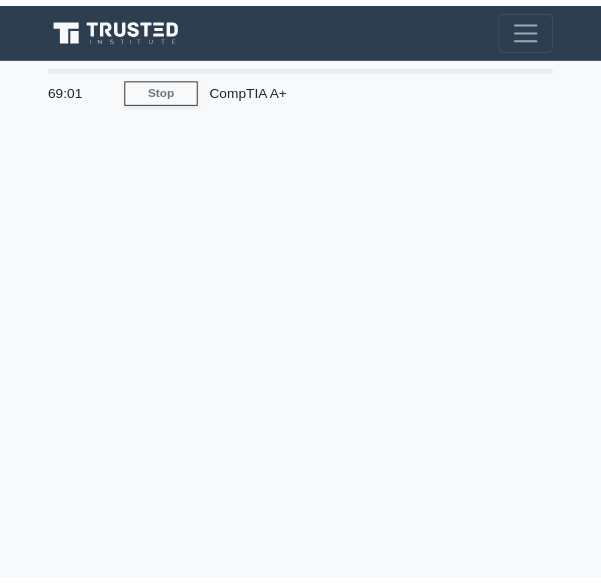 scroll, scrollTop: 0, scrollLeft: 0, axis: both 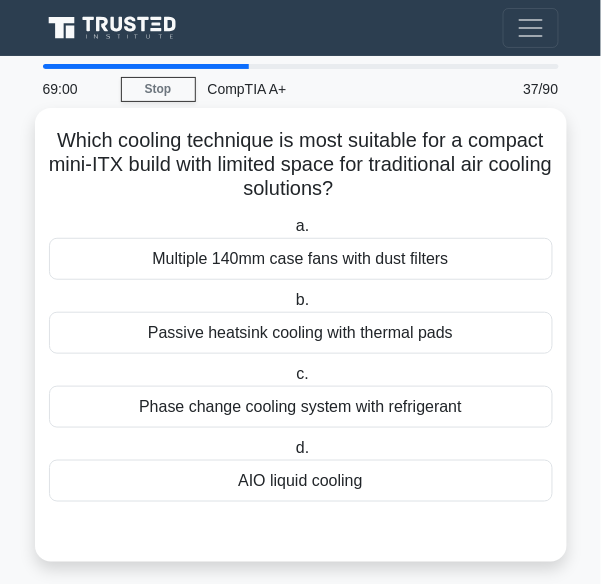 click on "AIO liquid cooling" at bounding box center (301, 481) 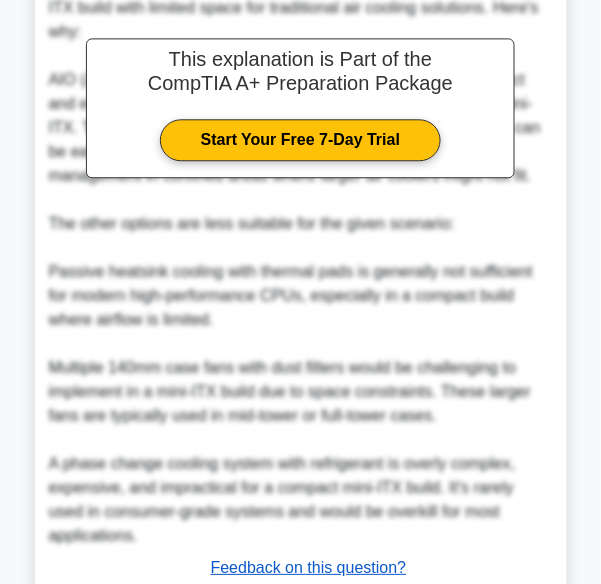 scroll, scrollTop: 717, scrollLeft: 0, axis: vertical 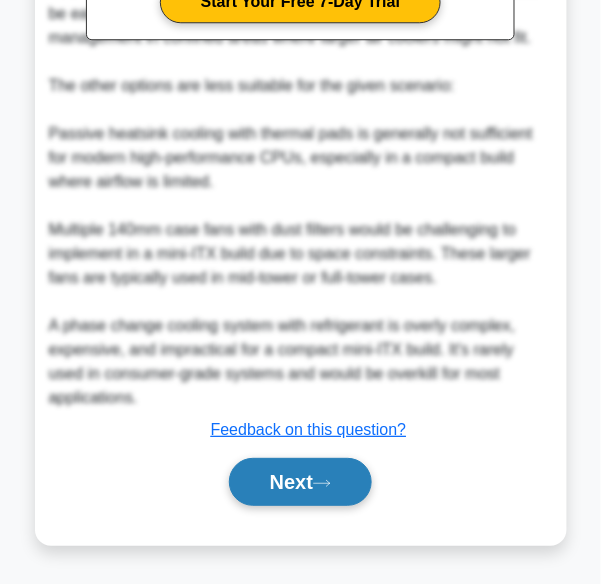 click on "Next" at bounding box center [300, 482] 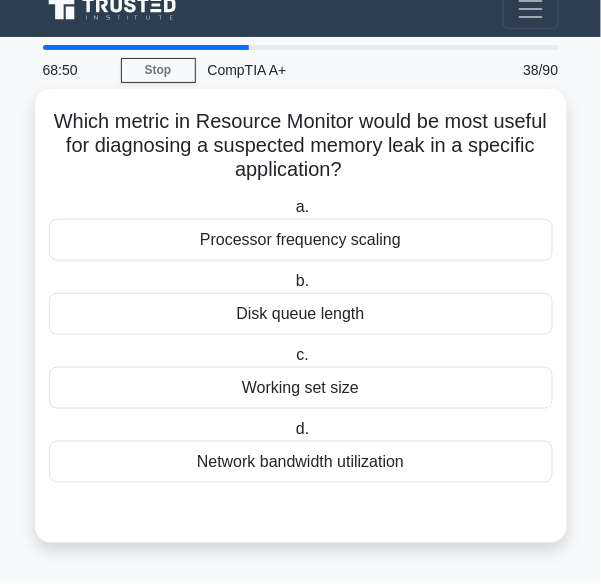 scroll, scrollTop: 16, scrollLeft: 0, axis: vertical 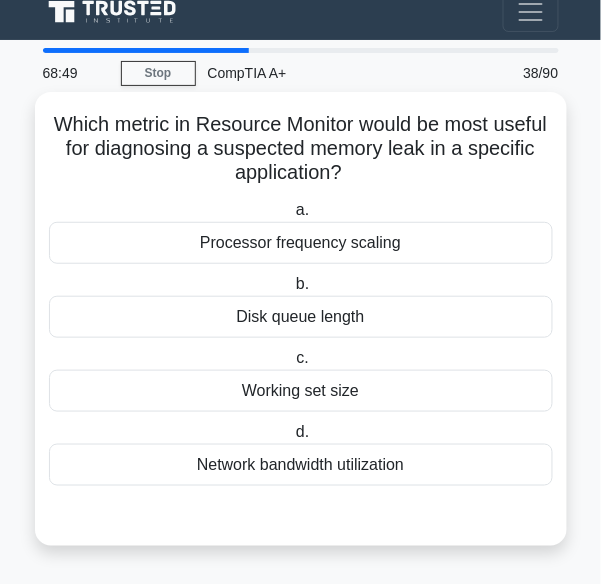 click on "Working set size" at bounding box center [301, 391] 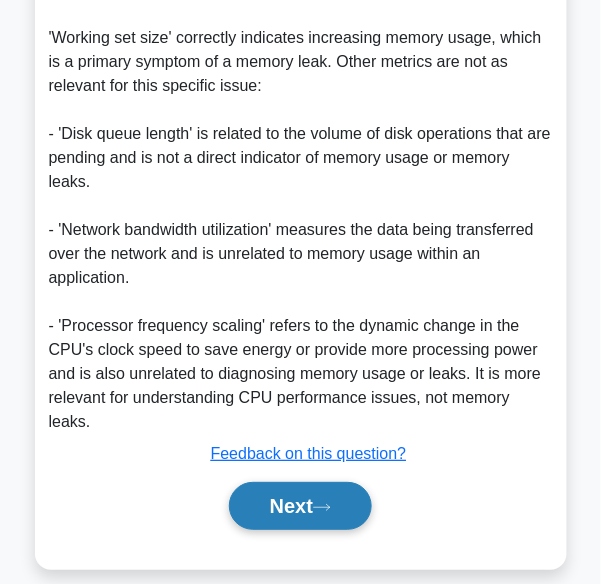 click on "Next" at bounding box center [300, 506] 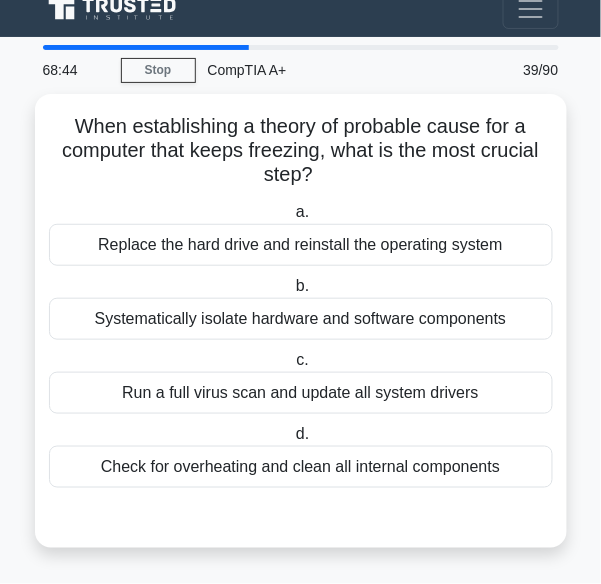 scroll, scrollTop: 16, scrollLeft: 0, axis: vertical 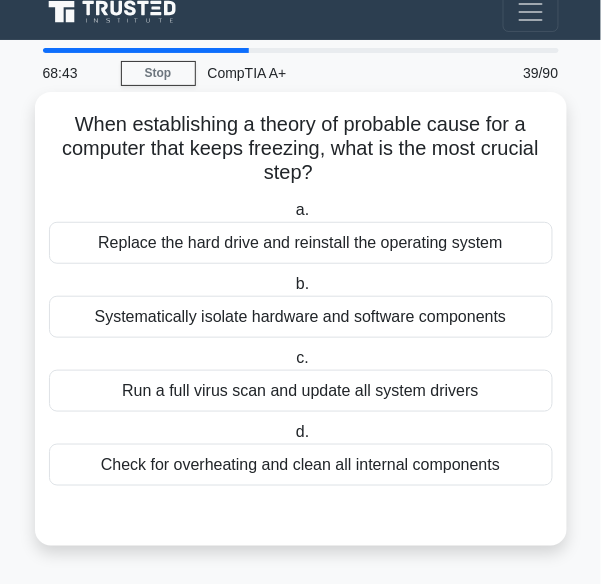 click on "Replace the hard drive and reinstall the operating system" at bounding box center [301, 243] 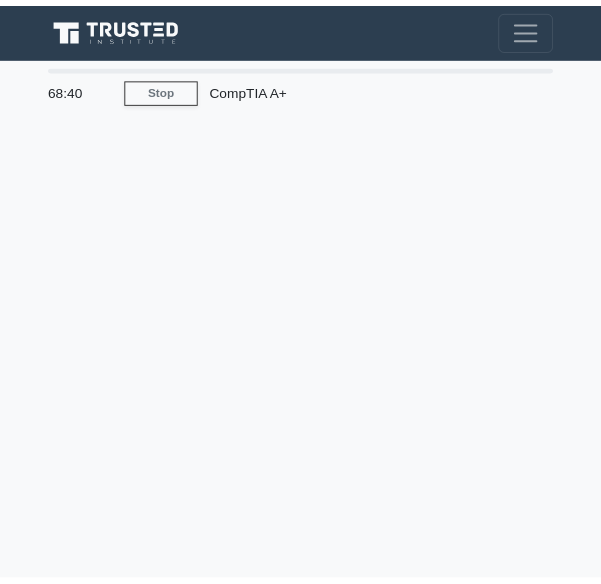 scroll, scrollTop: 0, scrollLeft: 0, axis: both 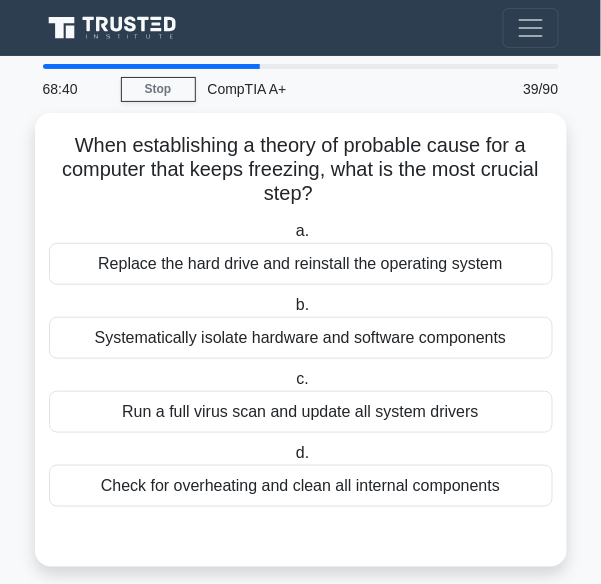 click on "Systematically isolate hardware and software components" at bounding box center (301, 338) 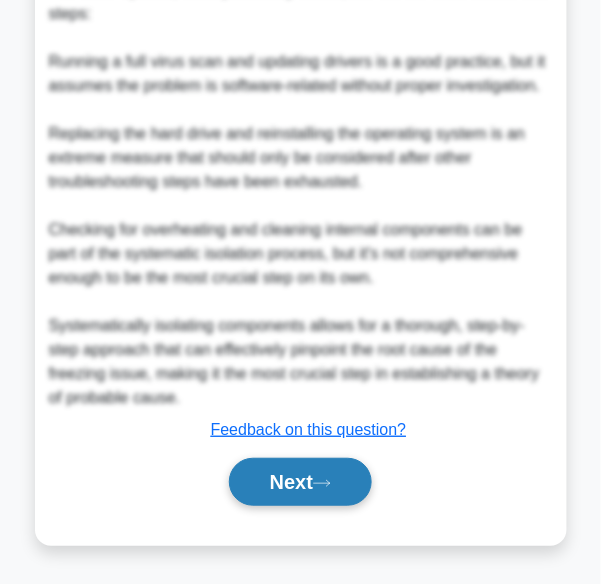 click 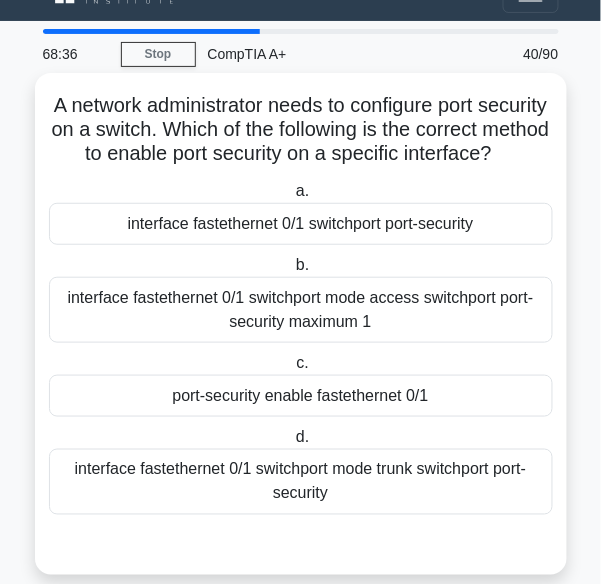 scroll, scrollTop: 8, scrollLeft: 0, axis: vertical 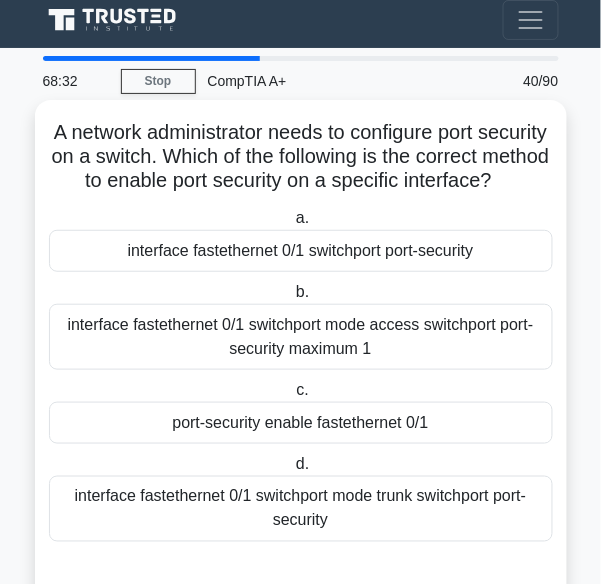 click on "port-security enable fastethernet 0/1" at bounding box center [301, 423] 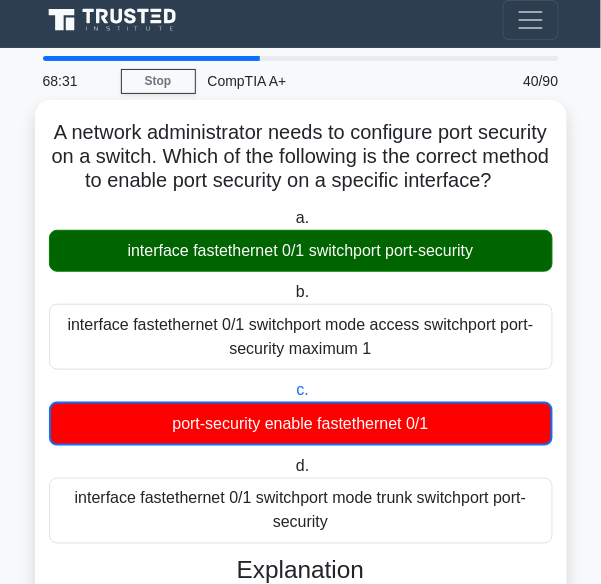 scroll, scrollTop: 0, scrollLeft: 0, axis: both 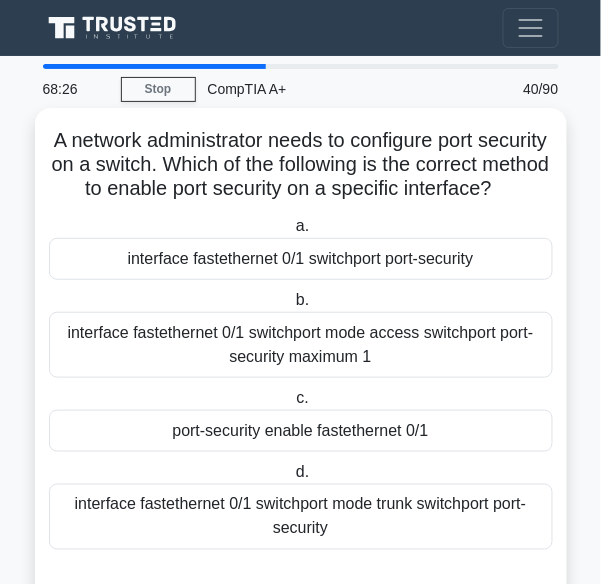 click on "interface fastethernet 0/1
switchport port-security" at bounding box center (301, 259) 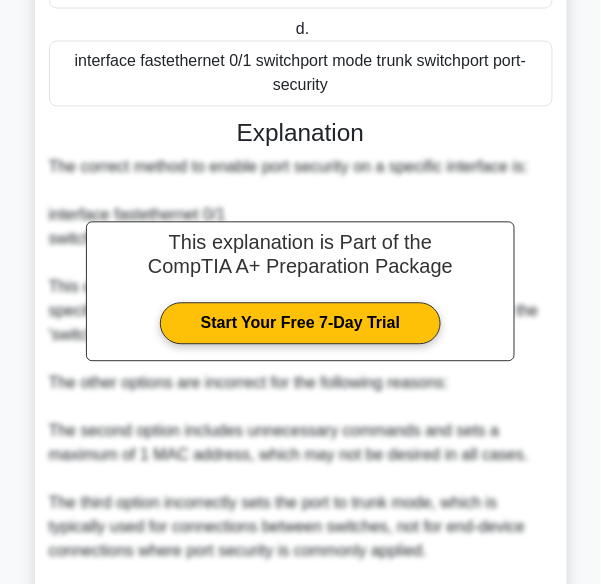 scroll, scrollTop: 640, scrollLeft: 0, axis: vertical 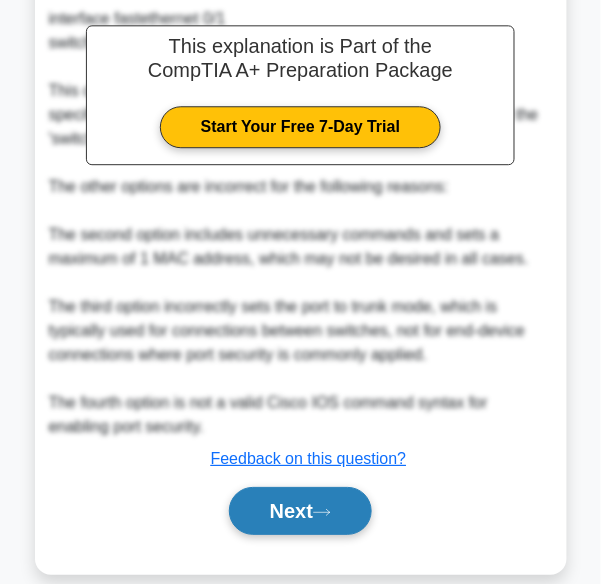 click on "Next" at bounding box center (300, 511) 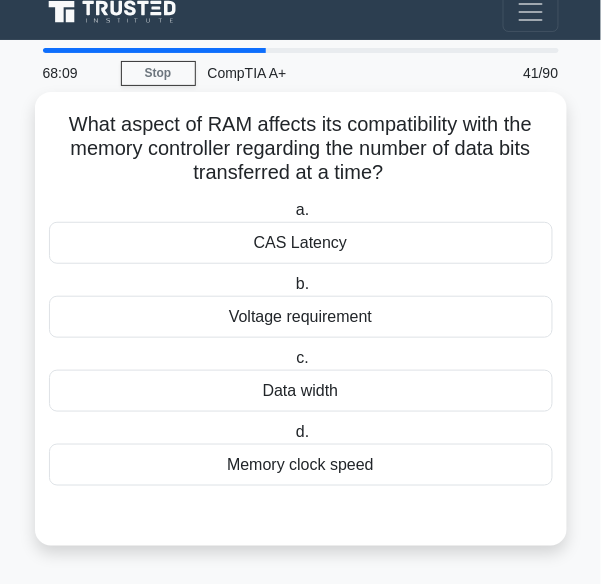 click on "Voltage requirement" at bounding box center [301, 317] 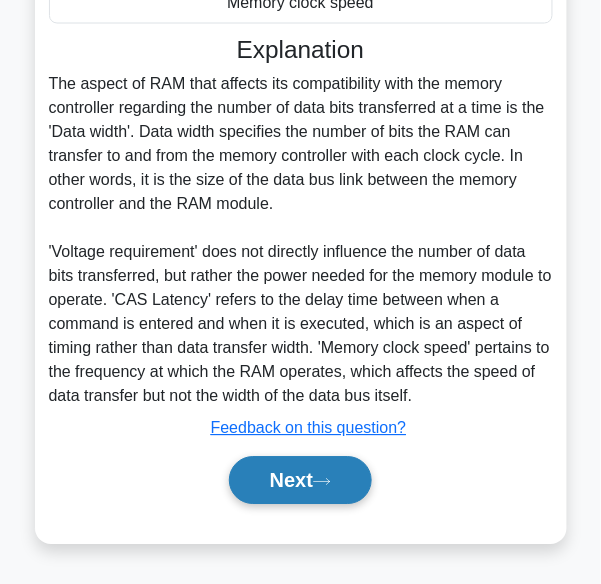 click on "Next" at bounding box center (300, 481) 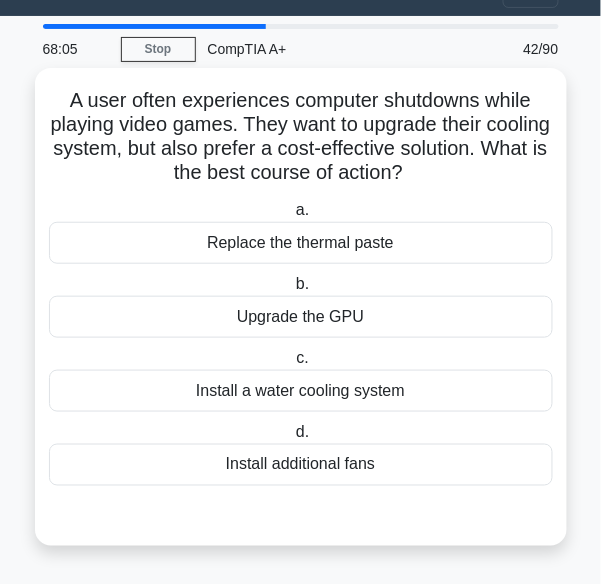 click on "Upgrade the GPU" at bounding box center (301, 317) 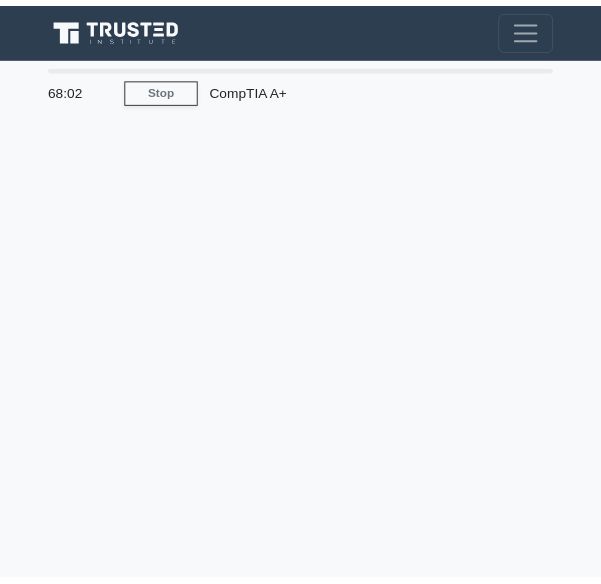 scroll, scrollTop: 0, scrollLeft: 0, axis: both 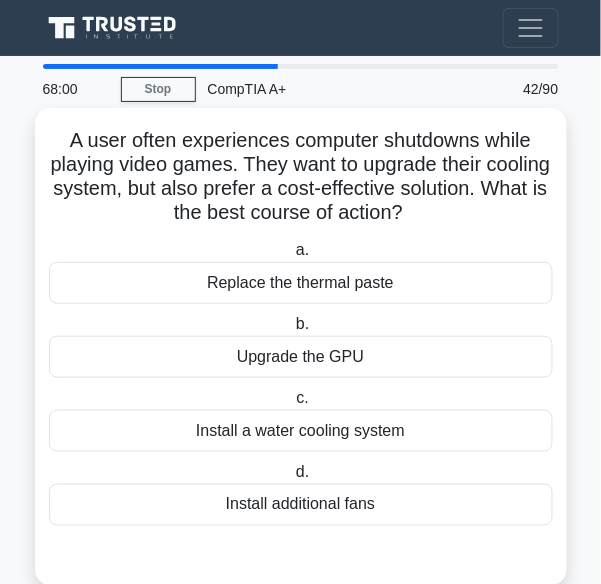 click on "Replace the thermal paste" at bounding box center [301, 283] 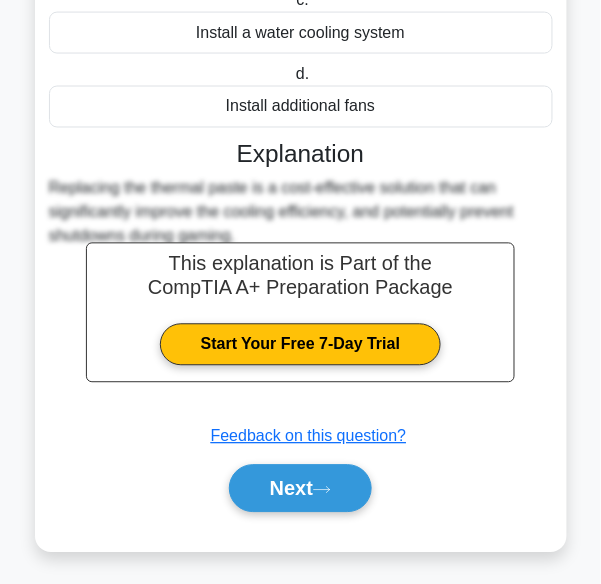 scroll, scrollTop: 405, scrollLeft: 0, axis: vertical 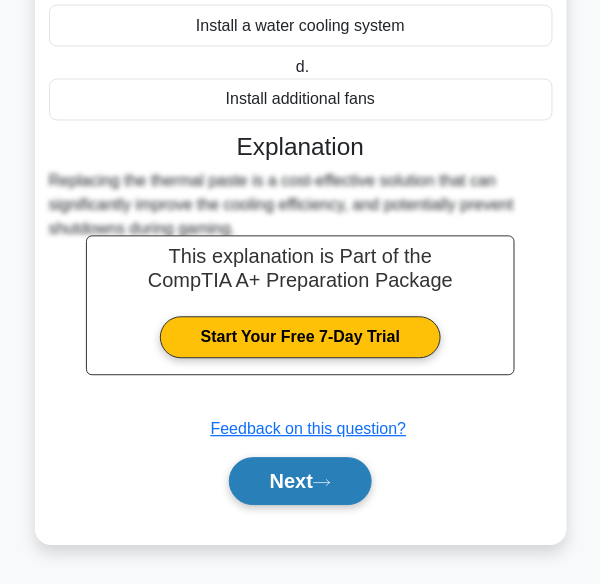 click on "Next" at bounding box center [300, 482] 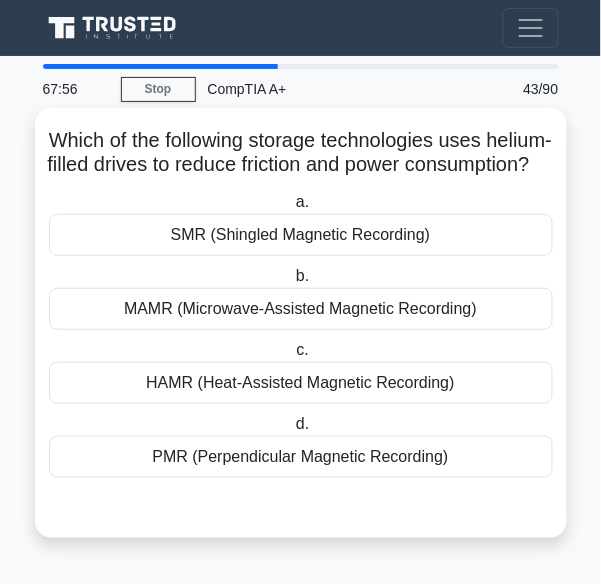 click on "b.
MAMR (Microwave-Assisted Magnetic Recording)" at bounding box center (301, 297) 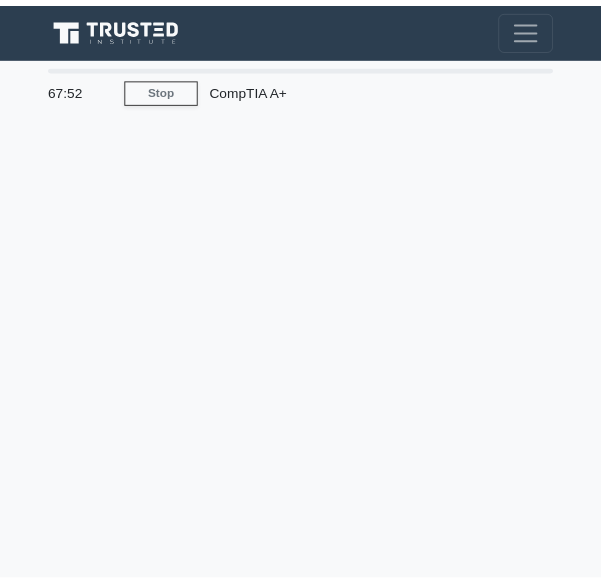 scroll, scrollTop: 0, scrollLeft: 0, axis: both 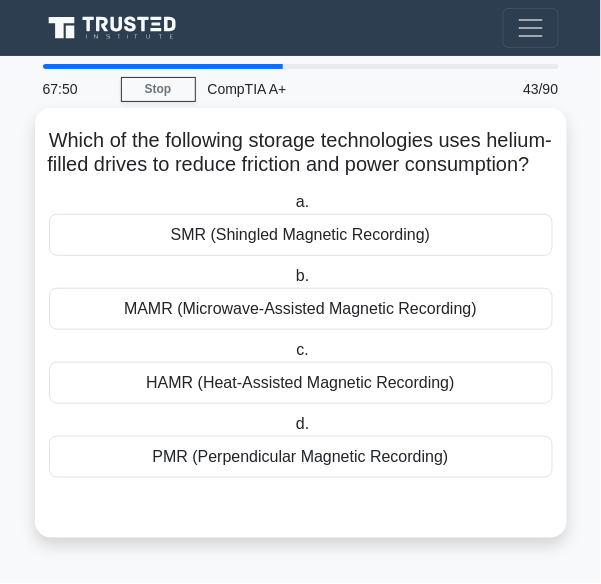 click on "PMR (Perpendicular Magnetic Recording)" at bounding box center [301, 457] 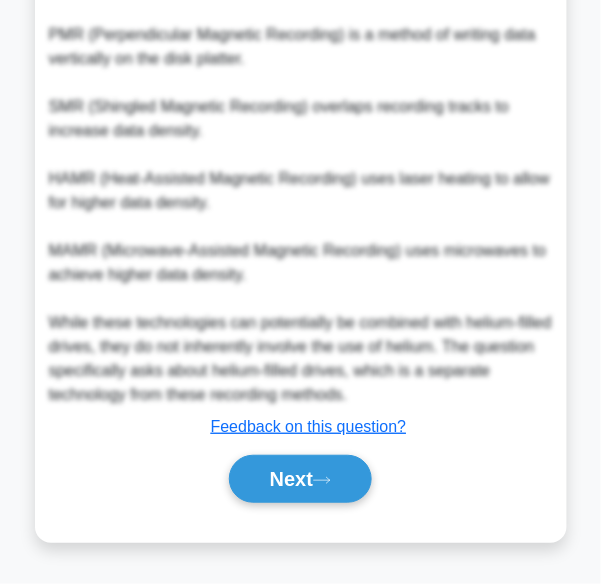 scroll, scrollTop: 837, scrollLeft: 0, axis: vertical 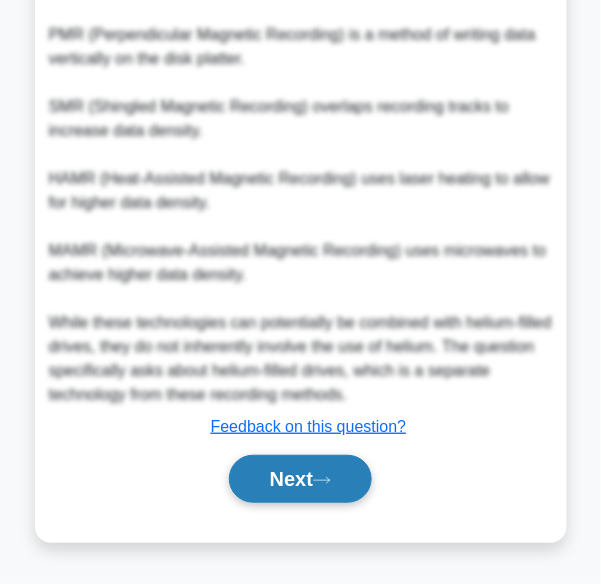 click on "Next" at bounding box center [300, 479] 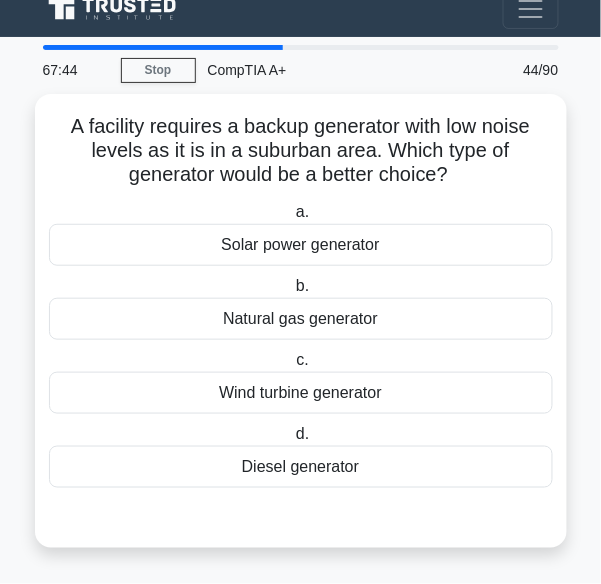 scroll, scrollTop: 16, scrollLeft: 0, axis: vertical 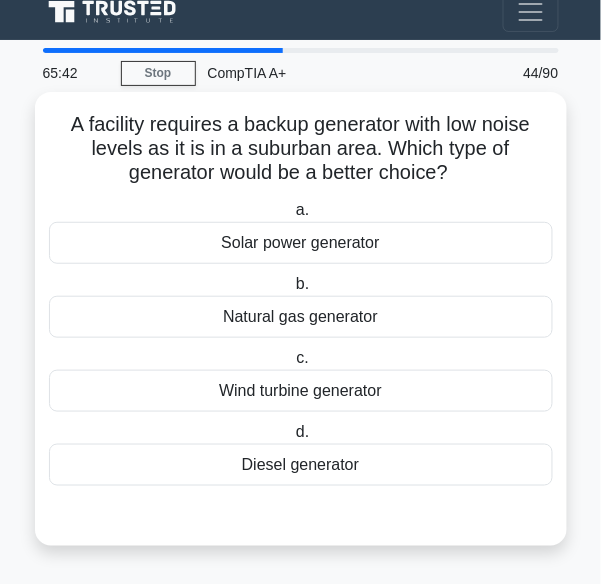 click on "Diesel generator" at bounding box center (301, 465) 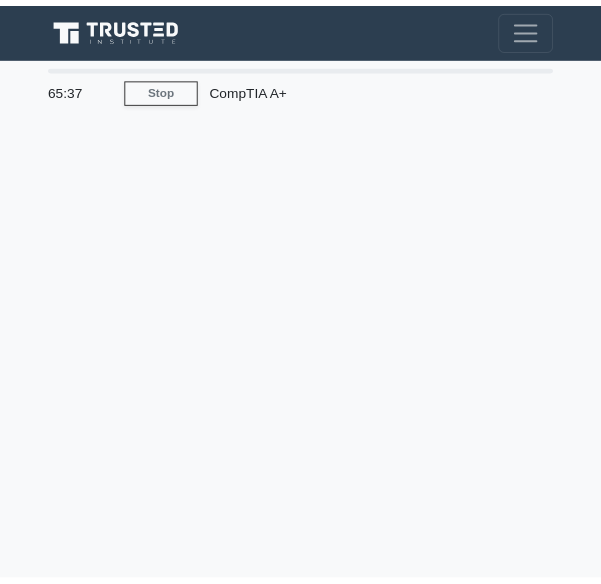 scroll, scrollTop: 0, scrollLeft: 0, axis: both 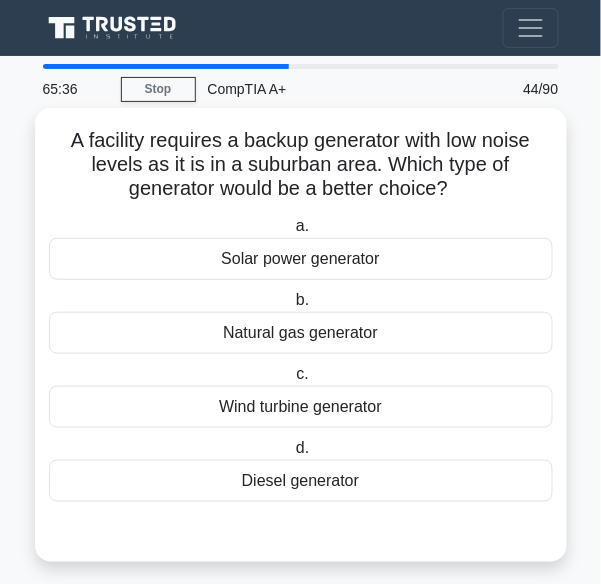 click on "Natural gas generator" at bounding box center (301, 333) 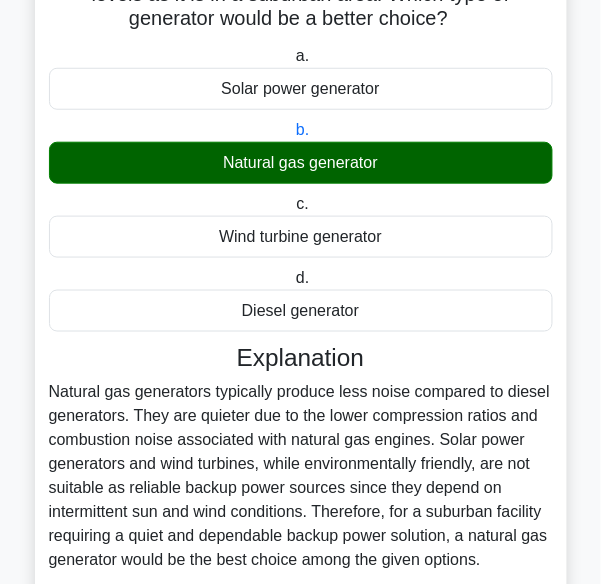 scroll, scrollTop: 333, scrollLeft: 0, axis: vertical 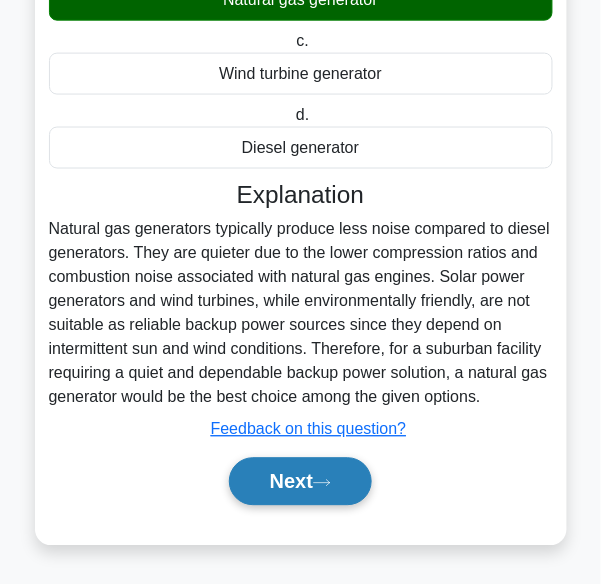 click on "Next" at bounding box center [300, 482] 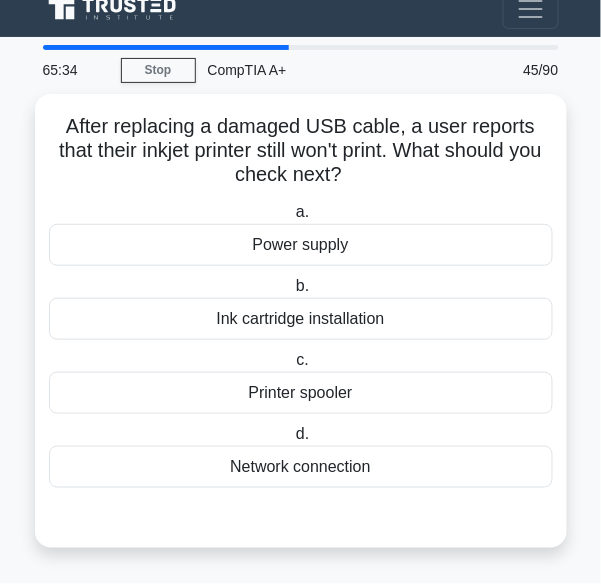 scroll, scrollTop: 16, scrollLeft: 0, axis: vertical 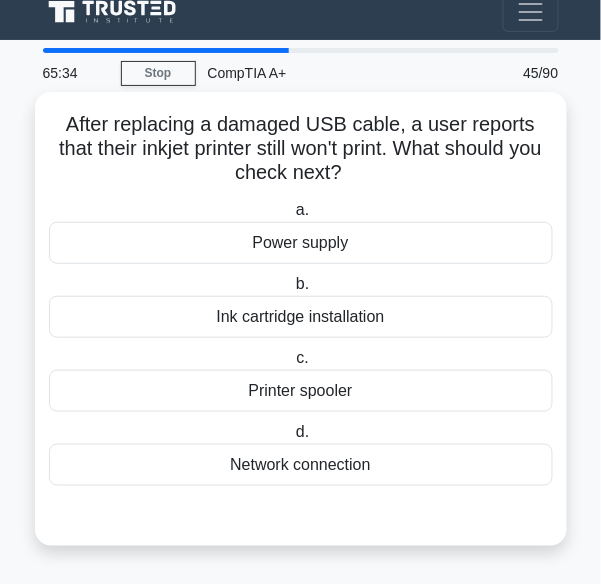 click on "Printer spooler" at bounding box center [301, 391] 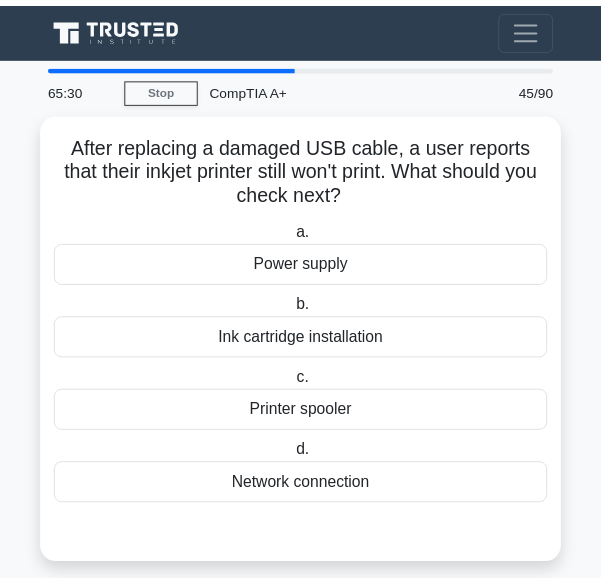 scroll, scrollTop: 0, scrollLeft: 0, axis: both 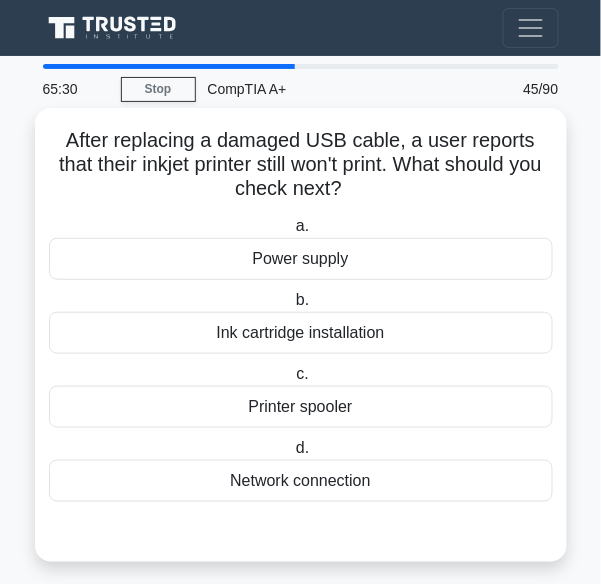 drag, startPoint x: 0, startPoint y: 0, endPoint x: 288, endPoint y: 329, distance: 437.24707 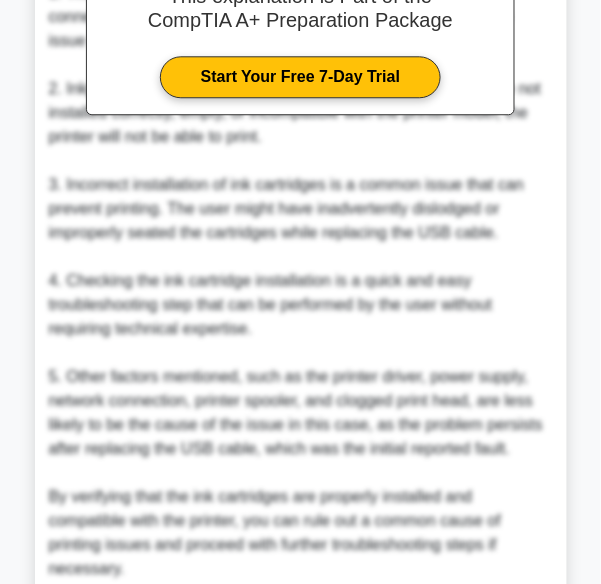 scroll, scrollTop: 813, scrollLeft: 0, axis: vertical 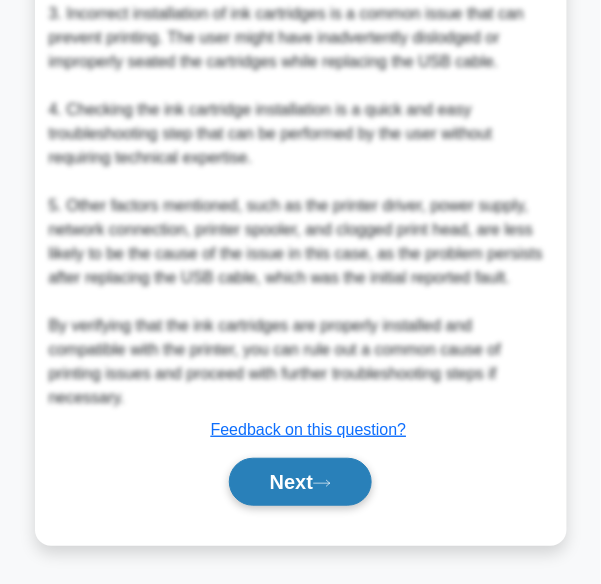 click on "Next" at bounding box center (300, 482) 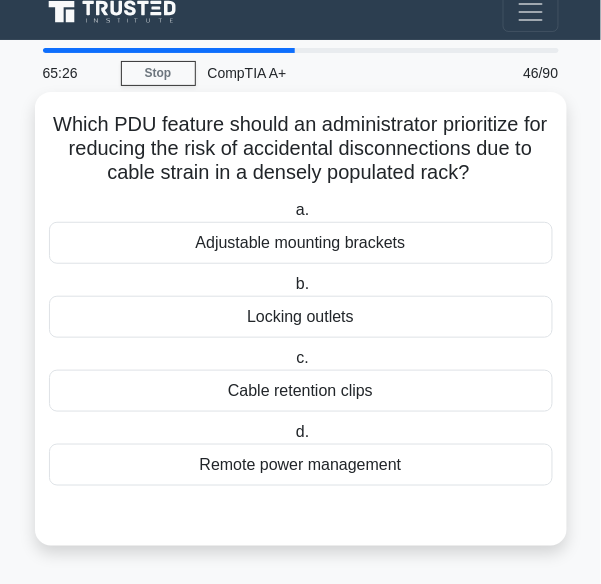 click on "Locking outlets" at bounding box center (301, 317) 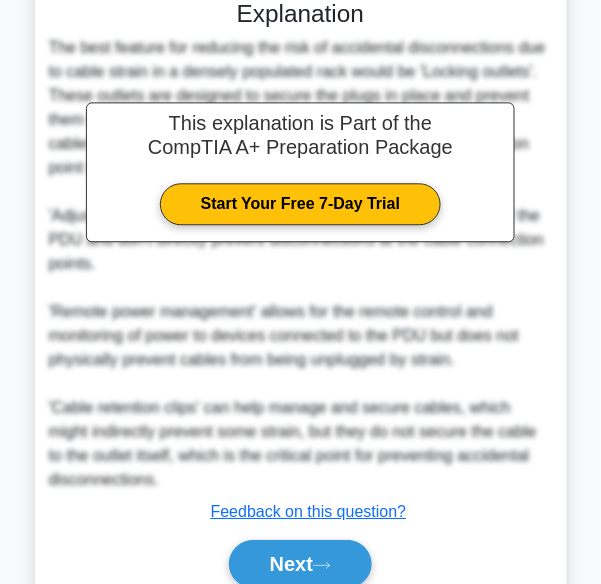 scroll, scrollTop: 597, scrollLeft: 0, axis: vertical 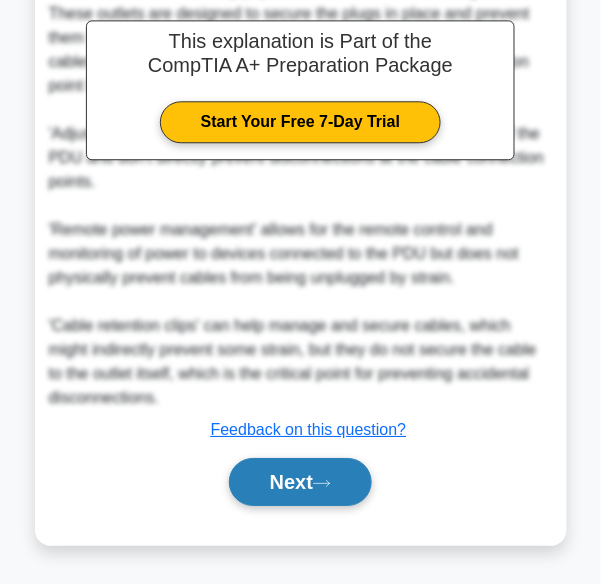 click on "Next" at bounding box center [300, 482] 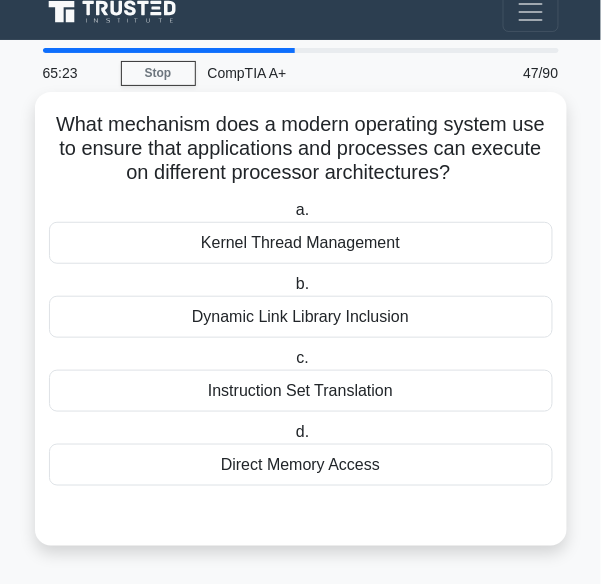 click on "Dynamic Link Library Inclusion" at bounding box center (301, 317) 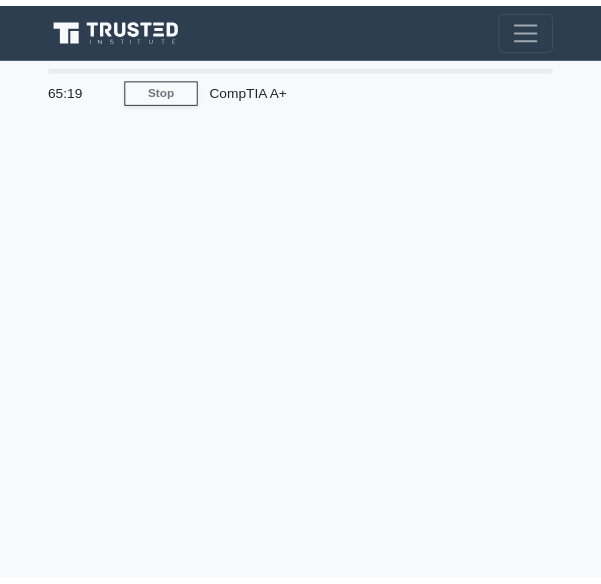 scroll, scrollTop: 0, scrollLeft: 0, axis: both 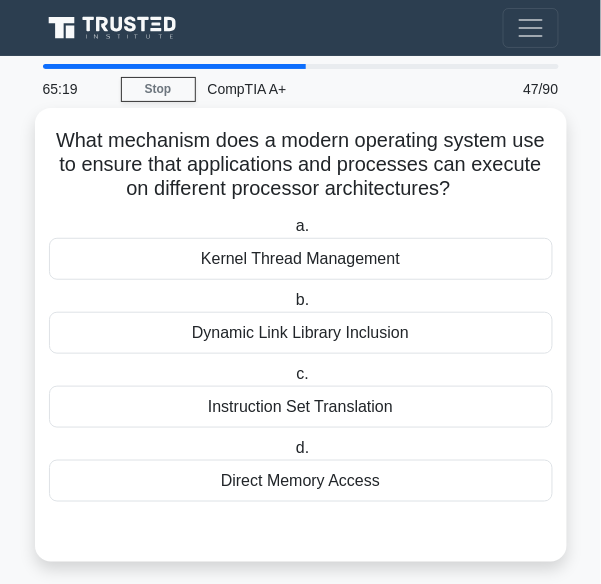 click on "Instruction Set Translation" at bounding box center [301, 407] 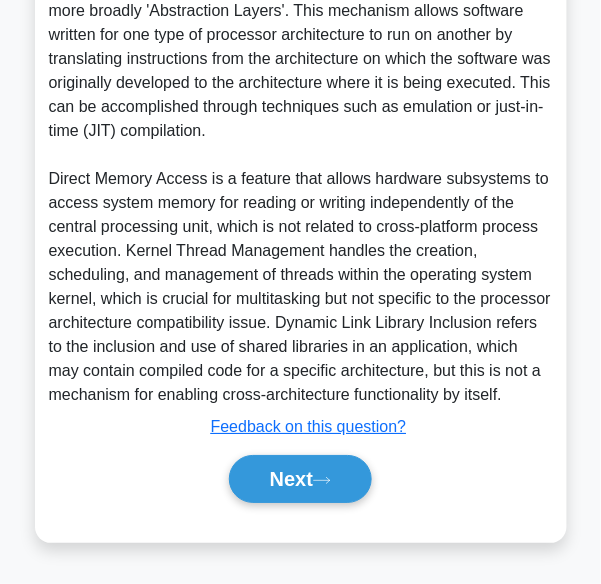 click on "Next" at bounding box center (300, 479) 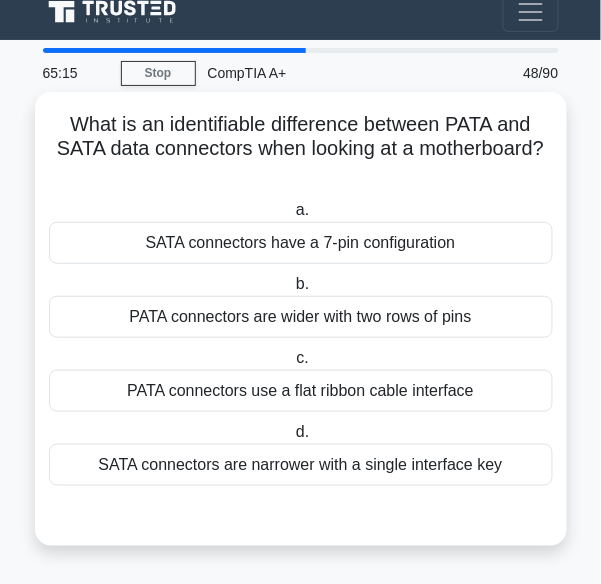 click on "PATA connectors use a flat ribbon cable interface" at bounding box center (301, 391) 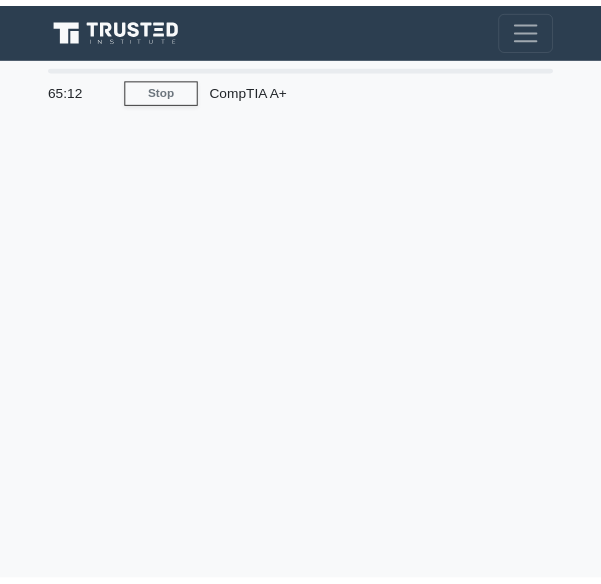 scroll, scrollTop: 0, scrollLeft: 0, axis: both 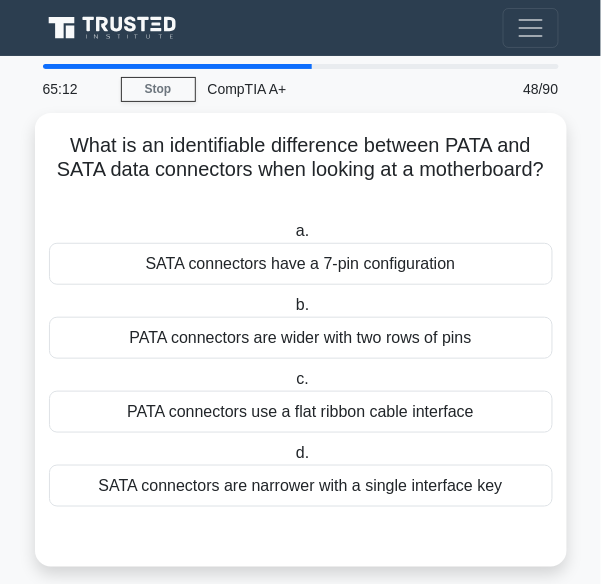 click on "PATA connectors are wider with two rows of pins" at bounding box center (301, 338) 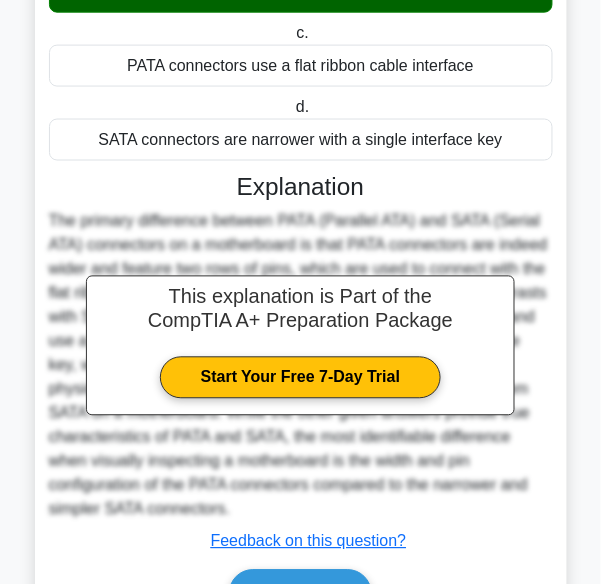 scroll, scrollTop: 453, scrollLeft: 0, axis: vertical 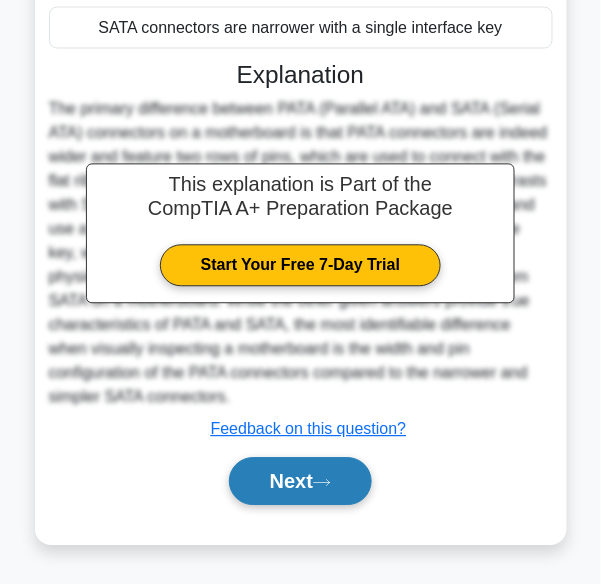 click on "Next" at bounding box center [300, 482] 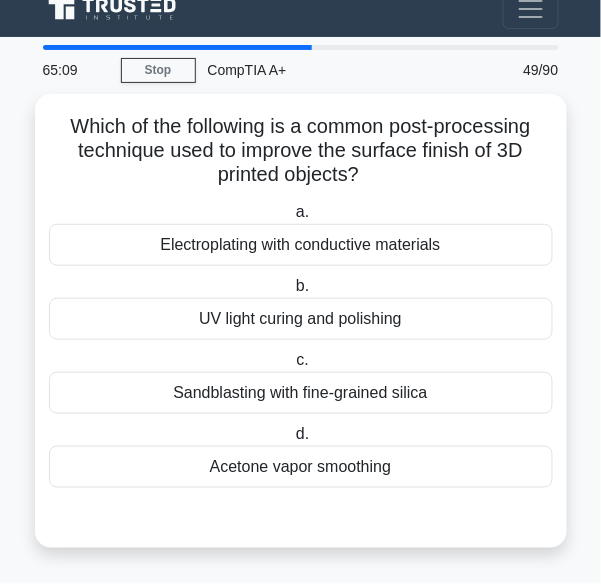 scroll, scrollTop: 16, scrollLeft: 0, axis: vertical 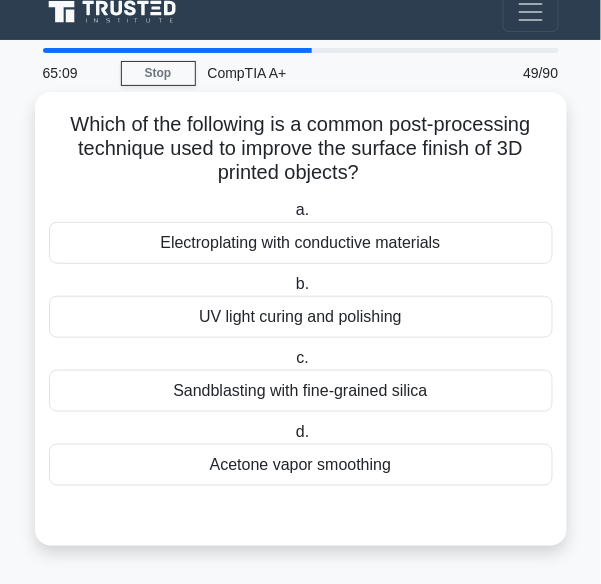 click on "Sandblasting with fine-grained silica" at bounding box center [301, 391] 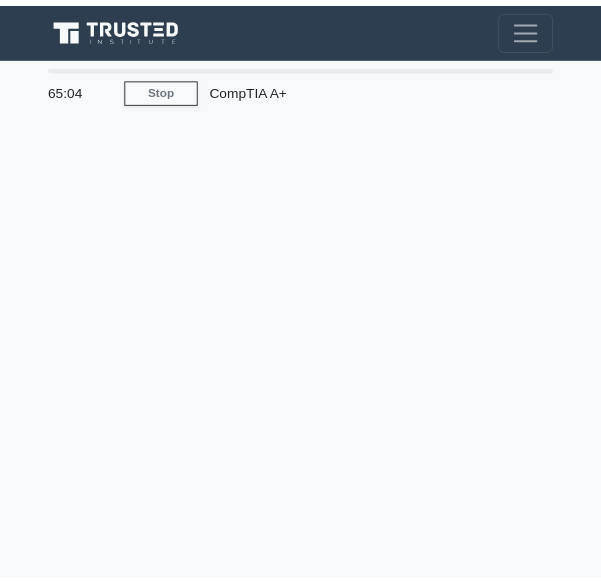 scroll, scrollTop: 0, scrollLeft: 0, axis: both 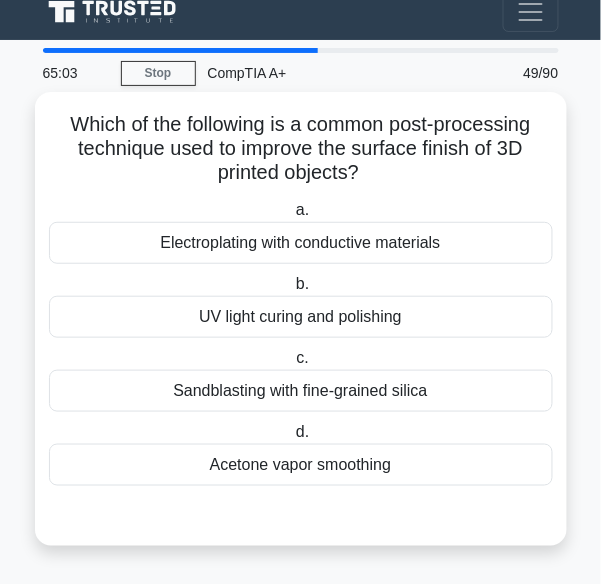 click on "Acetone vapor smoothing" at bounding box center (301, 465) 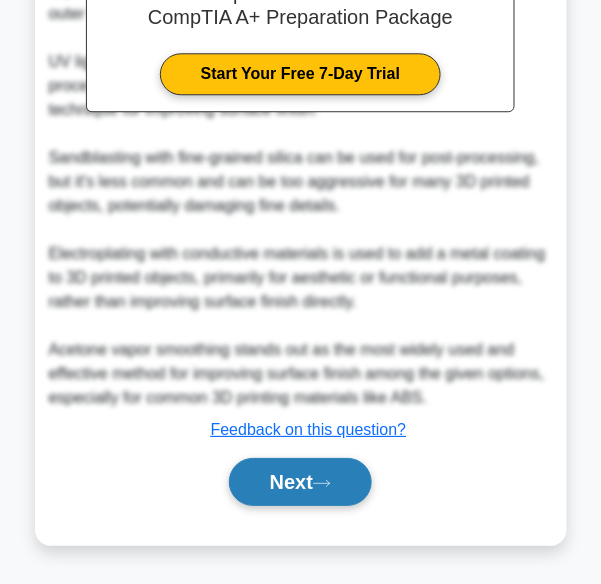 click on "Next" at bounding box center (300, 482) 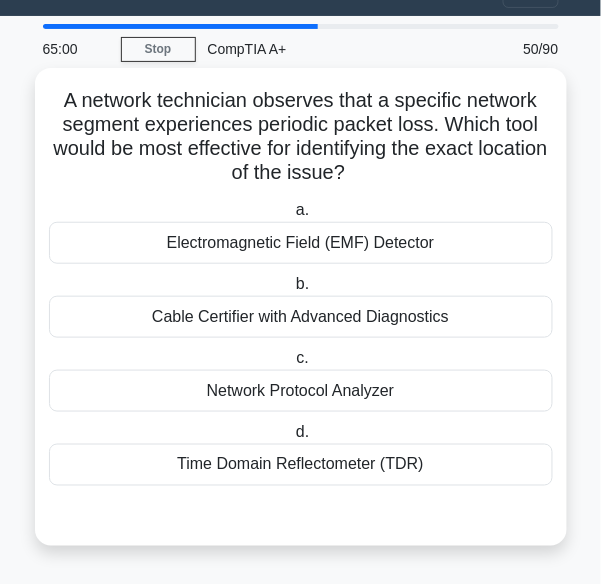 click on "a.
Electromagnetic Field (EMF) Detector
b.
Cable Certifier with Advanced Diagnostics
c. d." at bounding box center (301, 342) 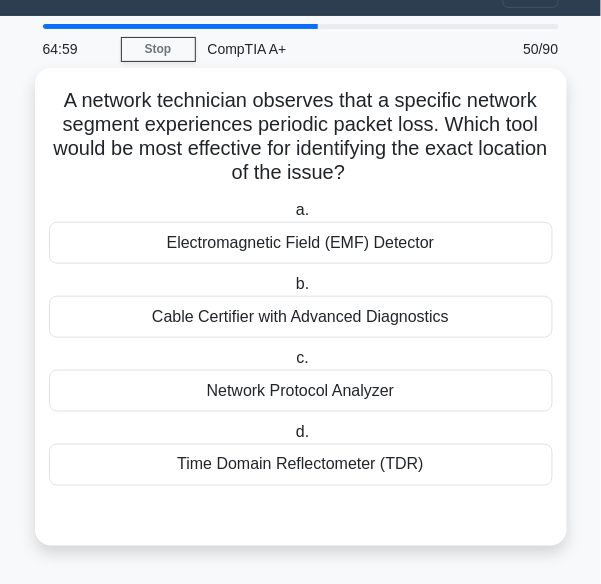 click on "c.
Network Protocol Analyzer" at bounding box center [301, 379] 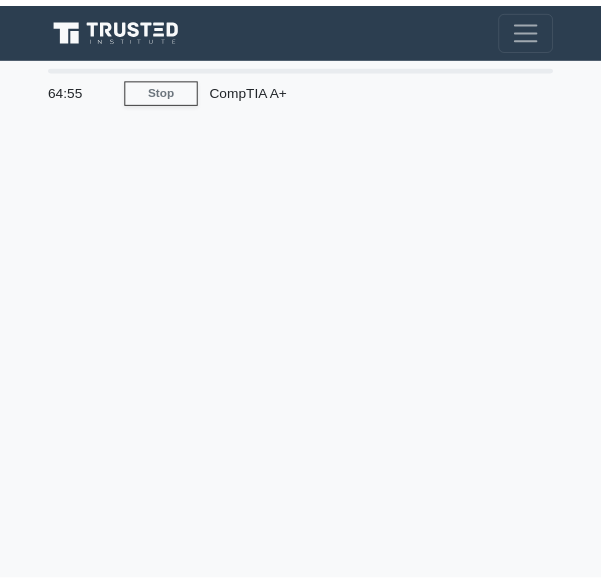 scroll, scrollTop: 0, scrollLeft: 0, axis: both 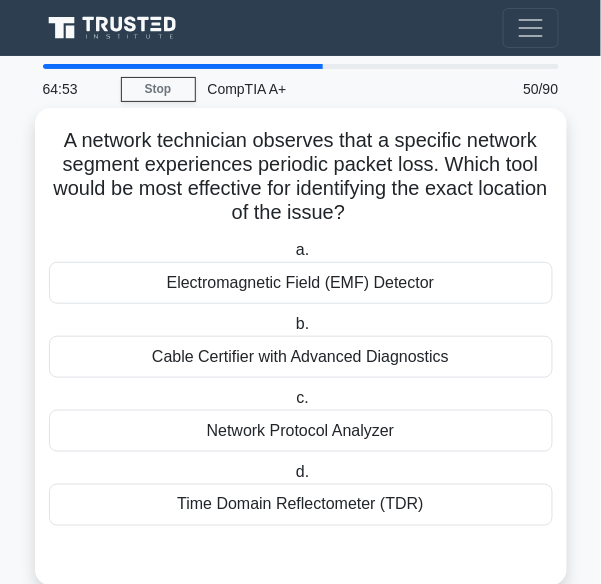 click on "Time Domain Reflectometer (TDR)" at bounding box center (301, 505) 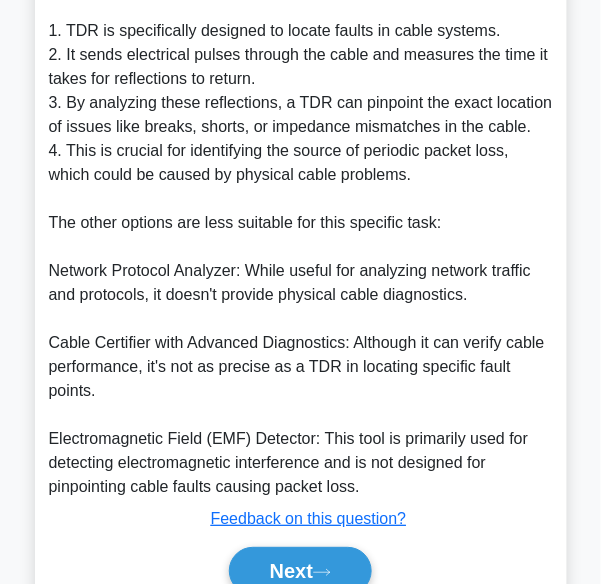 scroll, scrollTop: 741, scrollLeft: 0, axis: vertical 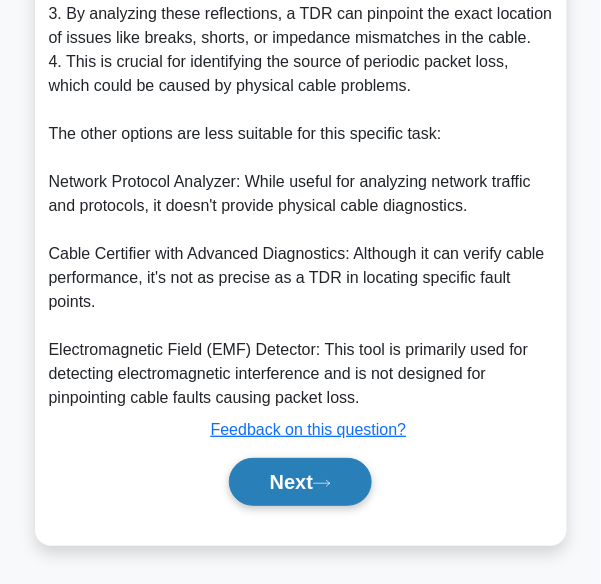 click on "Next" at bounding box center [300, 482] 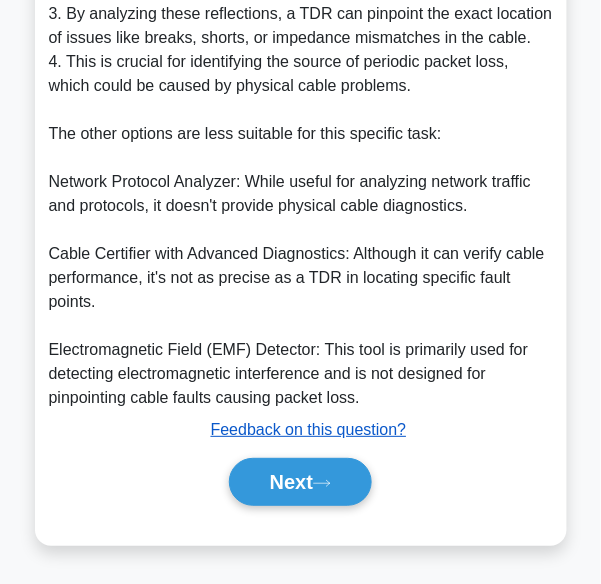 scroll, scrollTop: 16, scrollLeft: 0, axis: vertical 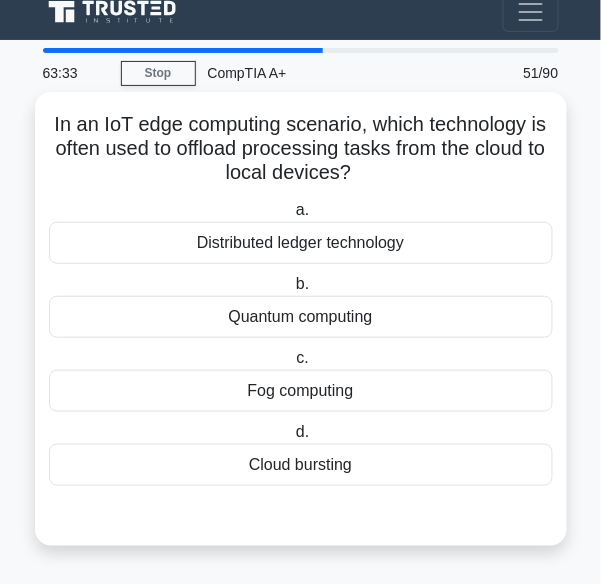 click on "Quantum computing" at bounding box center [301, 317] 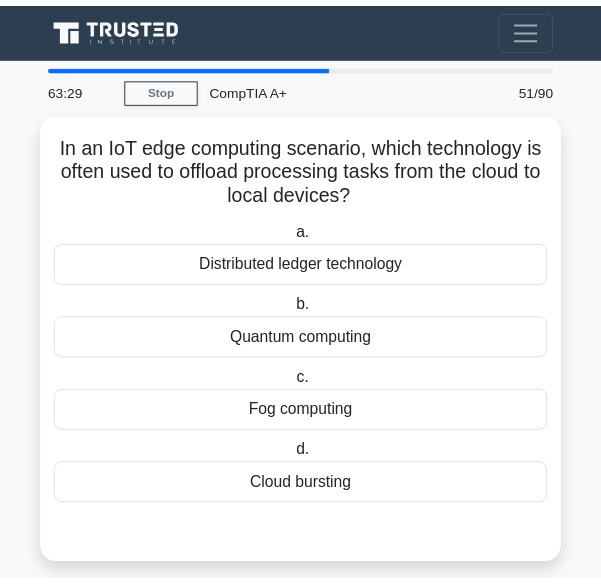 scroll, scrollTop: 0, scrollLeft: 0, axis: both 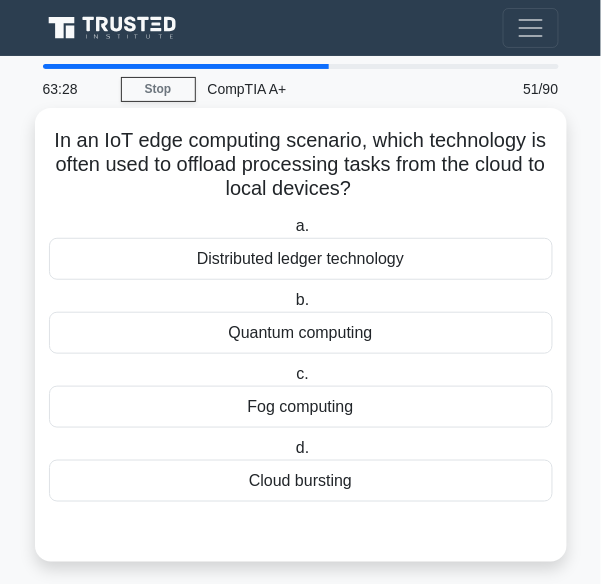 click on "Fog computing" at bounding box center (301, 407) 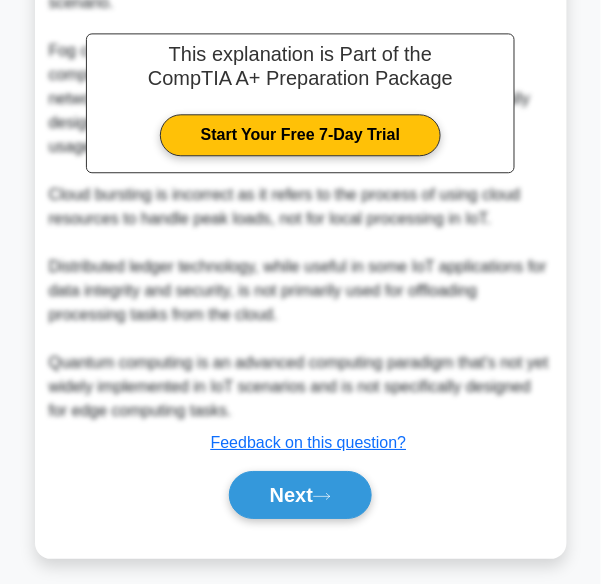 scroll, scrollTop: 597, scrollLeft: 0, axis: vertical 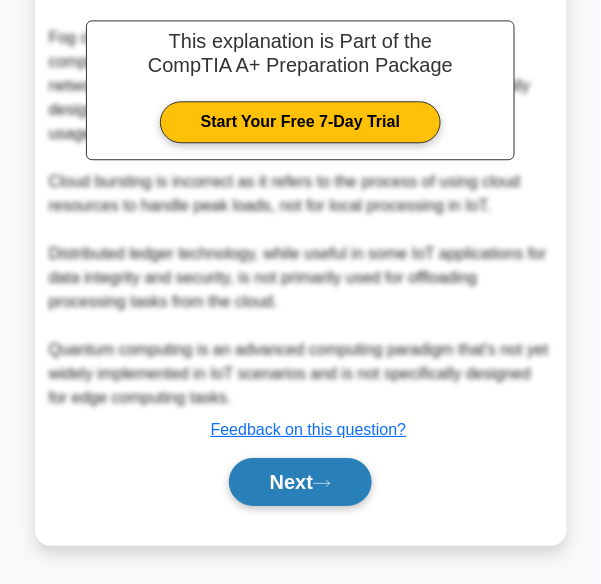 click on "Next" at bounding box center [300, 482] 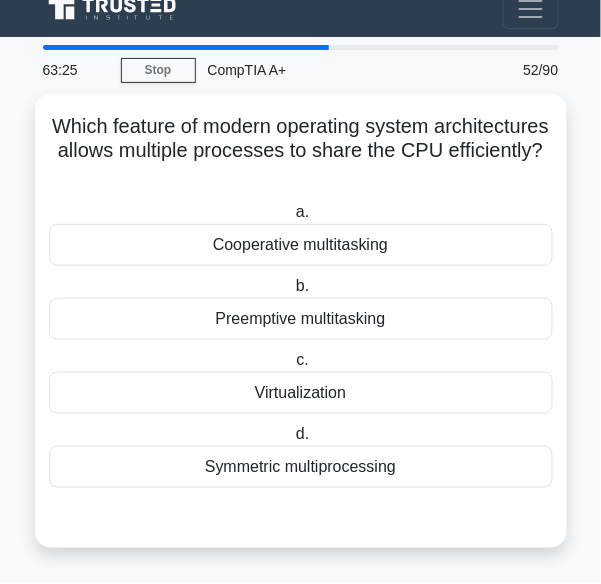 scroll, scrollTop: 16, scrollLeft: 0, axis: vertical 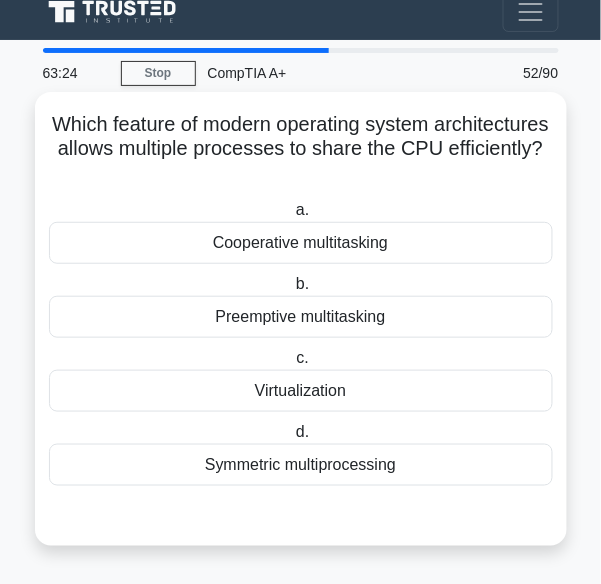 click on "Virtualization" at bounding box center (301, 391) 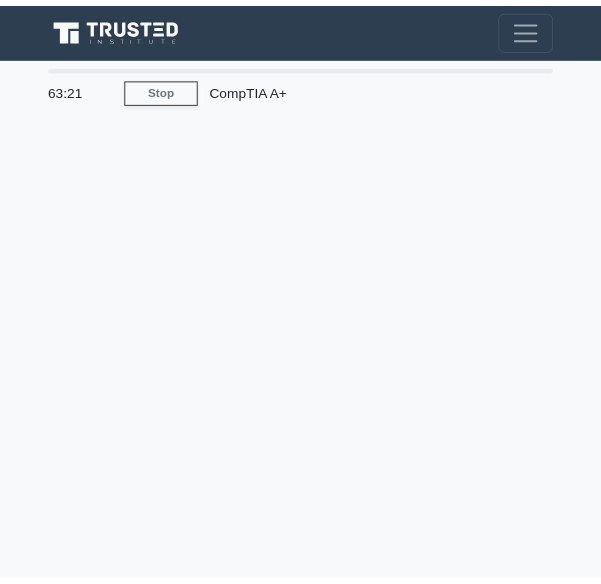 scroll, scrollTop: 0, scrollLeft: 0, axis: both 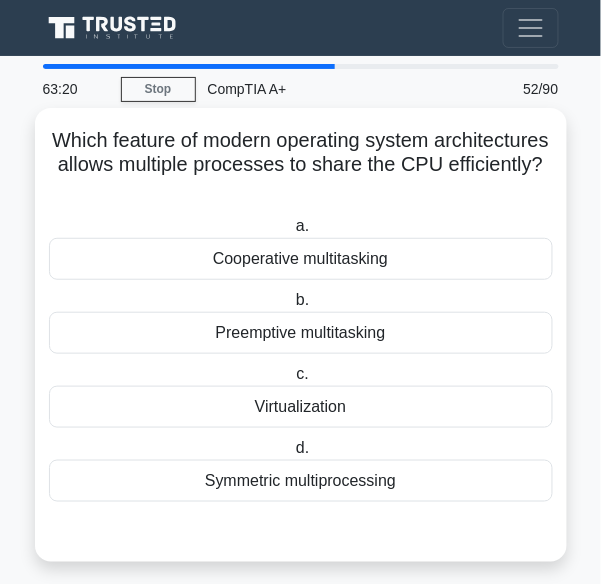 click on "Preemptive multitasking" at bounding box center (301, 333) 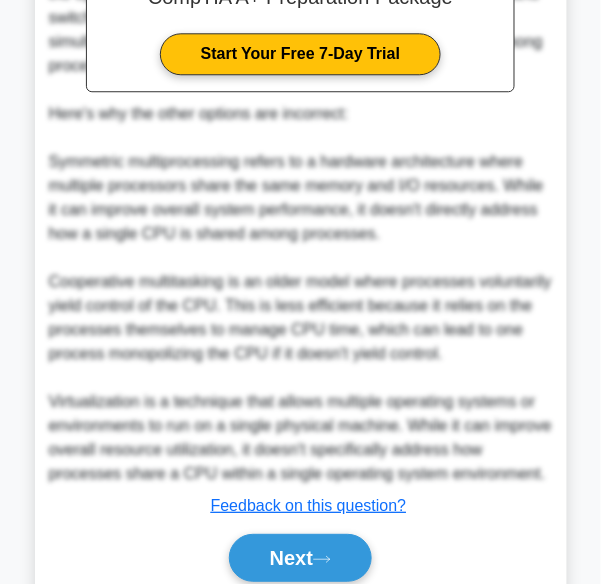scroll, scrollTop: 741, scrollLeft: 0, axis: vertical 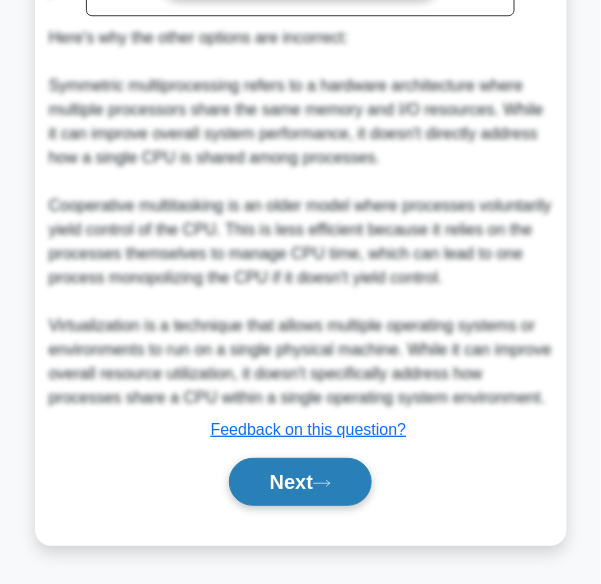 click on "Next" at bounding box center (300, 482) 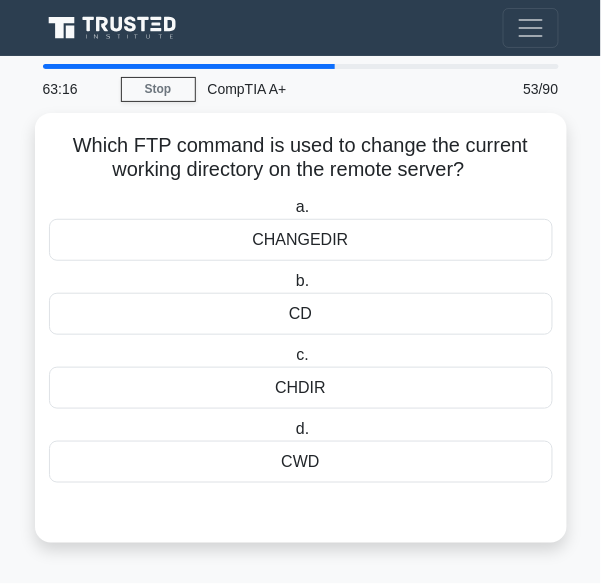 scroll, scrollTop: 0, scrollLeft: 0, axis: both 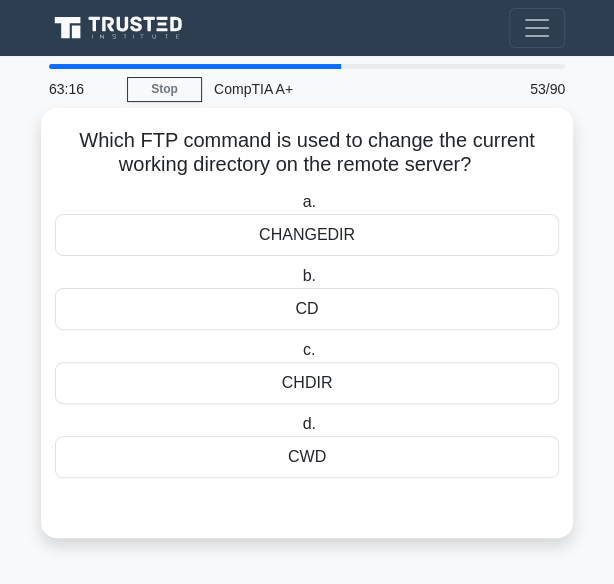 click on "CHDIR" at bounding box center (307, 383) 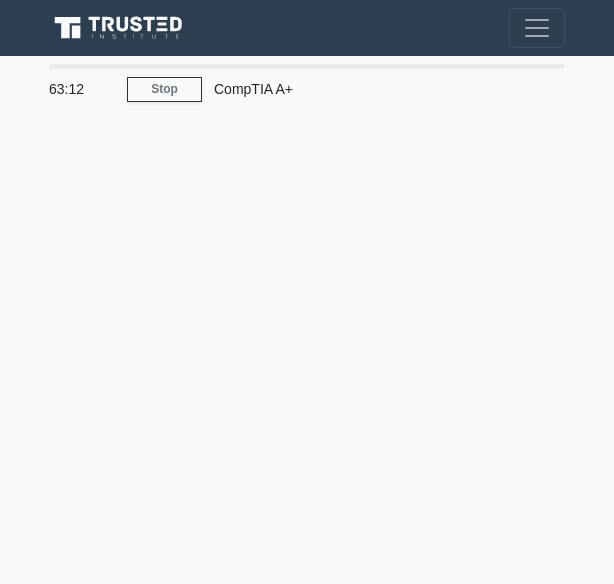 scroll, scrollTop: 0, scrollLeft: 0, axis: both 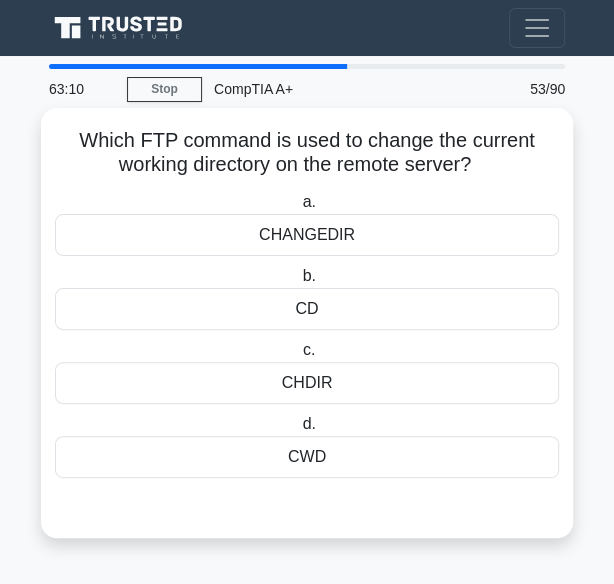 click on "CWD" at bounding box center (307, 457) 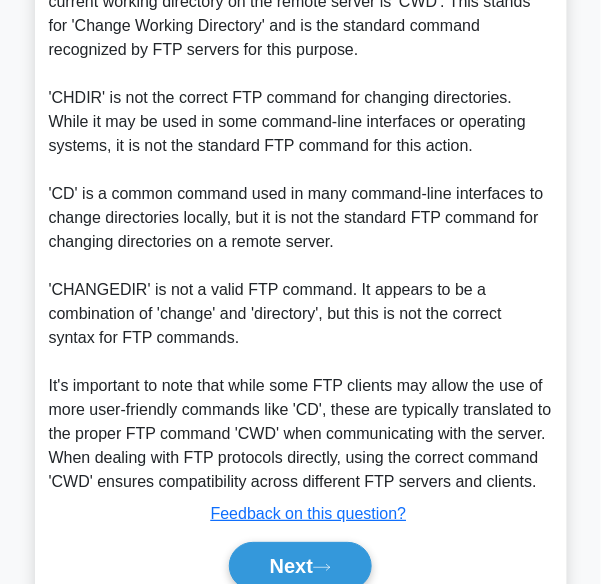scroll, scrollTop: 693, scrollLeft: 0, axis: vertical 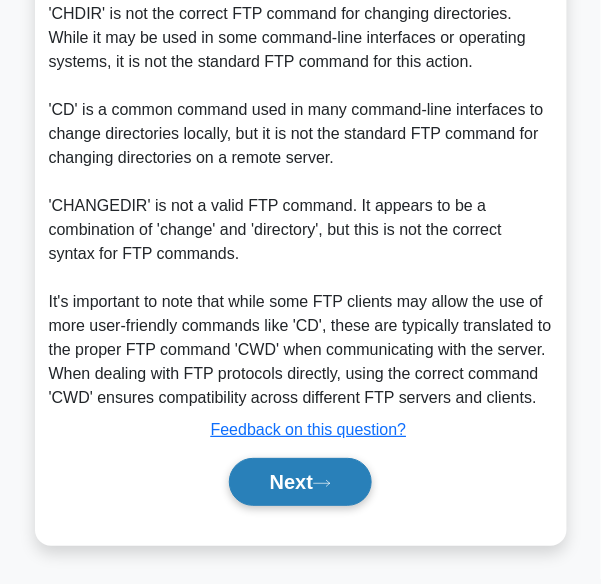 click on "Next" at bounding box center (300, 482) 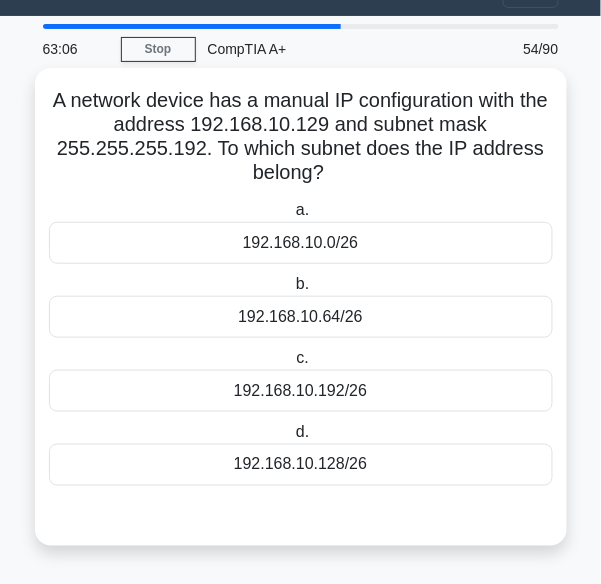click on "192.168.10.192/26" at bounding box center (301, 391) 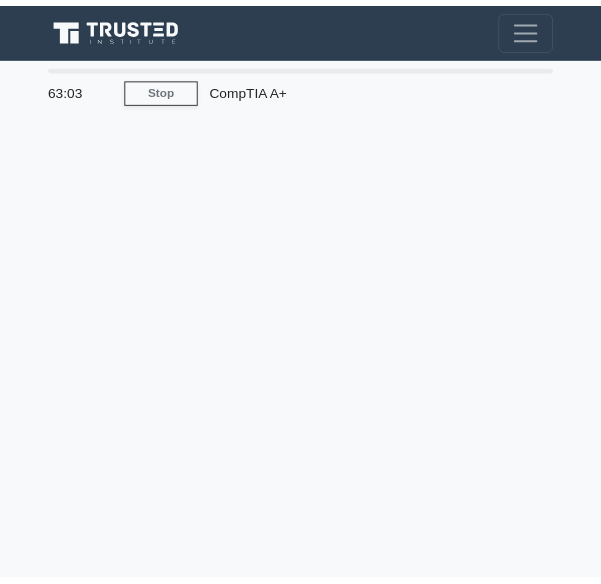 scroll, scrollTop: 0, scrollLeft: 0, axis: both 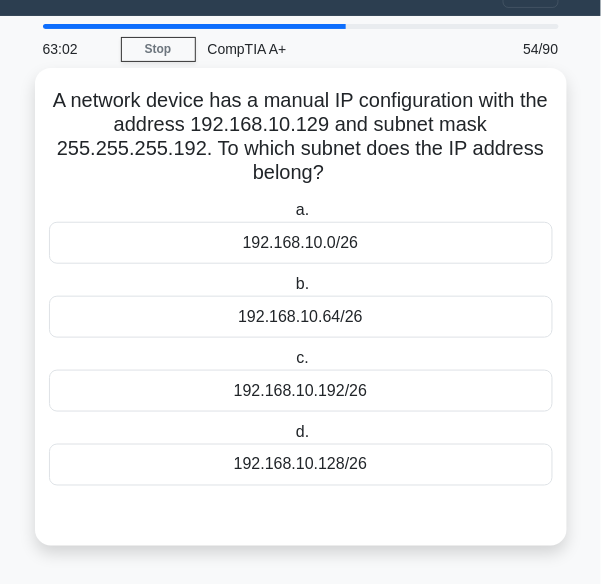 click on "192.168.10.128/26" at bounding box center [301, 465] 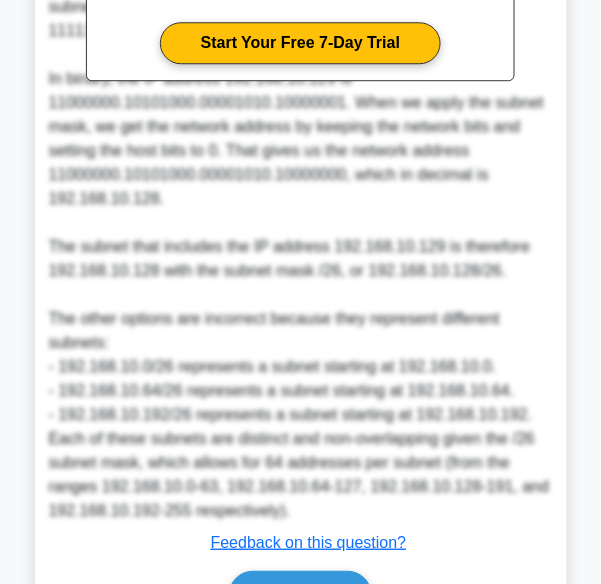 scroll, scrollTop: 813, scrollLeft: 0, axis: vertical 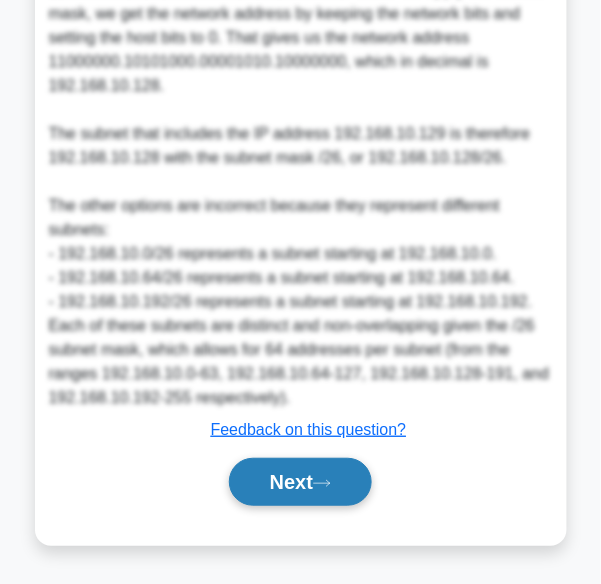 click on "Next" at bounding box center [300, 482] 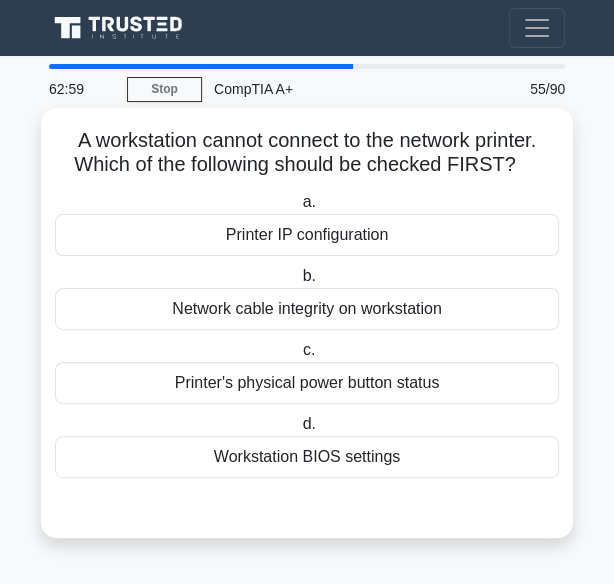 click on "Network cable integrity on workstation" at bounding box center (307, 309) 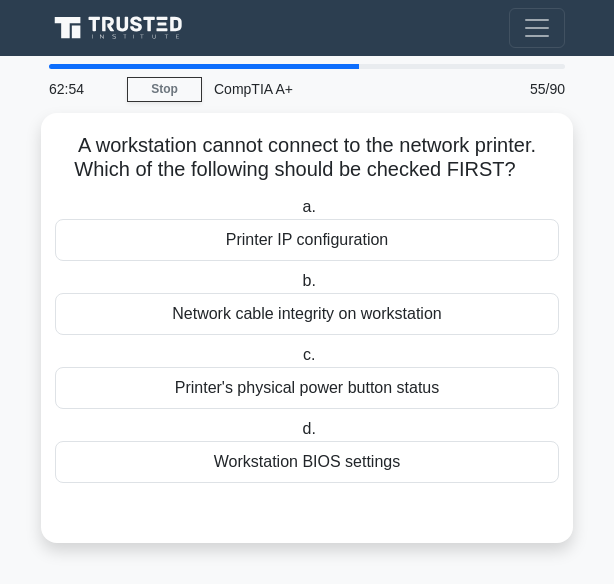 scroll, scrollTop: 0, scrollLeft: 0, axis: both 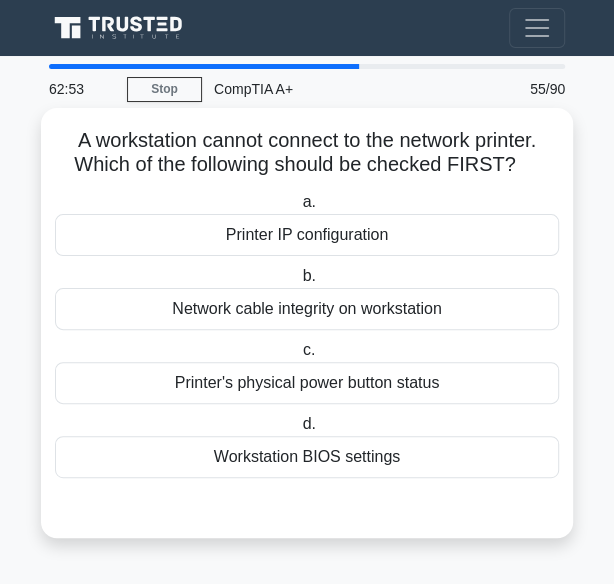 click on "Printer IP configuration" at bounding box center (307, 235) 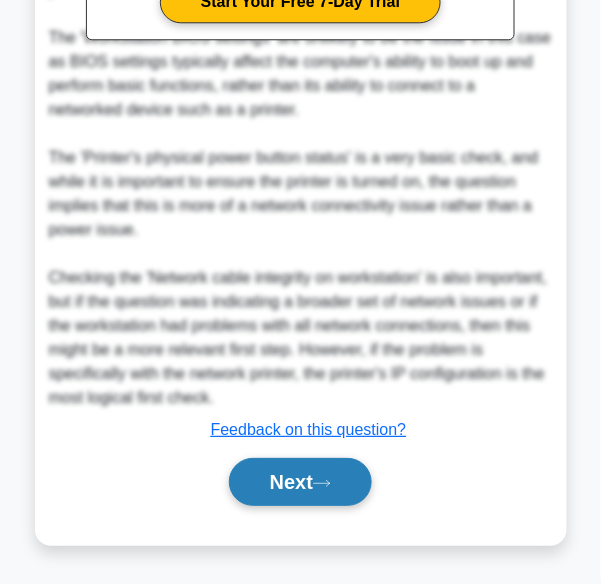 click 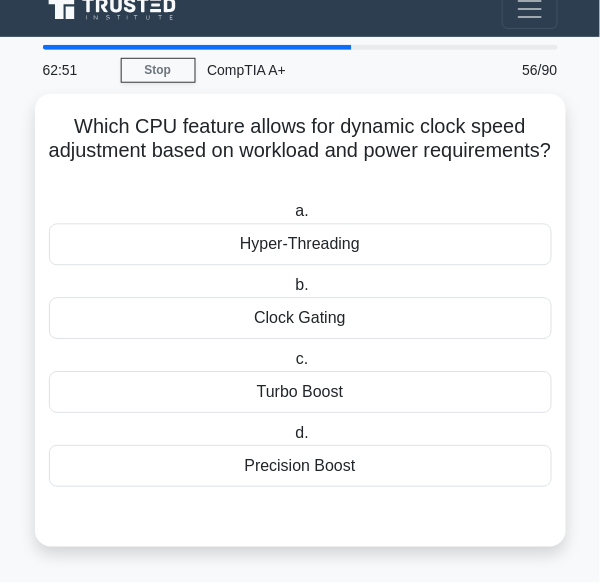 scroll, scrollTop: 16, scrollLeft: 0, axis: vertical 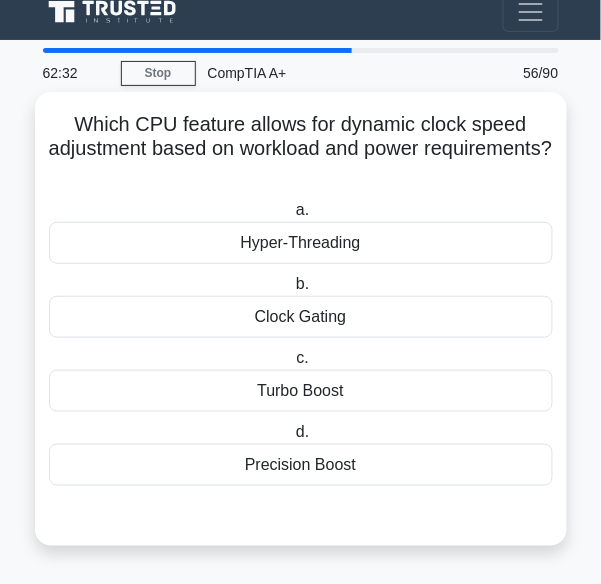 click on "Hyper-Threading" at bounding box center [301, 243] 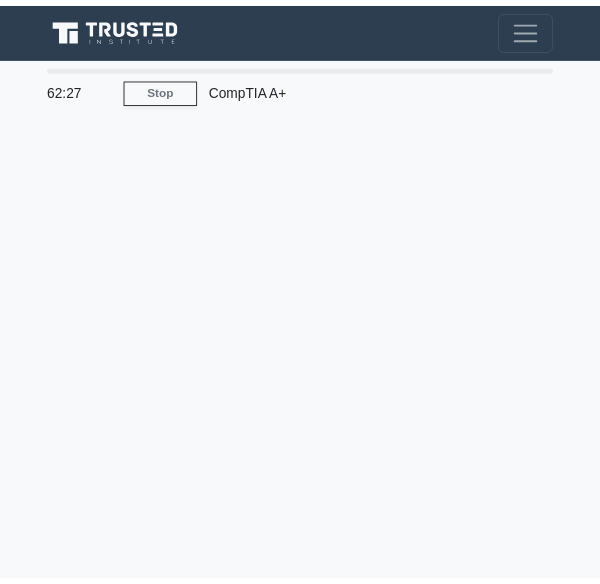 scroll, scrollTop: 0, scrollLeft: 0, axis: both 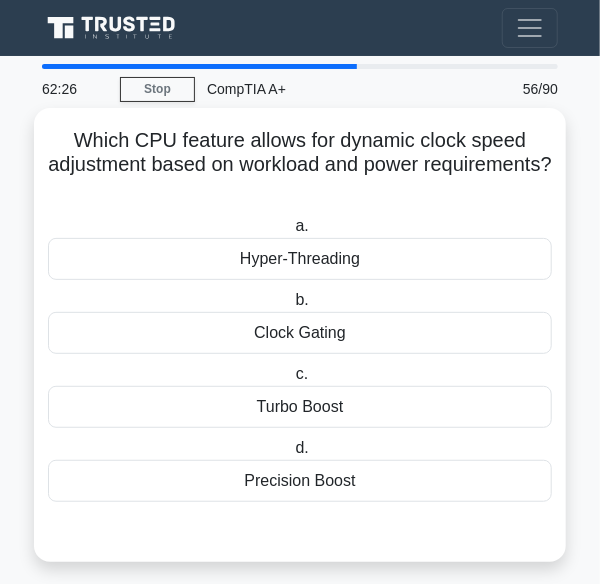 click on "Hyper-Threading" at bounding box center (300, 259) 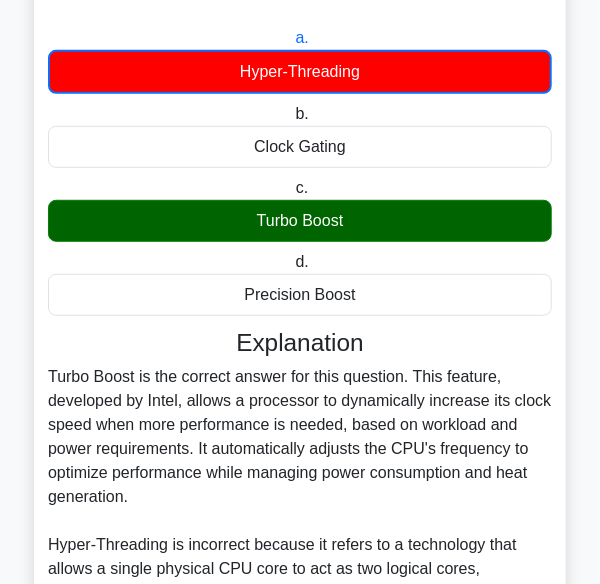 scroll, scrollTop: 480, scrollLeft: 0, axis: vertical 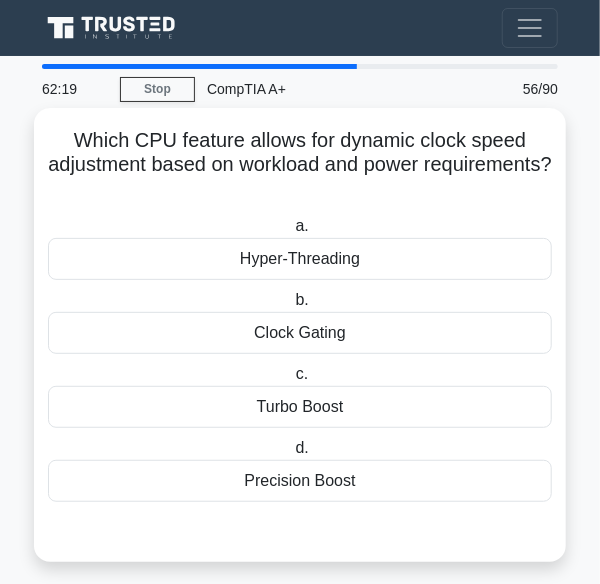 click on "Turbo Boost" at bounding box center (300, 407) 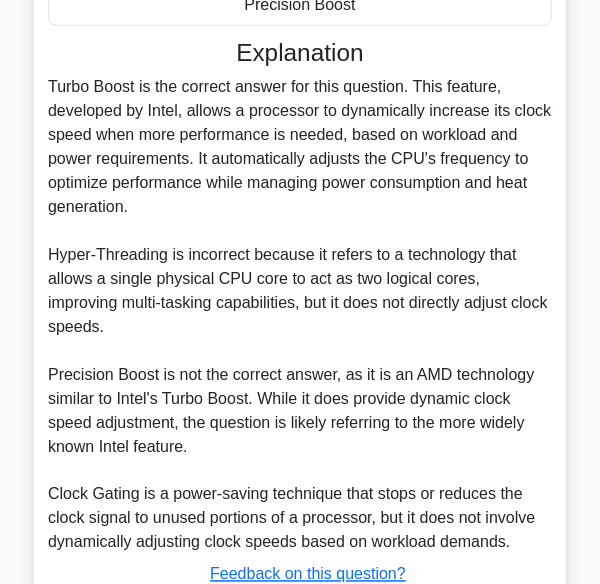 scroll, scrollTop: 597, scrollLeft: 0, axis: vertical 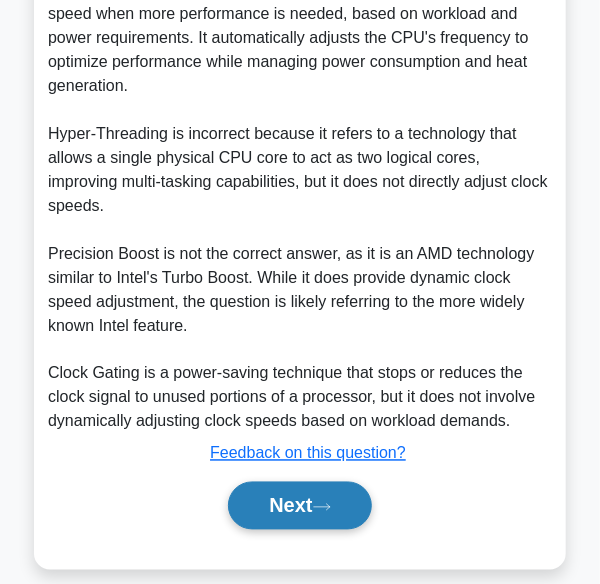 click on "Next" at bounding box center (299, 506) 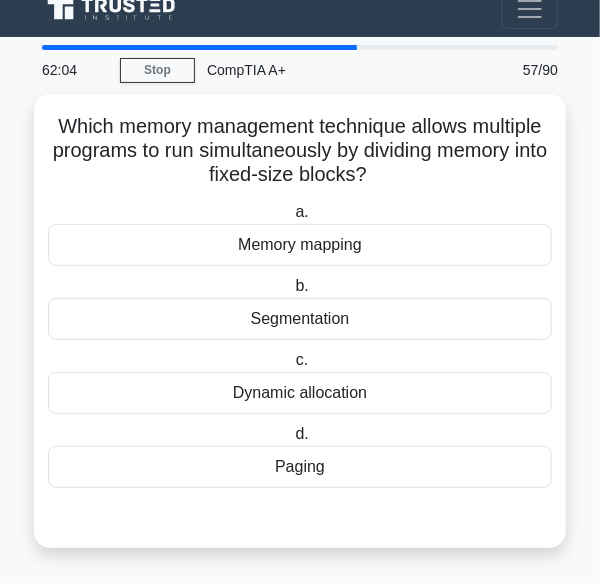 scroll, scrollTop: 16, scrollLeft: 0, axis: vertical 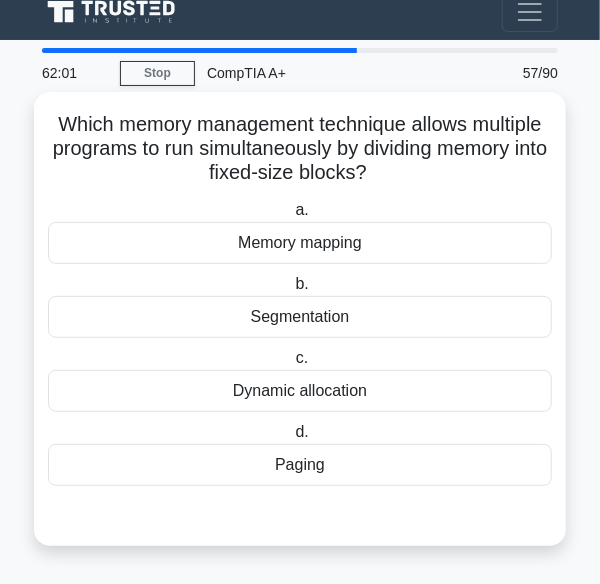 click on "Paging" at bounding box center (300, 465) 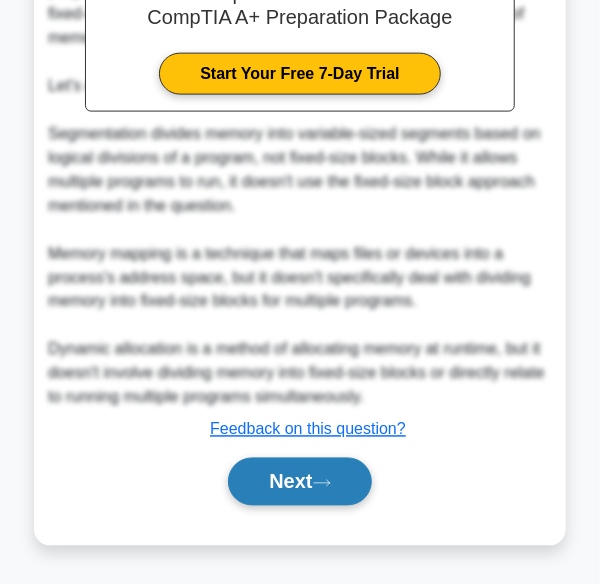 click on "Next" at bounding box center [299, 482] 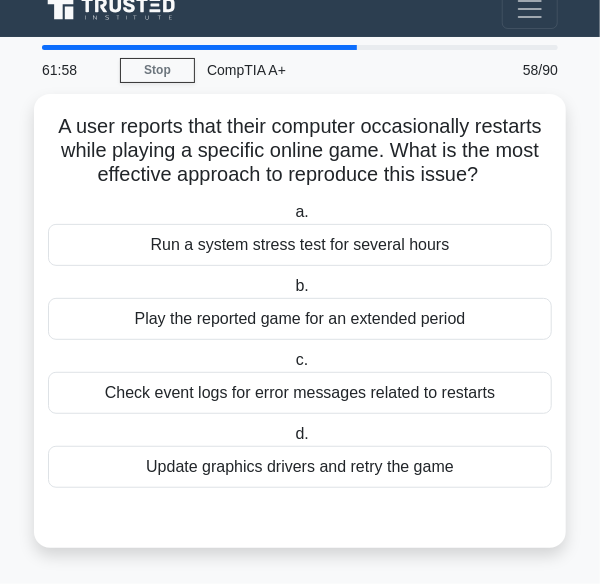 scroll, scrollTop: 16, scrollLeft: 0, axis: vertical 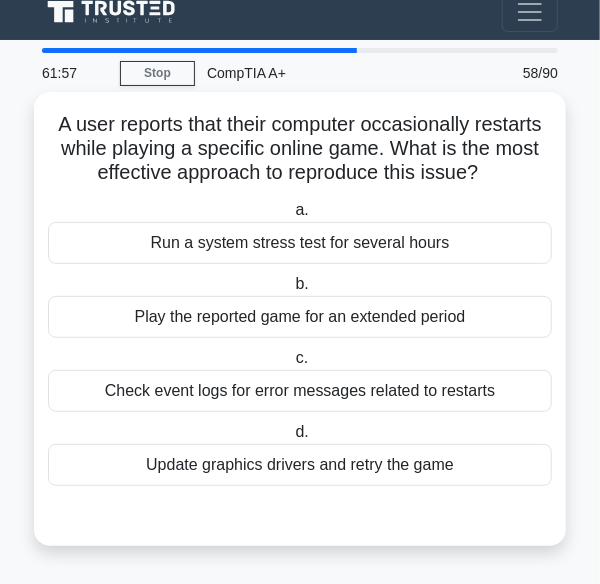 click on "c." at bounding box center [302, 357] 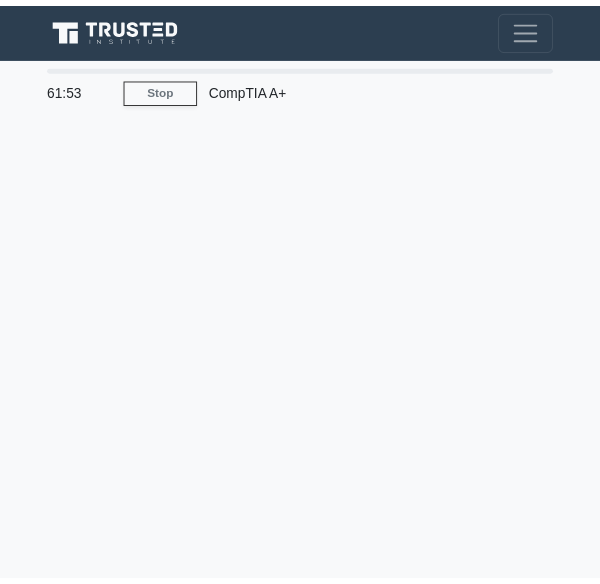 scroll, scrollTop: 0, scrollLeft: 0, axis: both 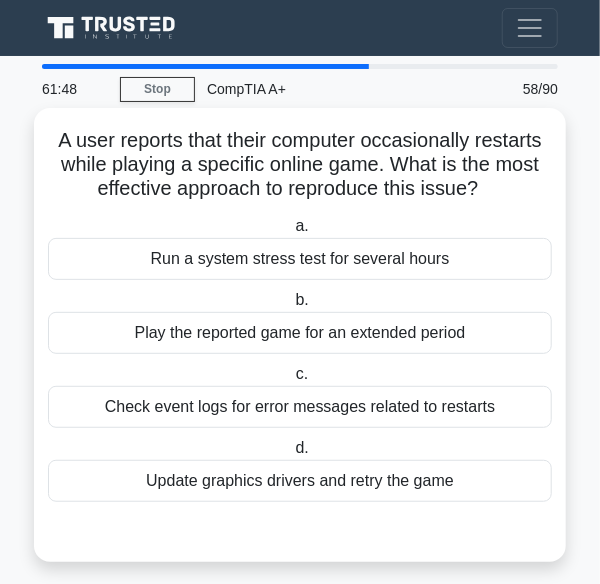 click on "Play the reported game for an extended period" at bounding box center [300, 333] 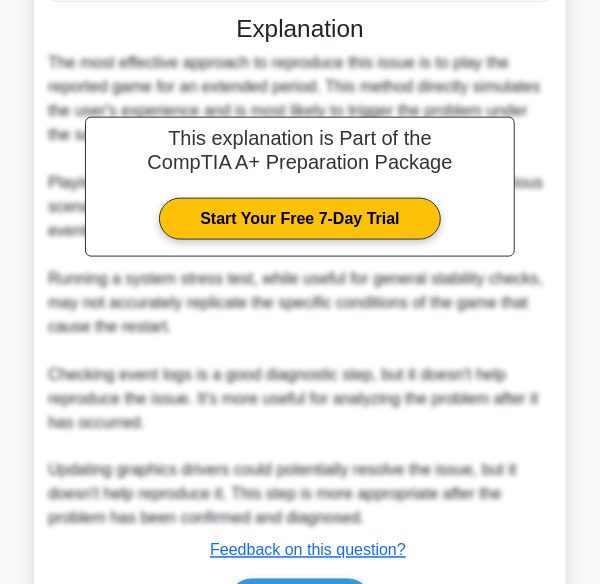 scroll, scrollTop: 621, scrollLeft: 0, axis: vertical 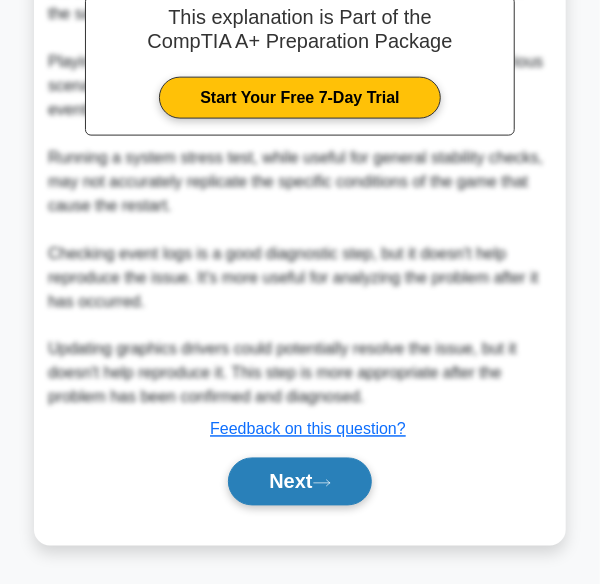 click on "Next" at bounding box center [299, 482] 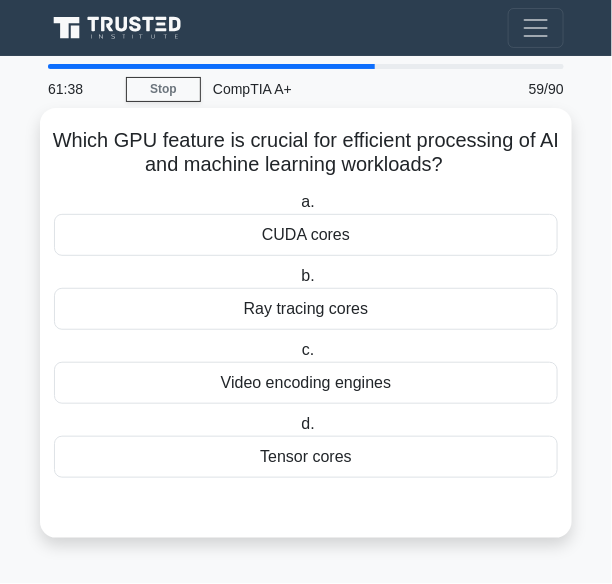 click on "Tensor cores" at bounding box center [306, 457] 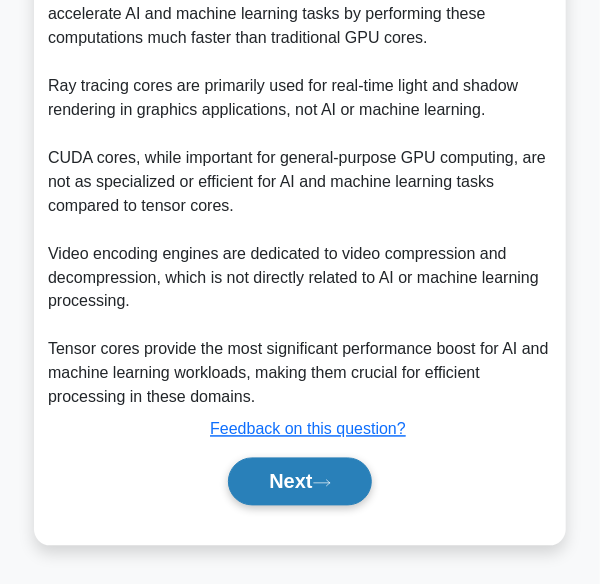 click on "Next" at bounding box center (299, 482) 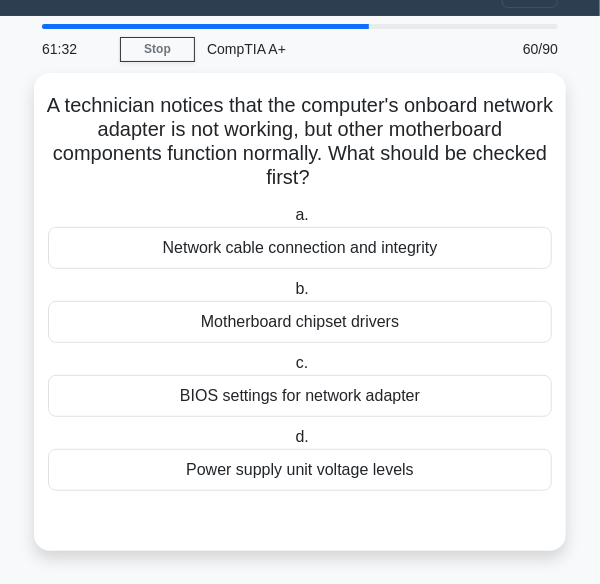 click on "Power supply unit voltage levels" at bounding box center (300, 470) 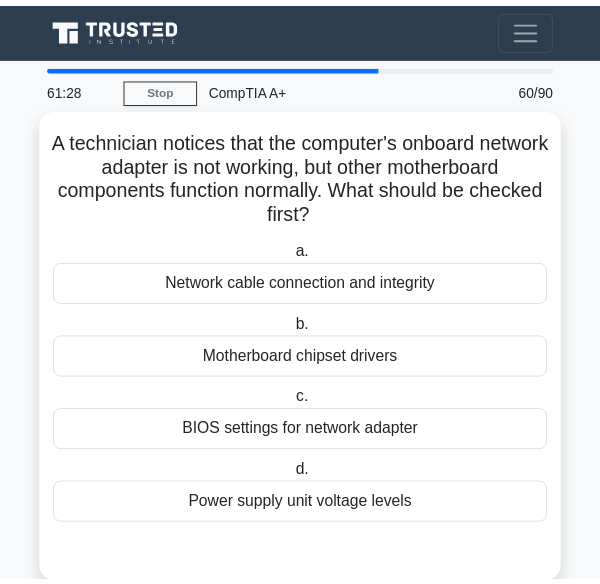 scroll, scrollTop: 9, scrollLeft: 0, axis: vertical 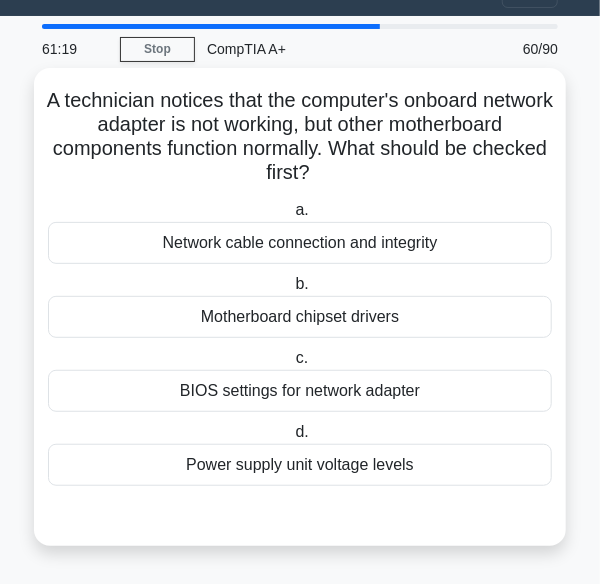 click on "BIOS settings for network adapter" at bounding box center [300, 391] 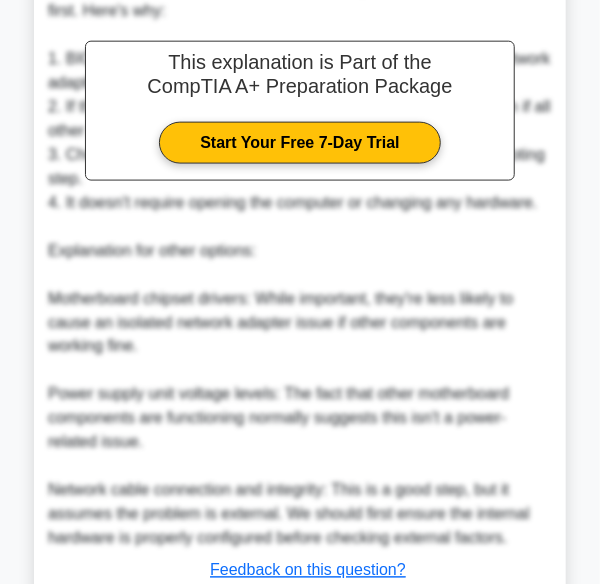 scroll, scrollTop: 741, scrollLeft: 0, axis: vertical 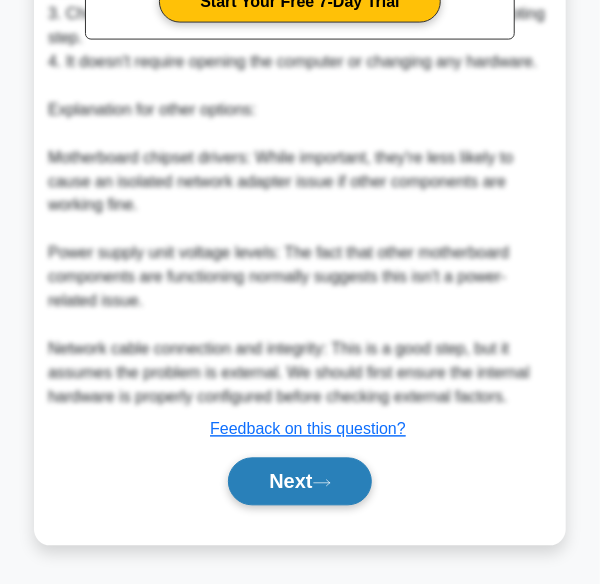 click on "Next" at bounding box center (299, 482) 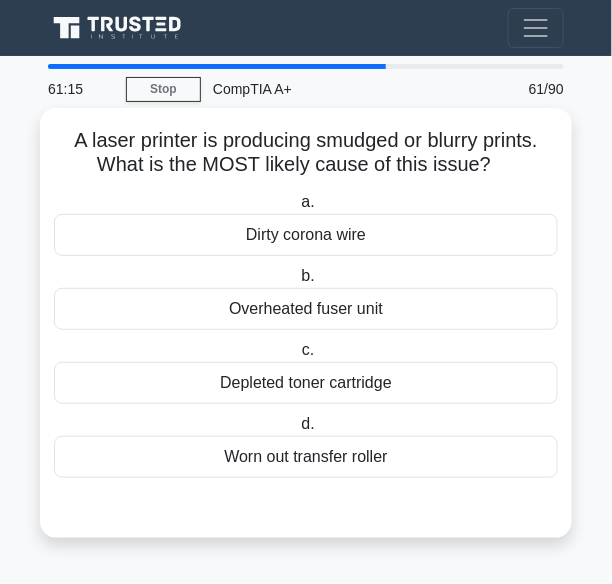click on "Worn out transfer roller" at bounding box center [306, 457] 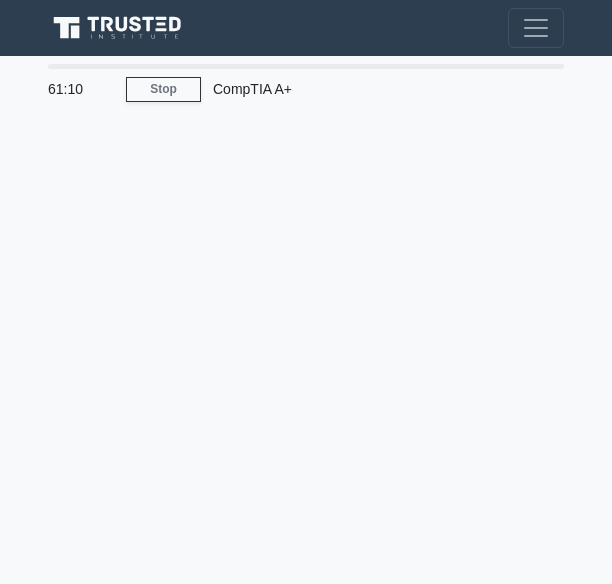 scroll, scrollTop: 0, scrollLeft: 0, axis: both 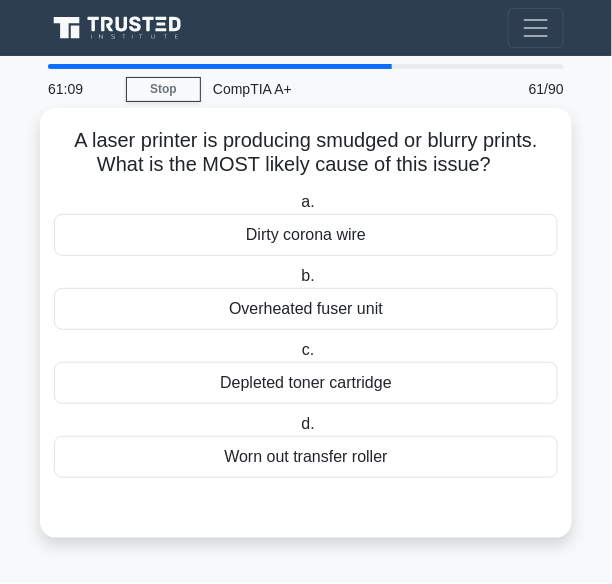 click on "Dirty corona wire" at bounding box center (306, 235) 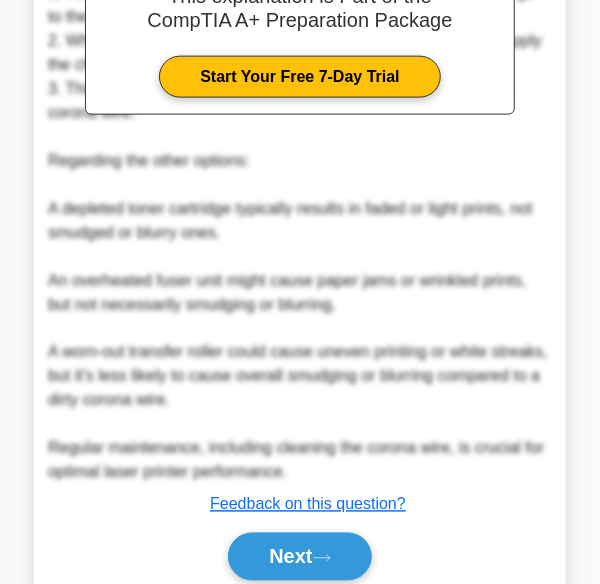 scroll, scrollTop: 693, scrollLeft: 0, axis: vertical 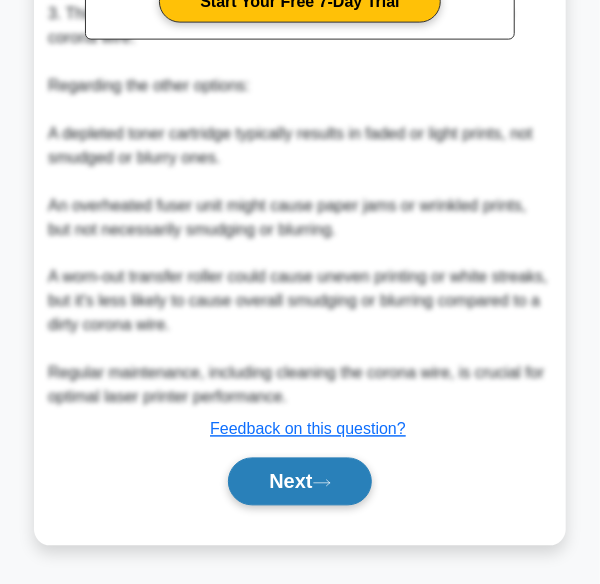 click on "Next" at bounding box center [299, 482] 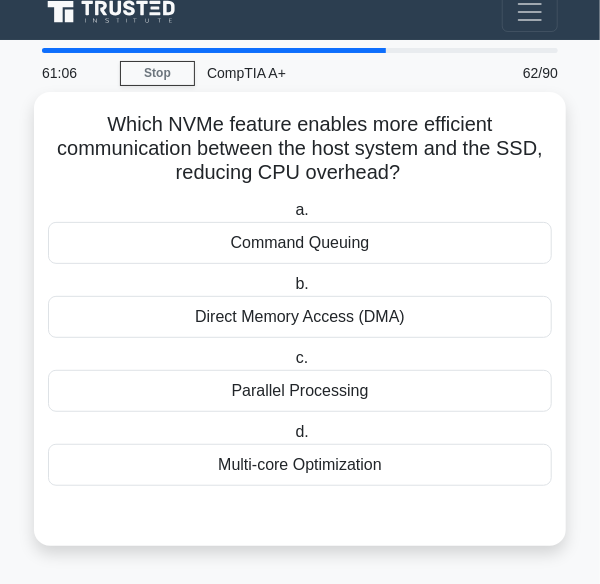 click on "Parallel Processing" at bounding box center [300, 391] 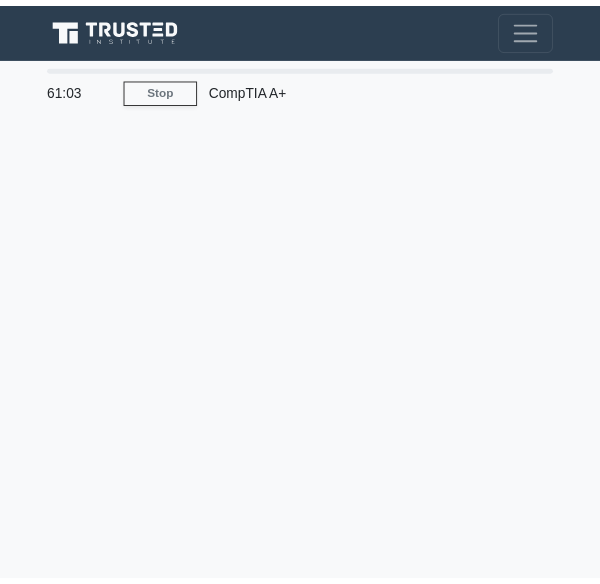 scroll, scrollTop: 0, scrollLeft: 0, axis: both 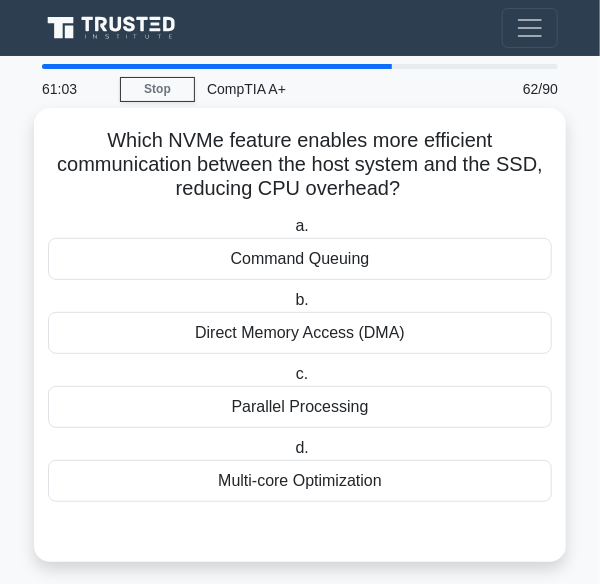 click on "Command Queuing" at bounding box center [300, 259] 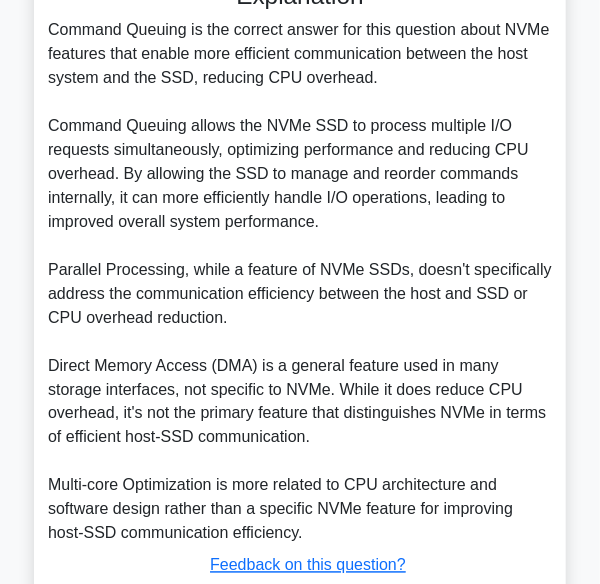 scroll, scrollTop: 669, scrollLeft: 0, axis: vertical 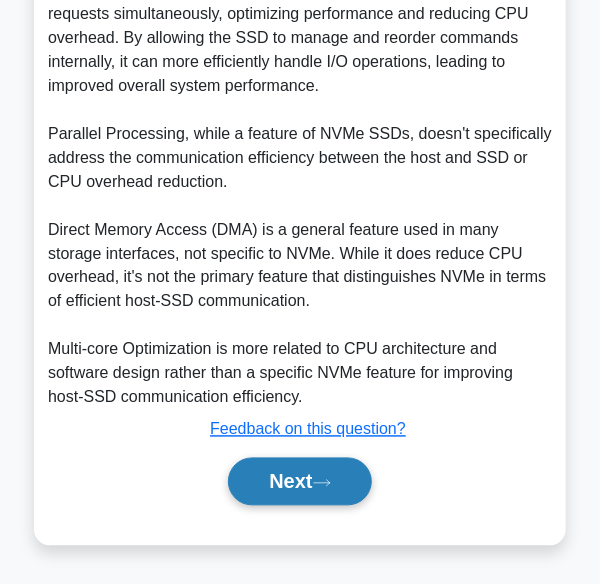 click on "Next" at bounding box center (299, 482) 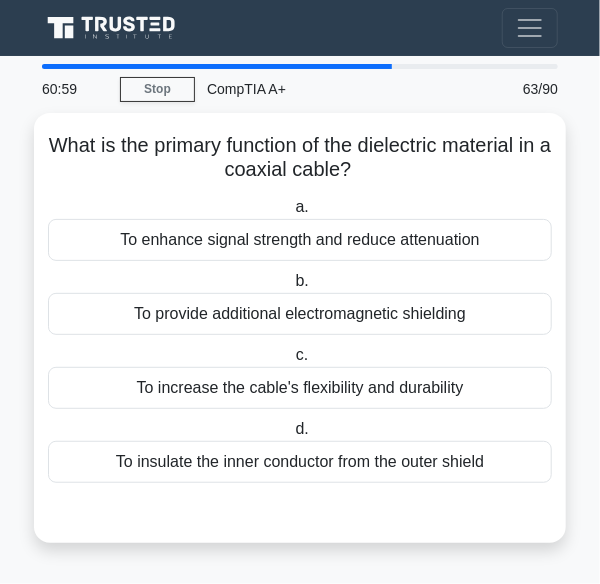 scroll, scrollTop: 0, scrollLeft: 0, axis: both 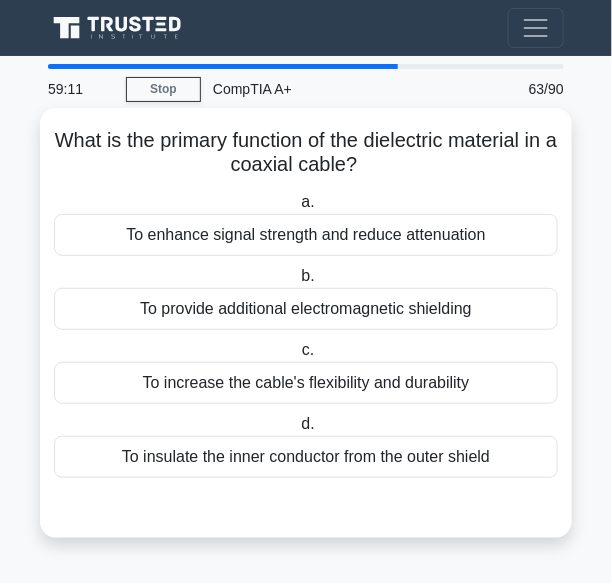click on "To provide additional electromagnetic shielding" at bounding box center (306, 309) 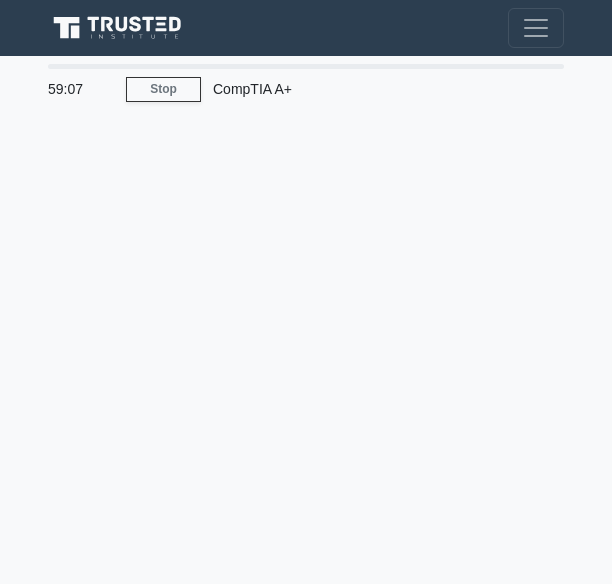 scroll, scrollTop: 0, scrollLeft: 0, axis: both 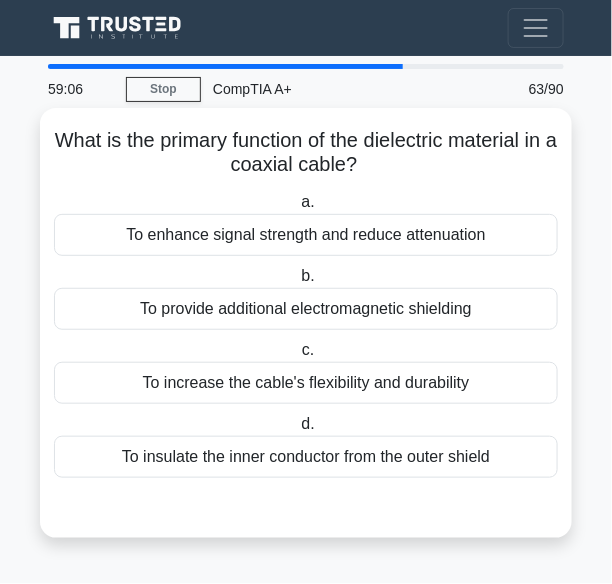 click on "To insulate the inner conductor from the outer shield" at bounding box center (306, 457) 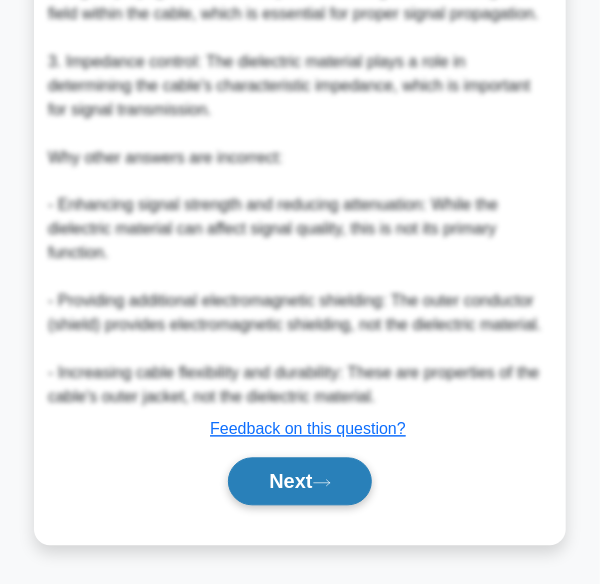 click on "Next" at bounding box center [299, 482] 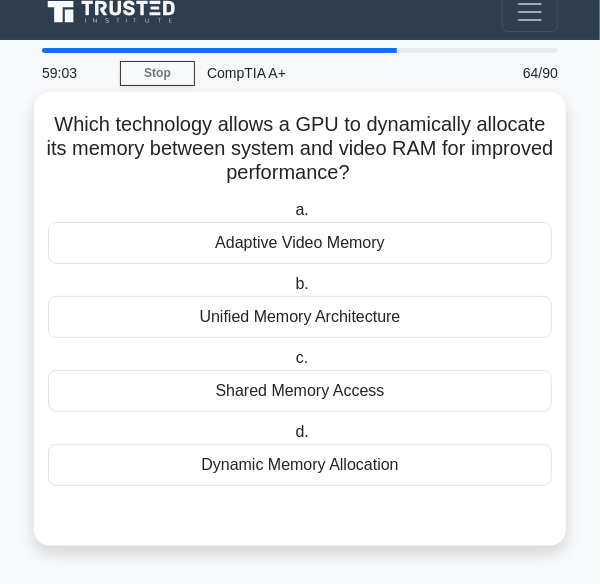 click on "Unified Memory Architecture" at bounding box center (300, 317) 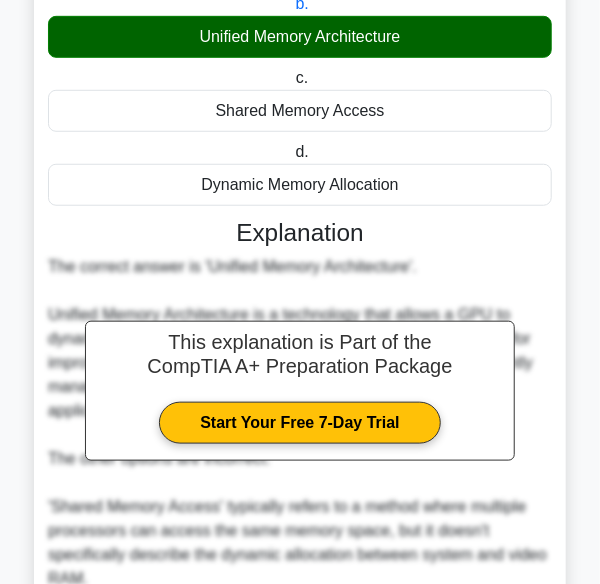 scroll, scrollTop: 576, scrollLeft: 0, axis: vertical 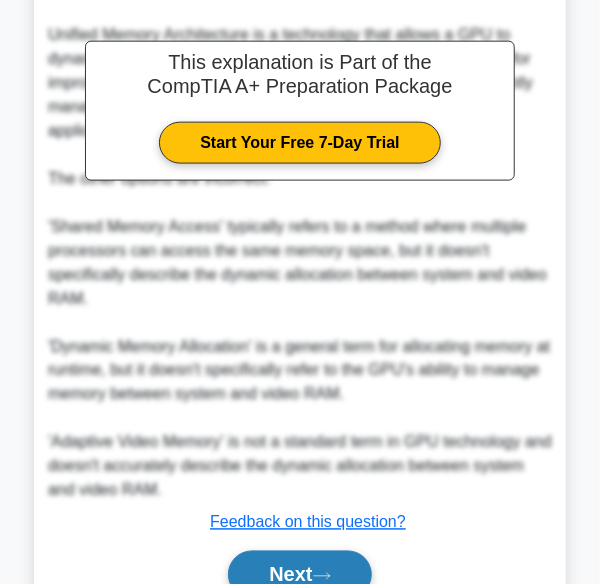 click on "Next" at bounding box center (299, 575) 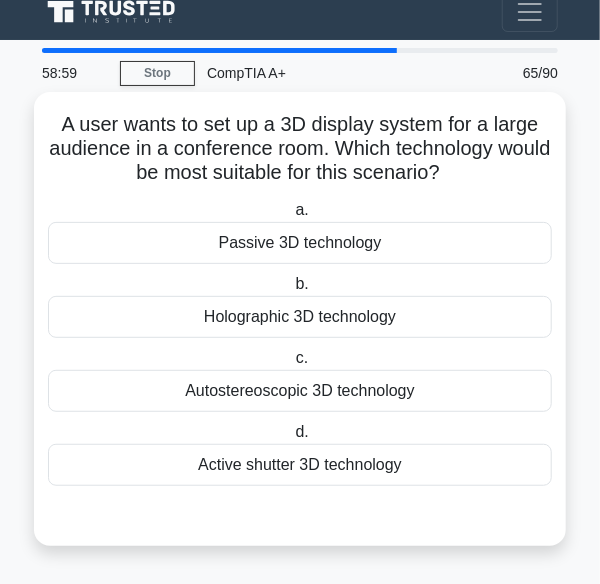 click on "Passive 3D technology" at bounding box center [300, 243] 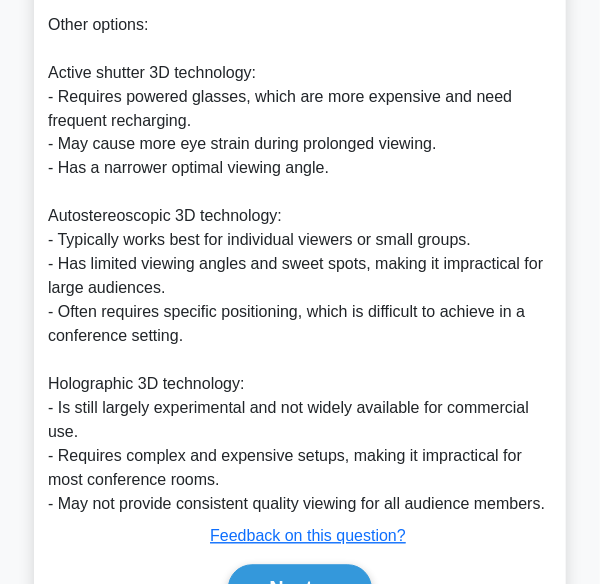 scroll, scrollTop: 909, scrollLeft: 0, axis: vertical 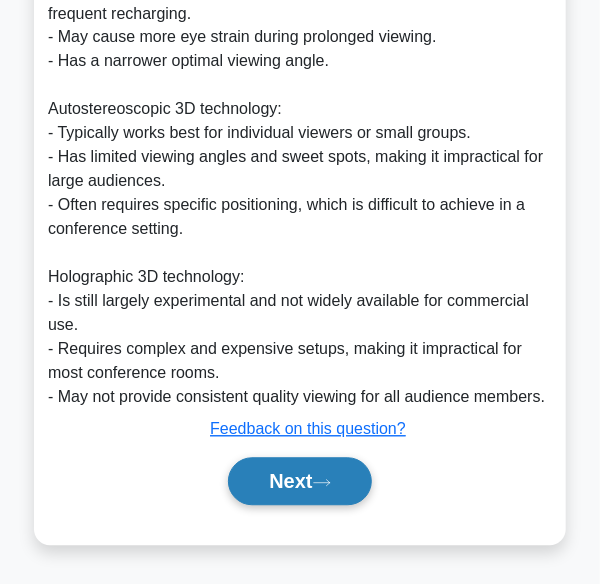 click on "Next" at bounding box center [299, 482] 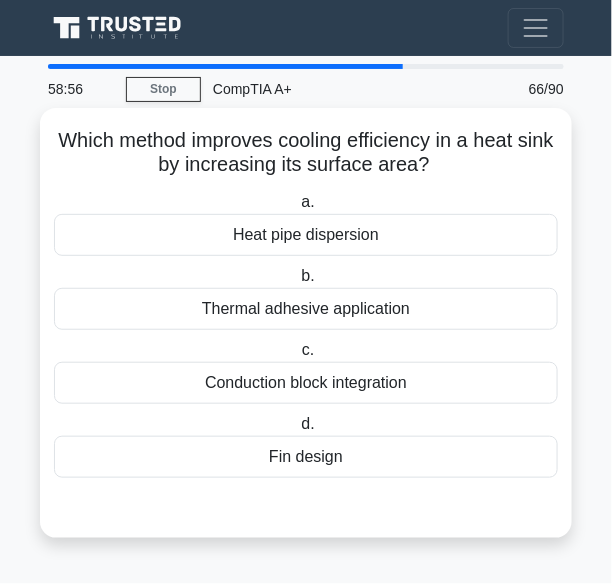 click on "Conduction block integration" at bounding box center (306, 383) 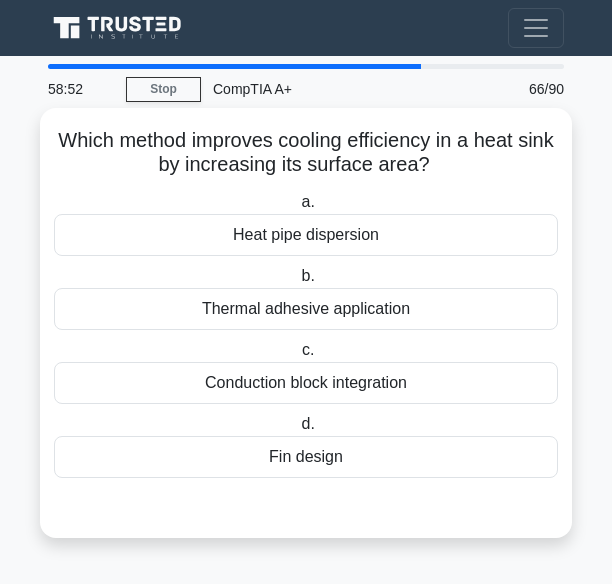 scroll, scrollTop: 0, scrollLeft: 0, axis: both 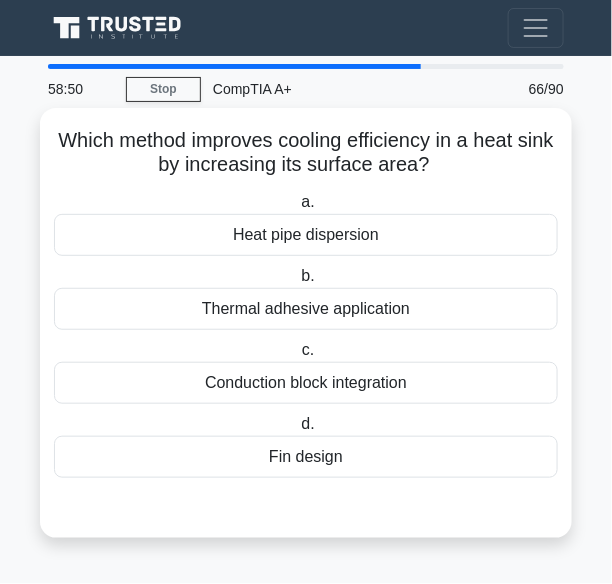 click on "Fin design" at bounding box center [306, 457] 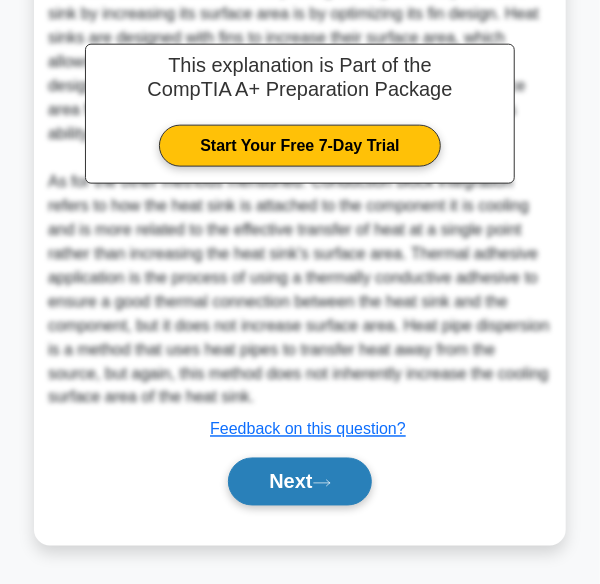 click on "Next" at bounding box center [299, 482] 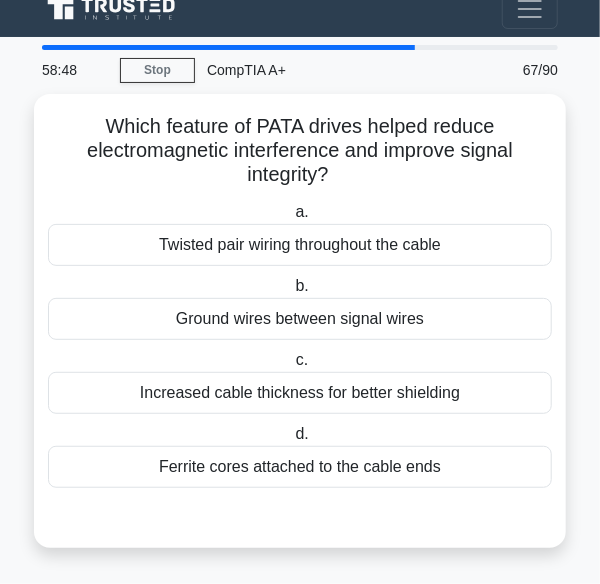 scroll, scrollTop: 16, scrollLeft: 0, axis: vertical 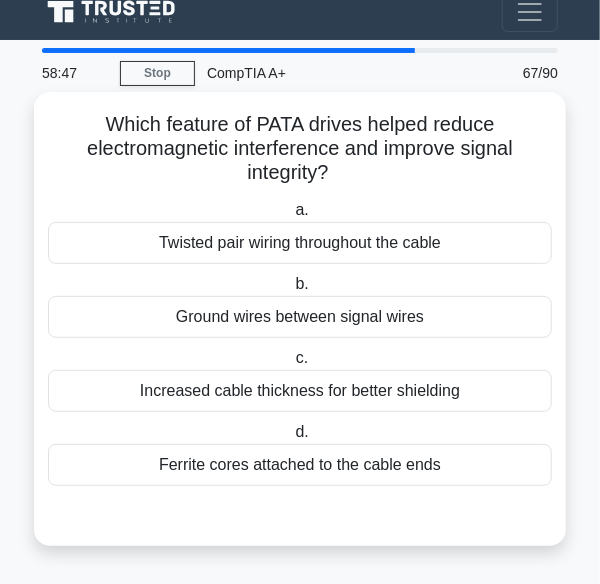 click on "Ground wires between signal wires" at bounding box center [300, 317] 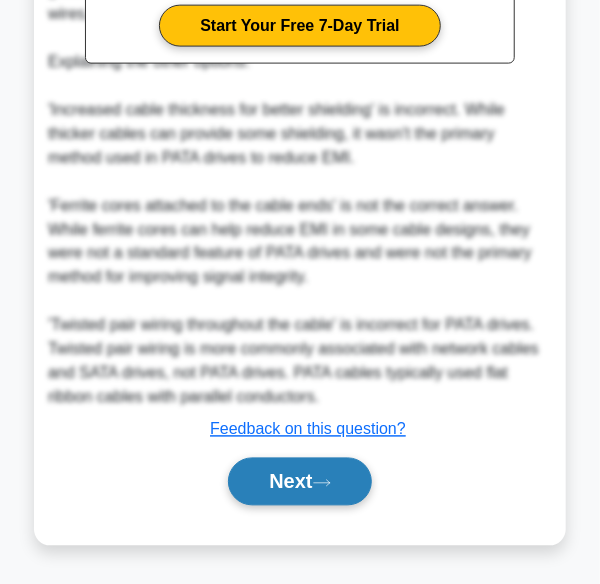 click on "Next" at bounding box center [299, 482] 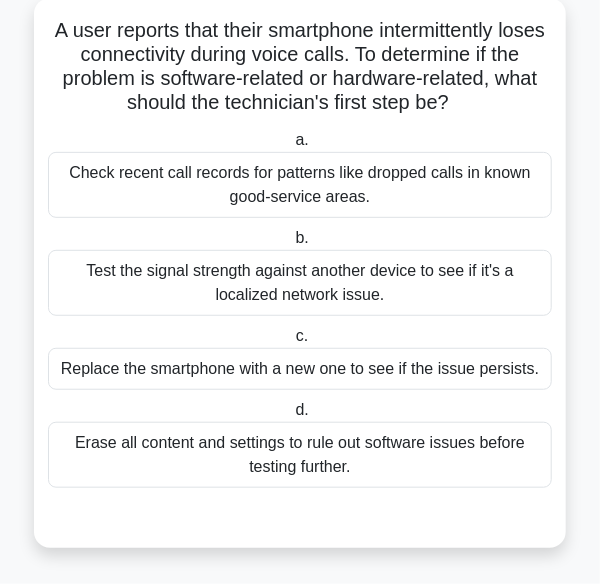 scroll, scrollTop: 112, scrollLeft: 0, axis: vertical 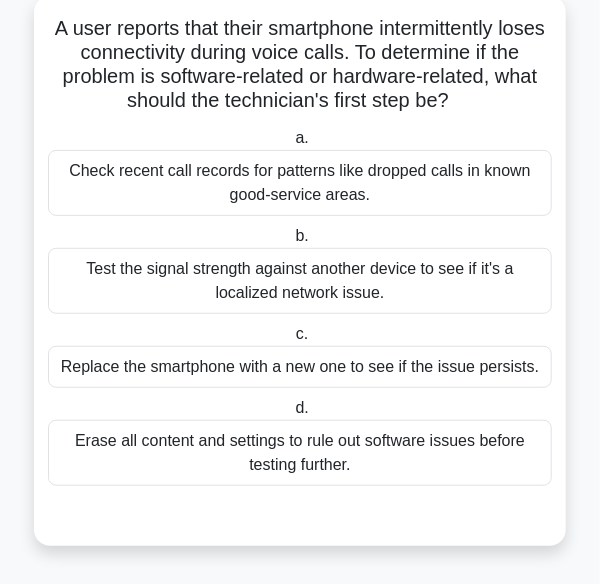 click on "d.
Erase all content and settings to rule out software issues before testing further." at bounding box center (300, 441) 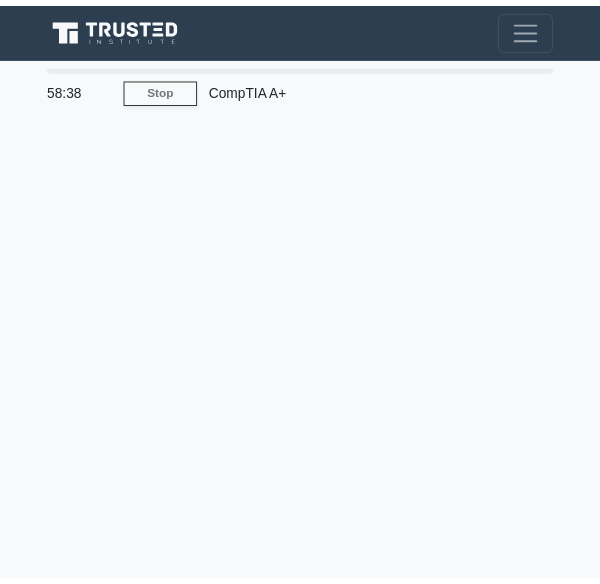 scroll, scrollTop: 0, scrollLeft: 0, axis: both 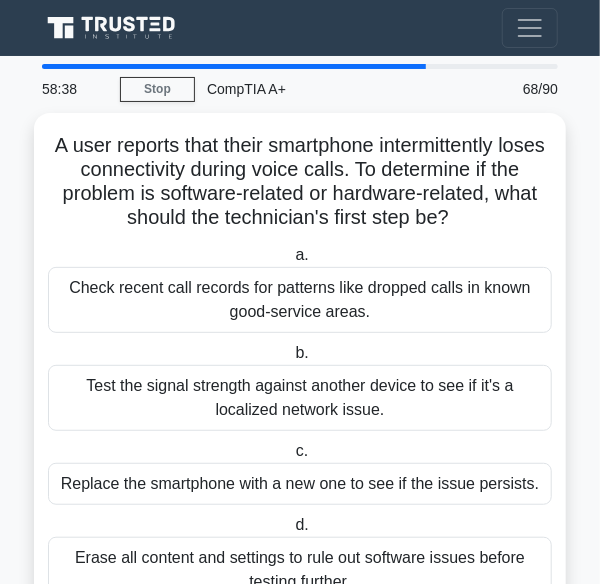click on "Check recent call records for patterns like dropped calls in known good-service areas." at bounding box center [300, 300] 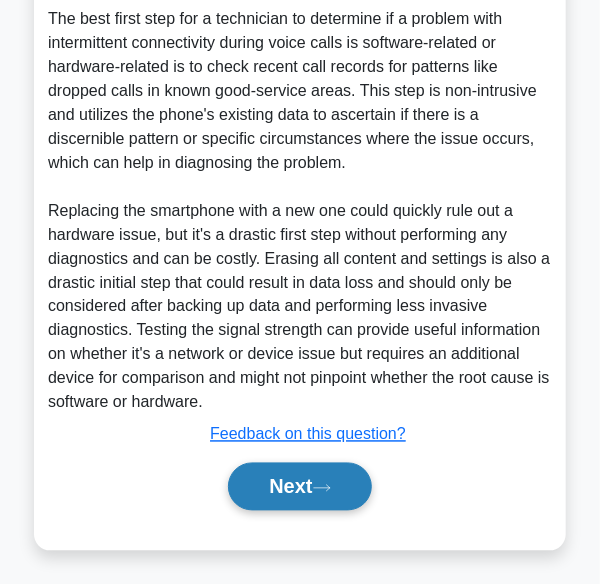 click on "Next" at bounding box center [299, 487] 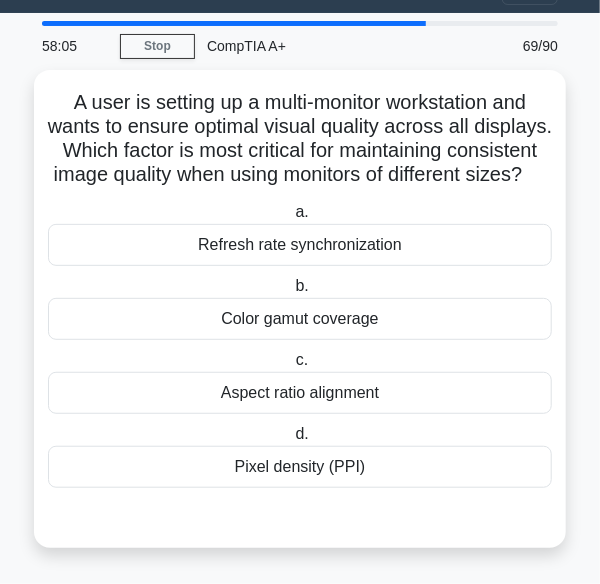 scroll, scrollTop: 64, scrollLeft: 0, axis: vertical 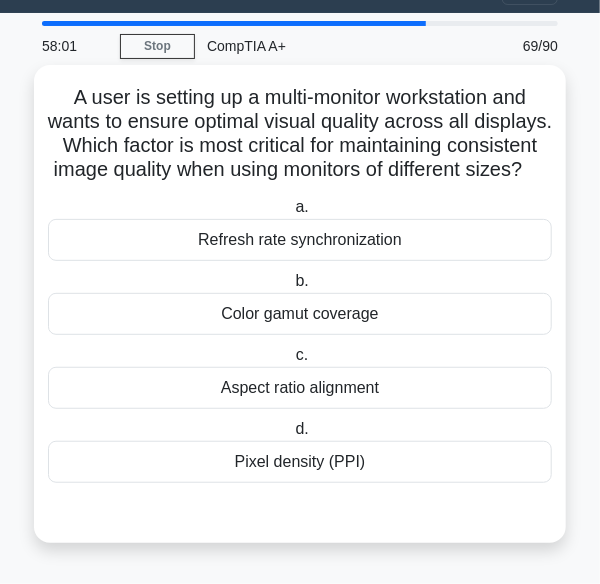 click on "Refresh rate synchronization" at bounding box center (300, 240) 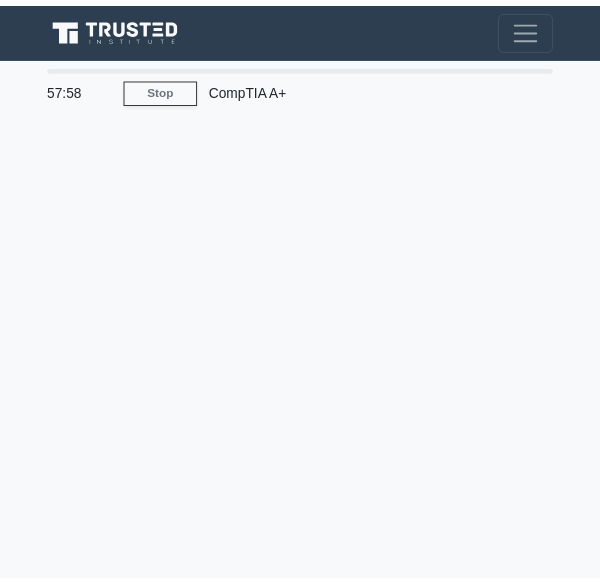 scroll, scrollTop: 0, scrollLeft: 0, axis: both 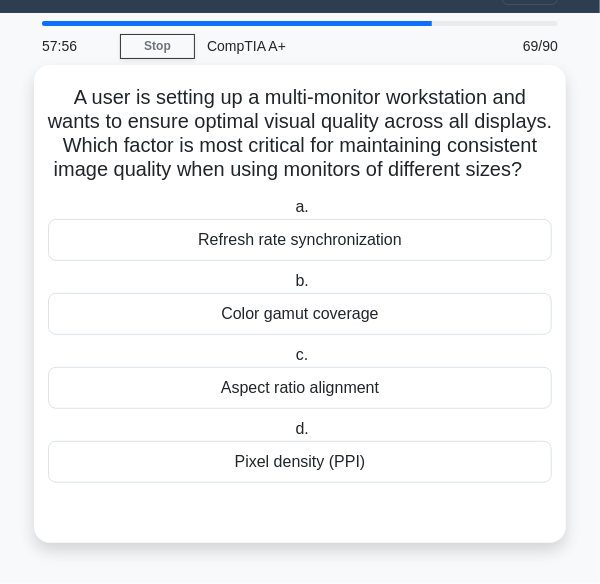 click on "Pixel density (PPI)" at bounding box center (300, 462) 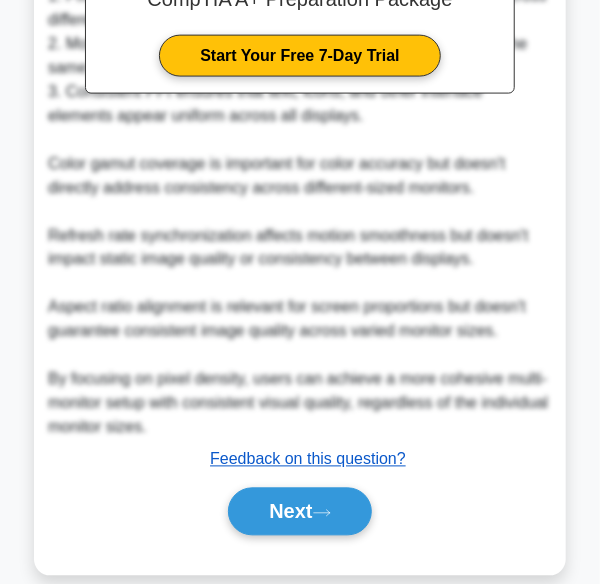 scroll, scrollTop: 741, scrollLeft: 0, axis: vertical 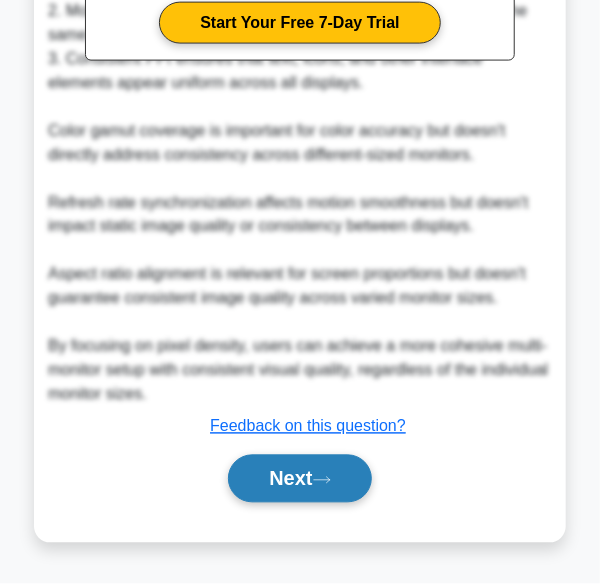 click on "Next" at bounding box center [299, 479] 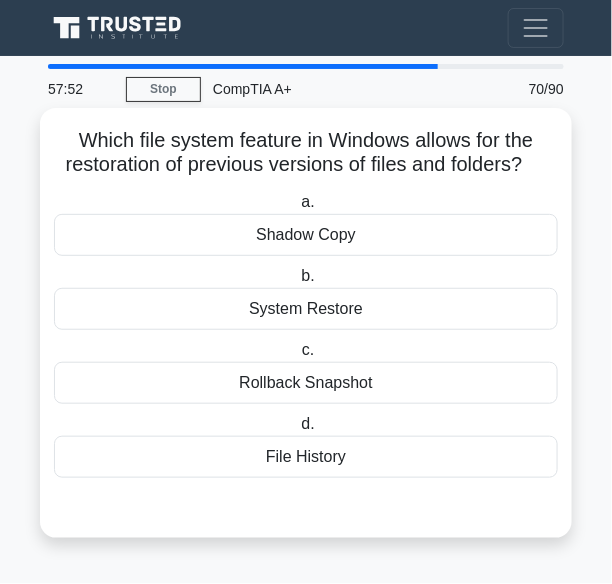click on "File History" at bounding box center (306, 457) 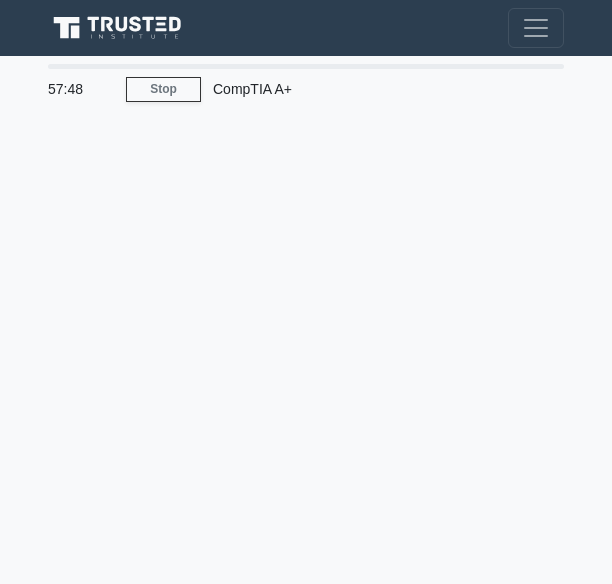 scroll, scrollTop: 0, scrollLeft: 0, axis: both 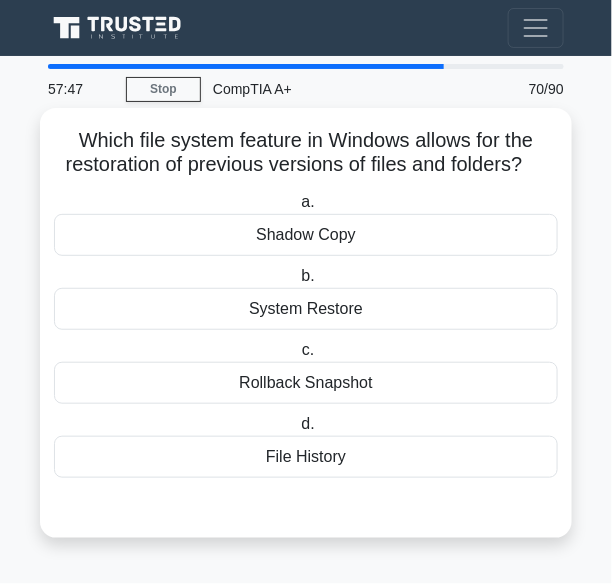 click on "Shadow Copy" at bounding box center [306, 235] 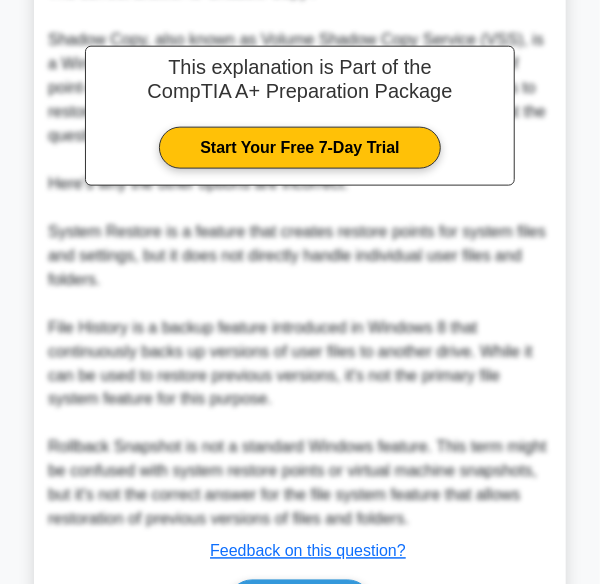 scroll, scrollTop: 669, scrollLeft: 0, axis: vertical 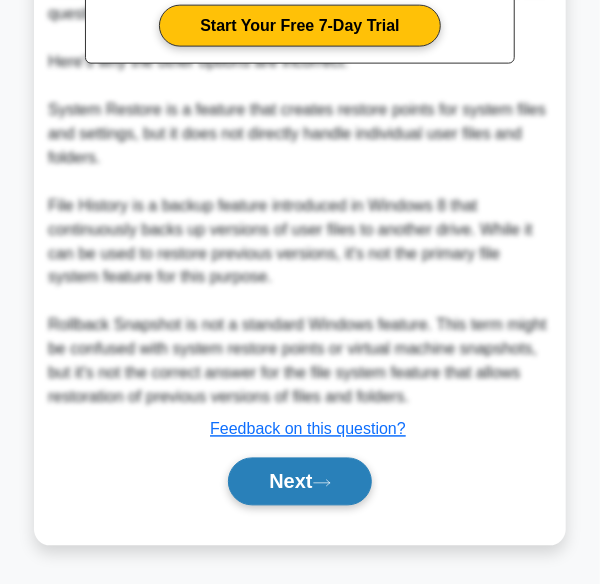 click on "Next" at bounding box center [299, 482] 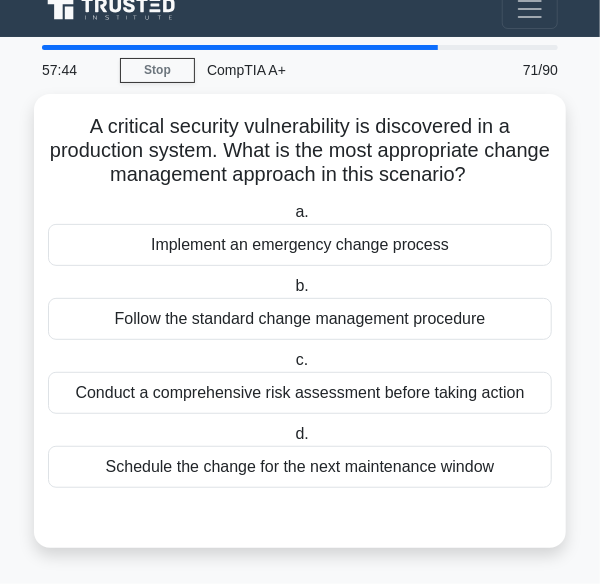 scroll, scrollTop: 16, scrollLeft: 0, axis: vertical 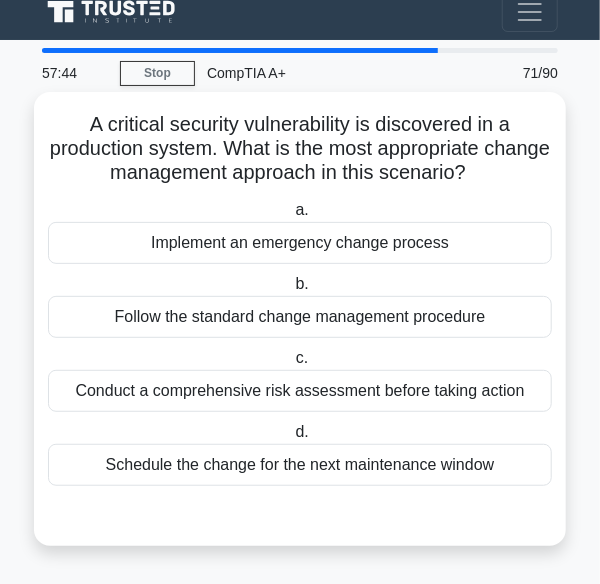 click on "Conduct a comprehensive risk assessment before taking action" at bounding box center (300, 391) 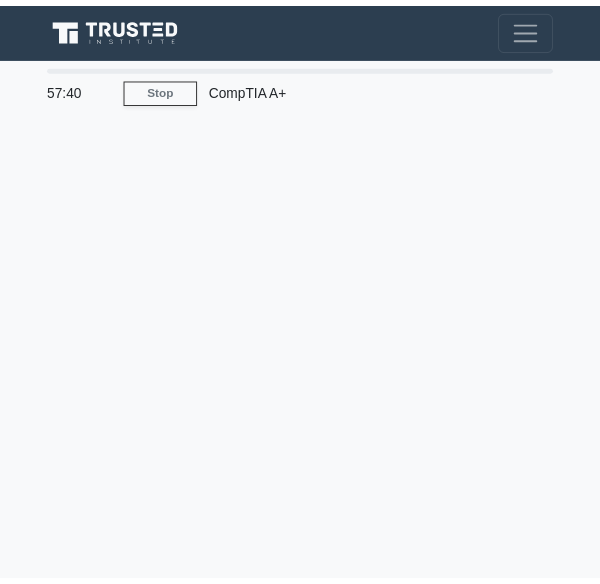scroll, scrollTop: 0, scrollLeft: 0, axis: both 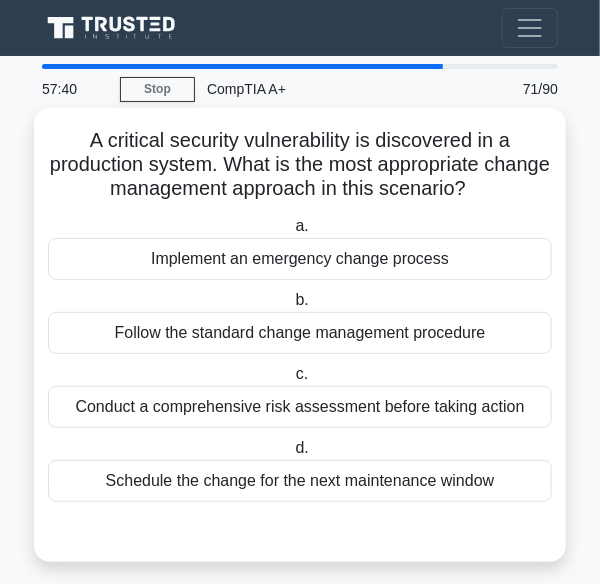 click on "Implement an emergency change process" at bounding box center (300, 259) 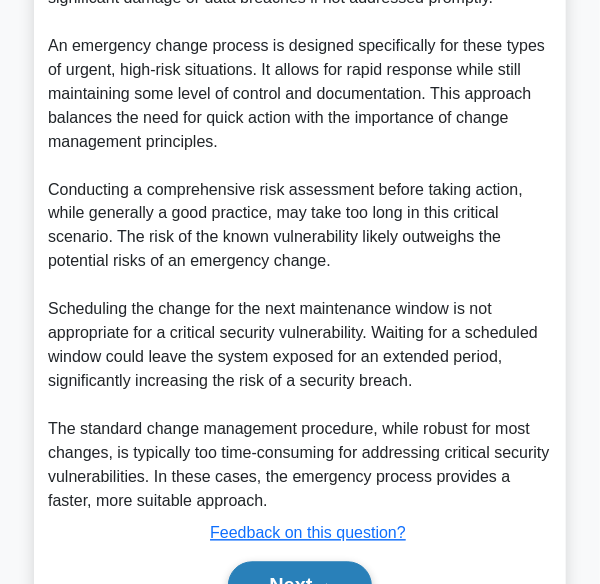 scroll, scrollTop: 837, scrollLeft: 0, axis: vertical 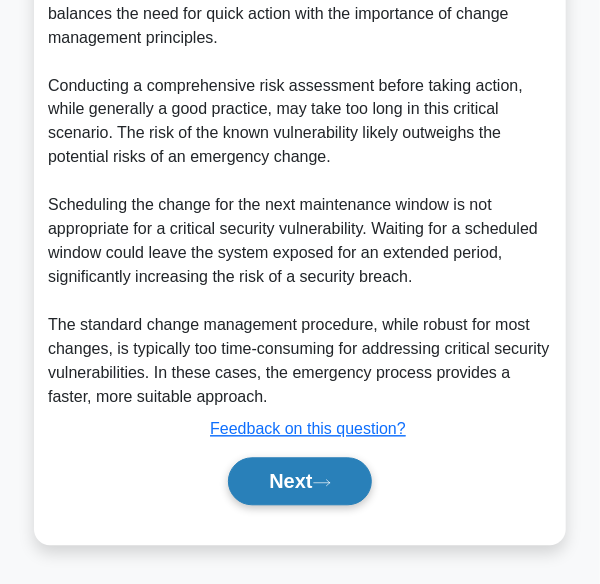 click on "Next" at bounding box center (299, 482) 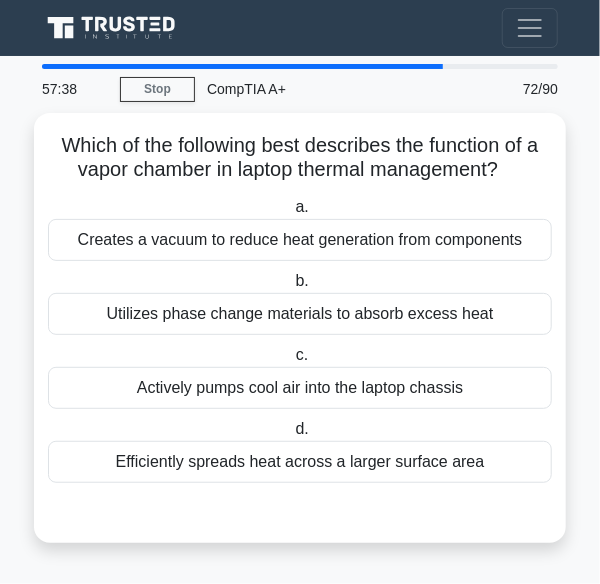 scroll, scrollTop: 0, scrollLeft: 0, axis: both 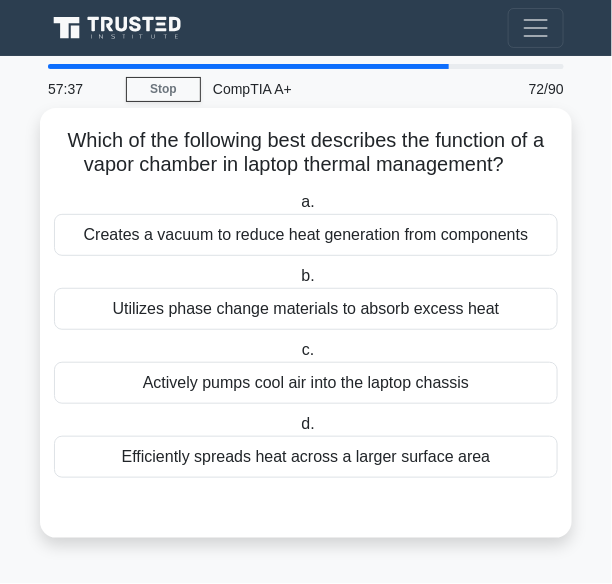 click on "Utilizes phase change materials to absorb excess heat" at bounding box center [306, 309] 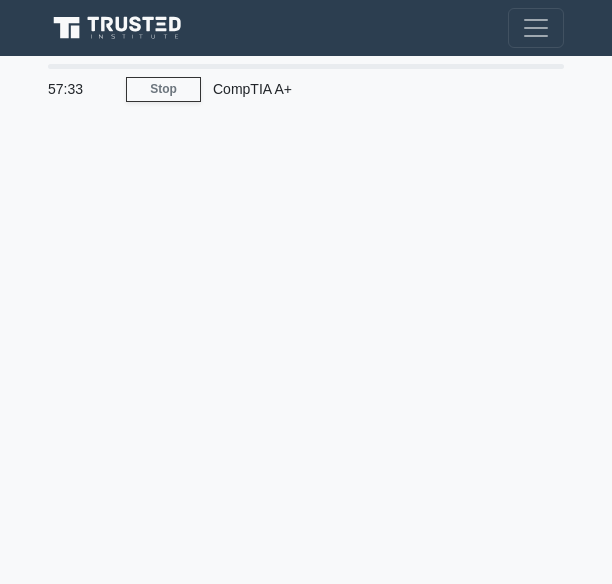 scroll, scrollTop: 0, scrollLeft: 0, axis: both 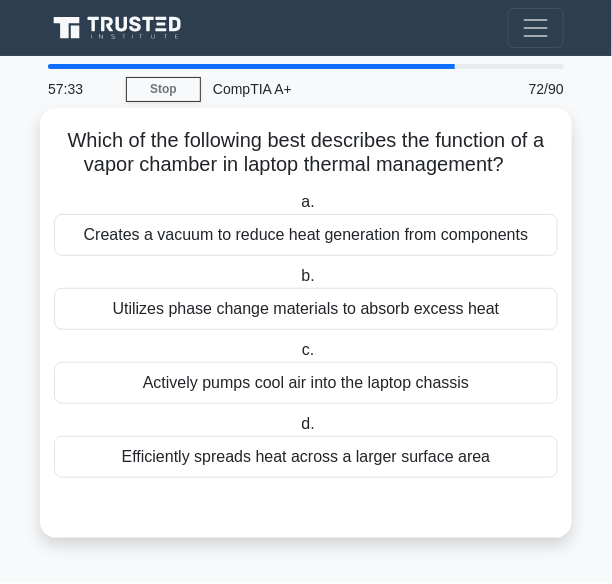 click on "Efficiently spreads heat across a larger surface area" at bounding box center (306, 457) 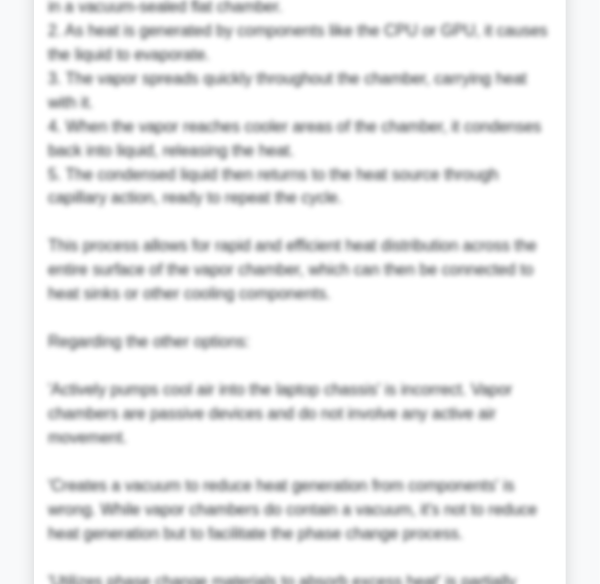 scroll, scrollTop: 960, scrollLeft: 0, axis: vertical 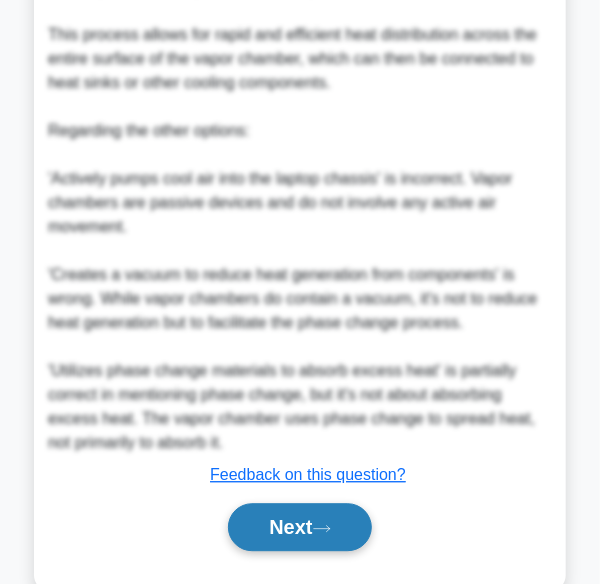 click on "Next" at bounding box center (299, 527) 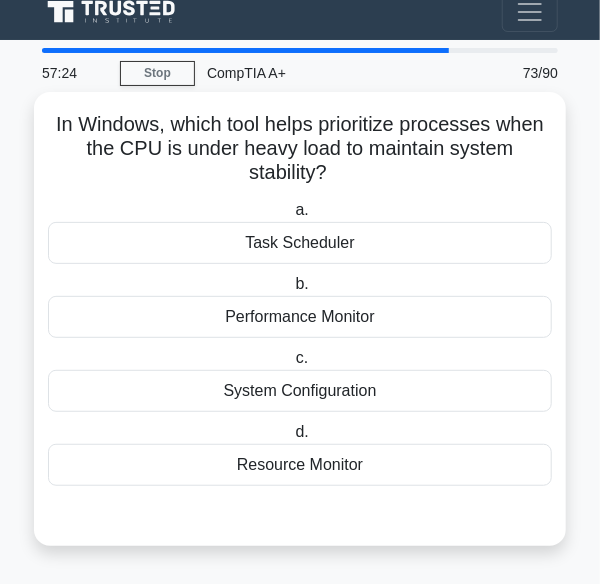 click on "d." at bounding box center [302, 431] 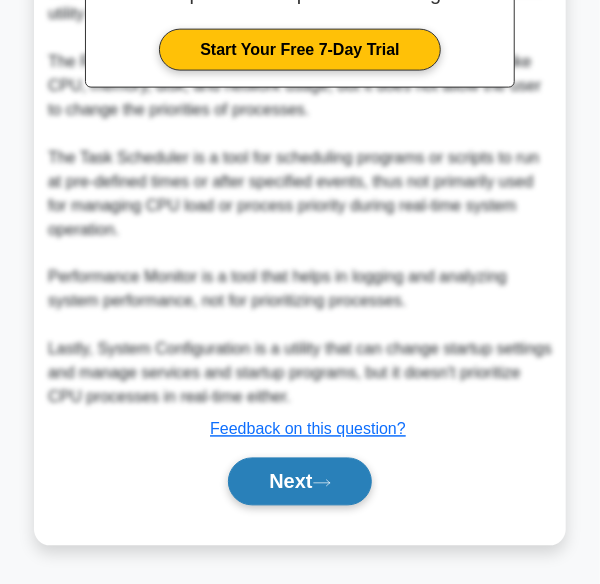 click on "Next" at bounding box center [299, 482] 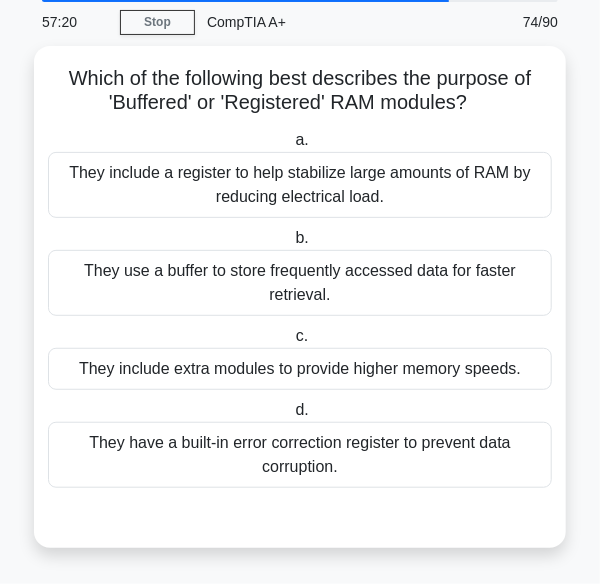 scroll, scrollTop: 64, scrollLeft: 0, axis: vertical 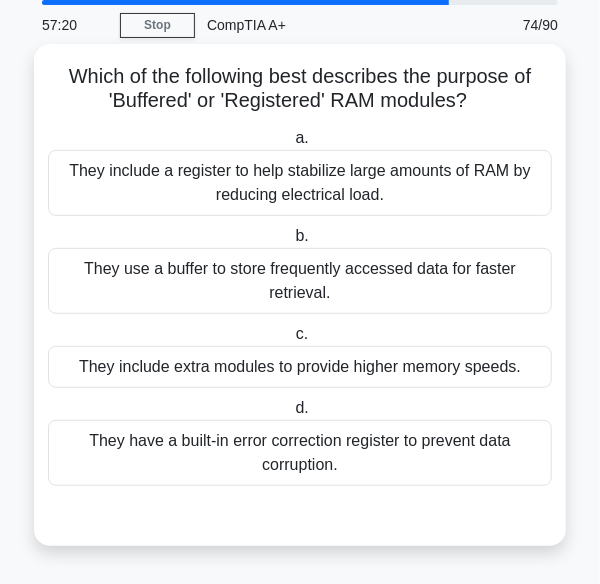 click on "They include extra modules to provide higher memory speeds." at bounding box center [300, 367] 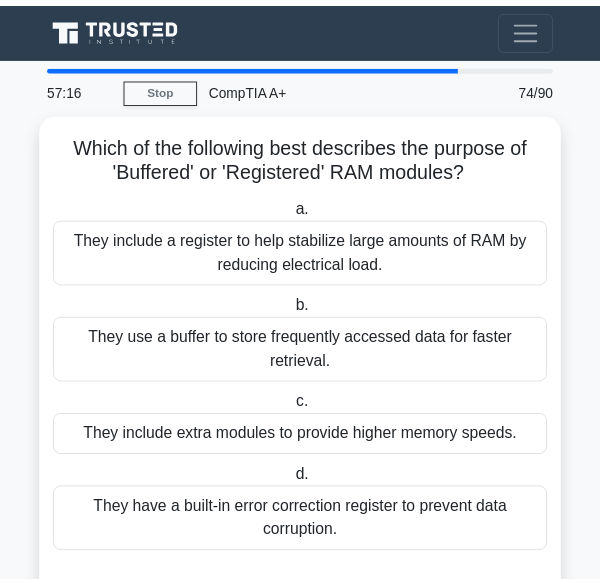 scroll, scrollTop: 0, scrollLeft: 0, axis: both 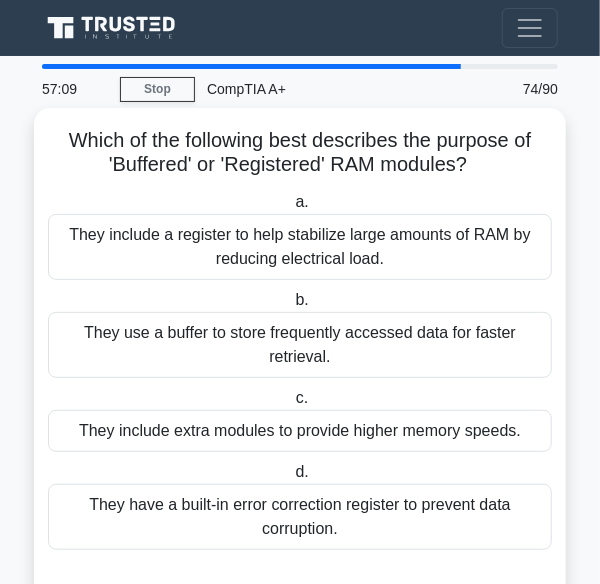 click on "They include a register to help stabilize large amounts of RAM by reducing electrical load." at bounding box center [300, 247] 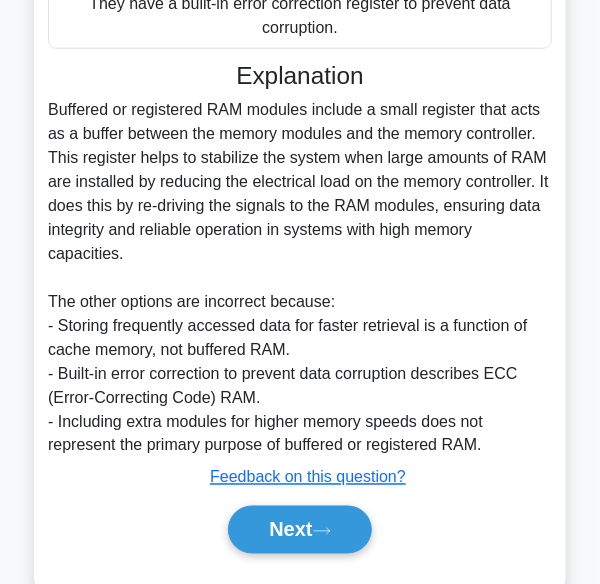 scroll, scrollTop: 549, scrollLeft: 0, axis: vertical 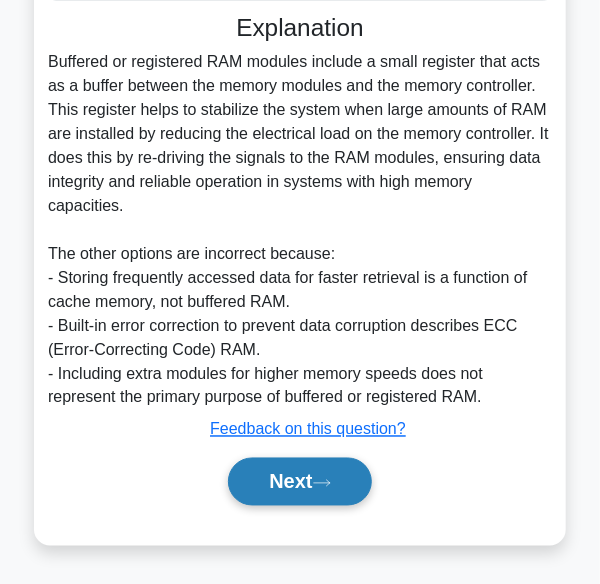 click on "Next" at bounding box center (299, 482) 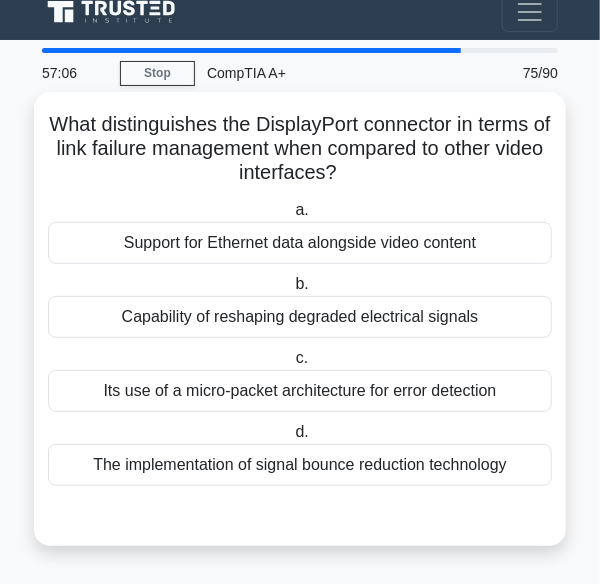 click on "d.
The implementation of signal bounce reduction technology" at bounding box center (300, 453) 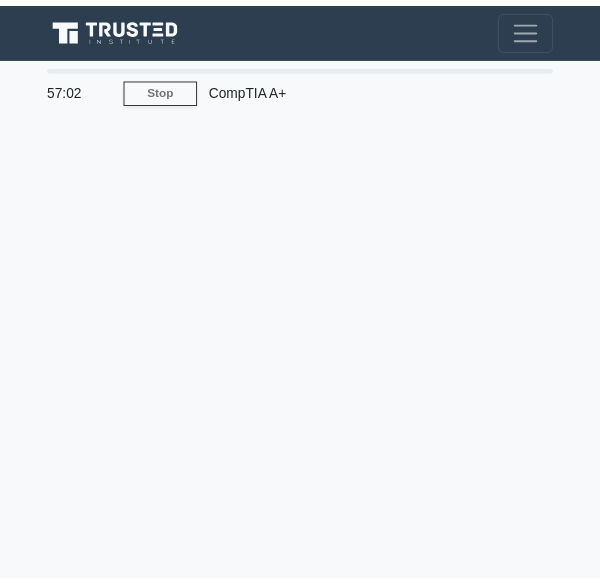 scroll, scrollTop: 0, scrollLeft: 0, axis: both 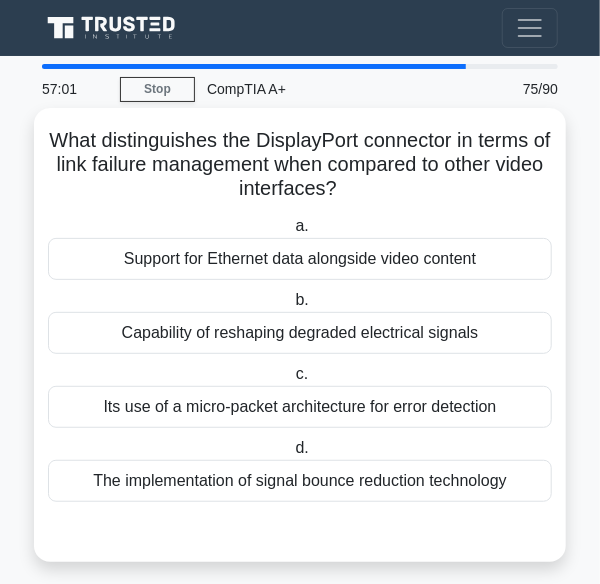 click on "Its use of a micro-packet architecture for error detection" at bounding box center [300, 407] 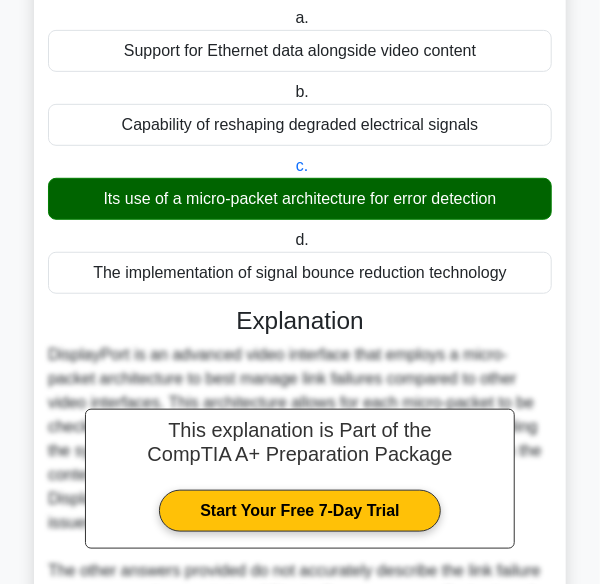 scroll, scrollTop: 480, scrollLeft: 0, axis: vertical 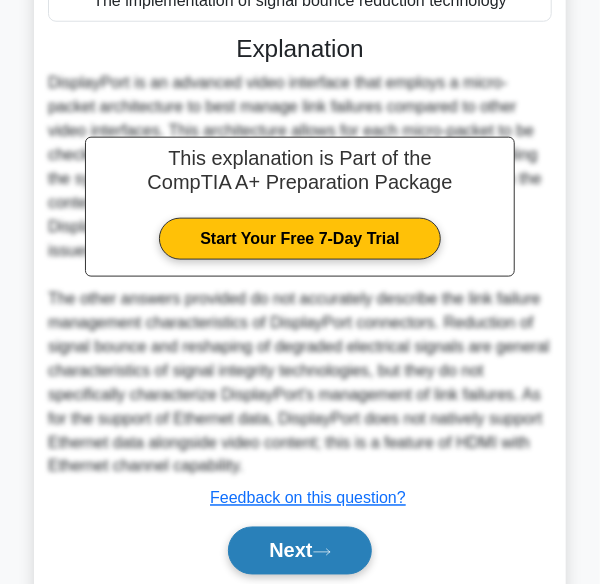click on "Next" at bounding box center [299, 551] 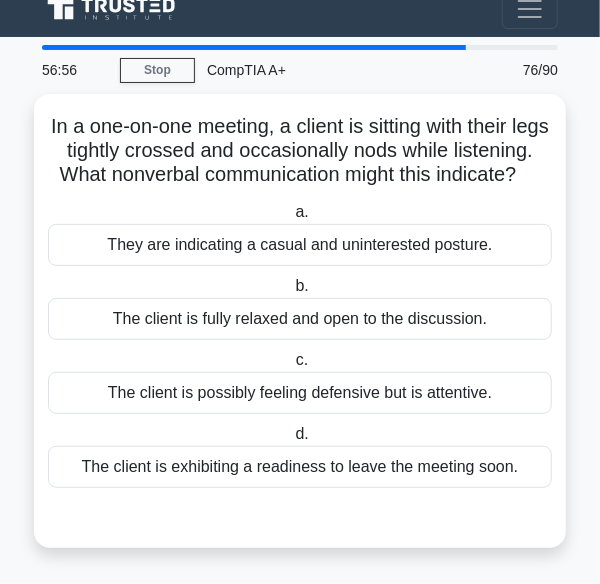 scroll, scrollTop: 40, scrollLeft: 0, axis: vertical 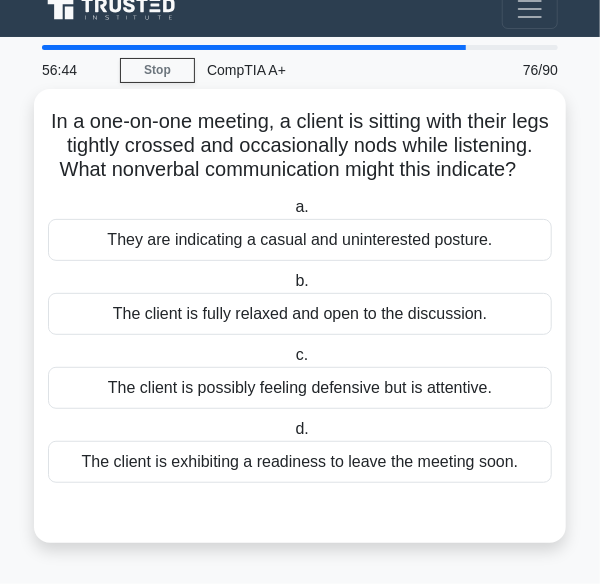 click on "The client is exhibiting a readiness to leave the meeting soon." at bounding box center [300, 462] 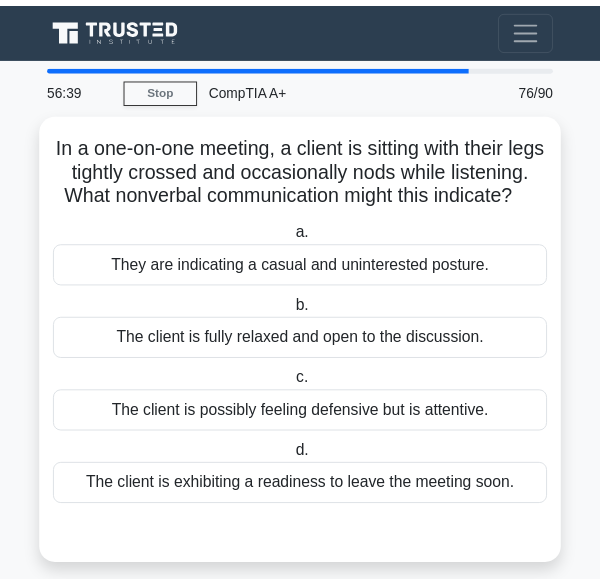 scroll, scrollTop: 0, scrollLeft: 0, axis: both 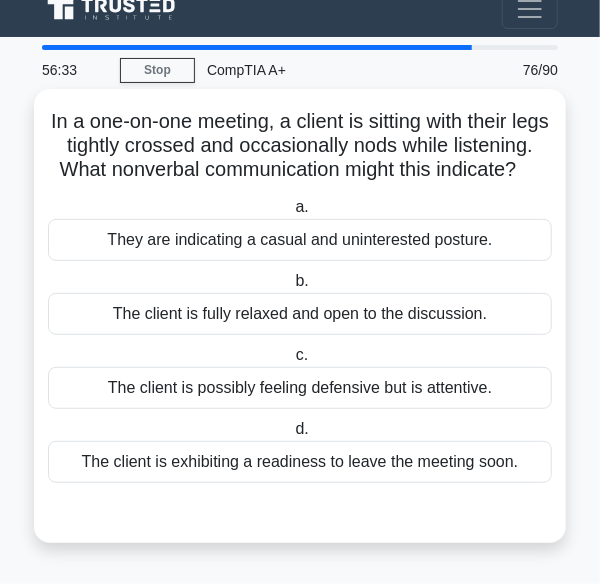click on "The client is possibly feeling defensive but is attentive." at bounding box center (300, 388) 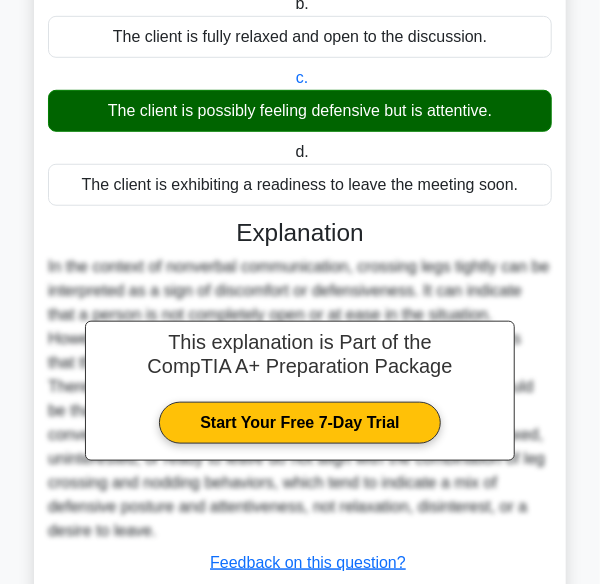 scroll, scrollTop: 453, scrollLeft: 0, axis: vertical 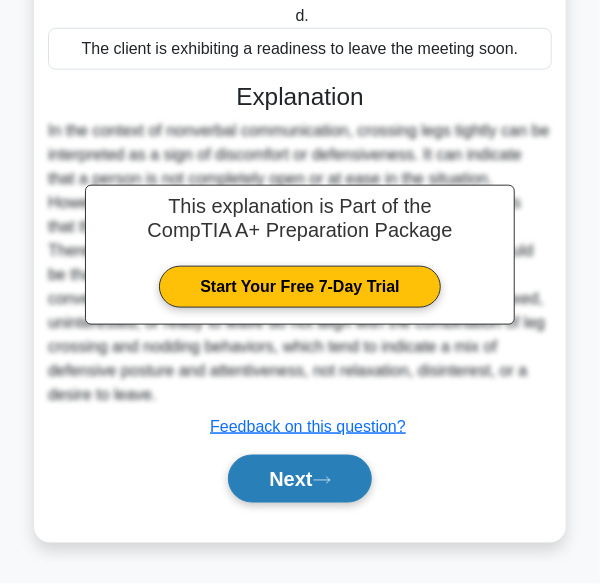 click on "Next" at bounding box center [299, 479] 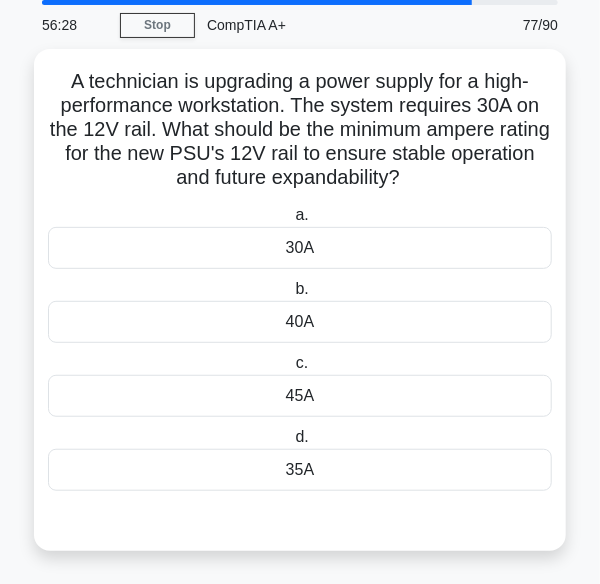 click on "35A" at bounding box center [300, 470] 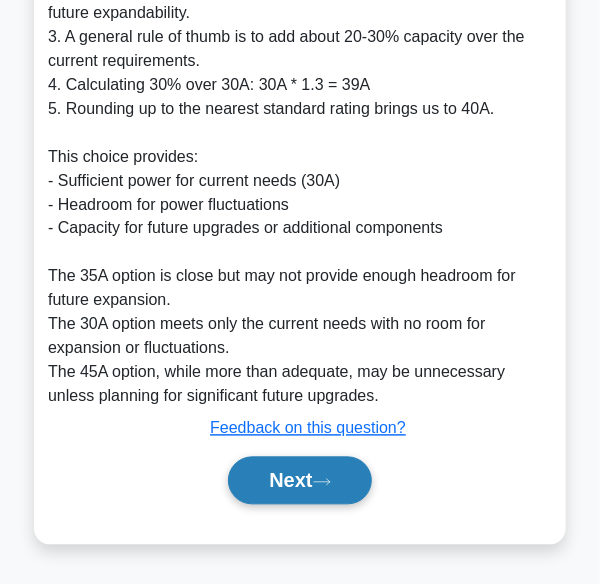 click on "Next" at bounding box center (299, 481) 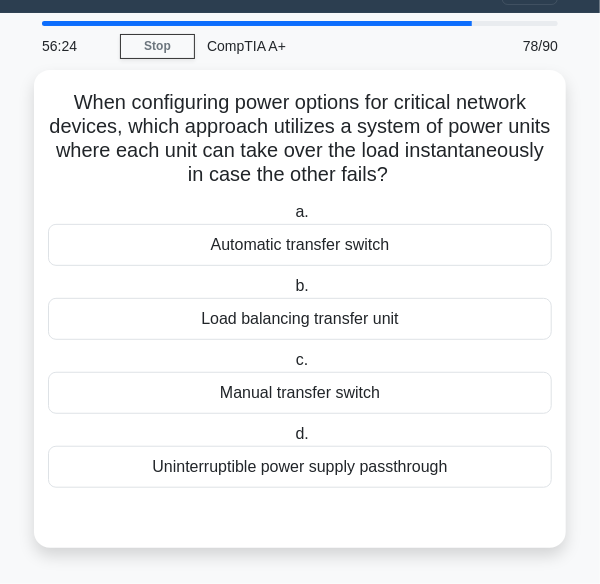 scroll, scrollTop: 40, scrollLeft: 0, axis: vertical 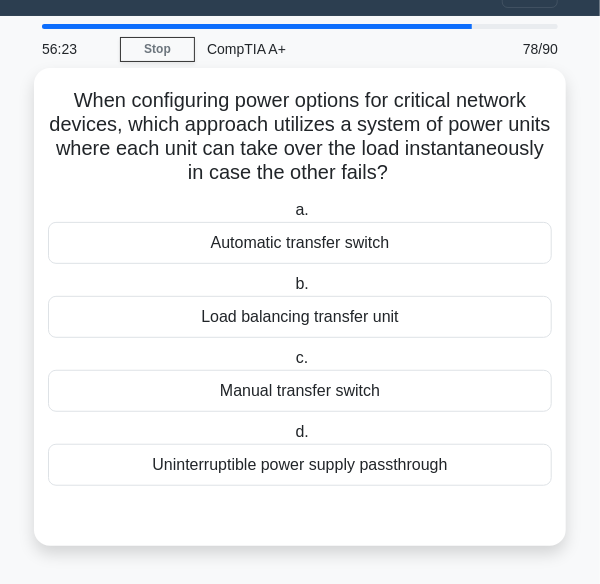 click on "Manual transfer switch" at bounding box center (300, 391) 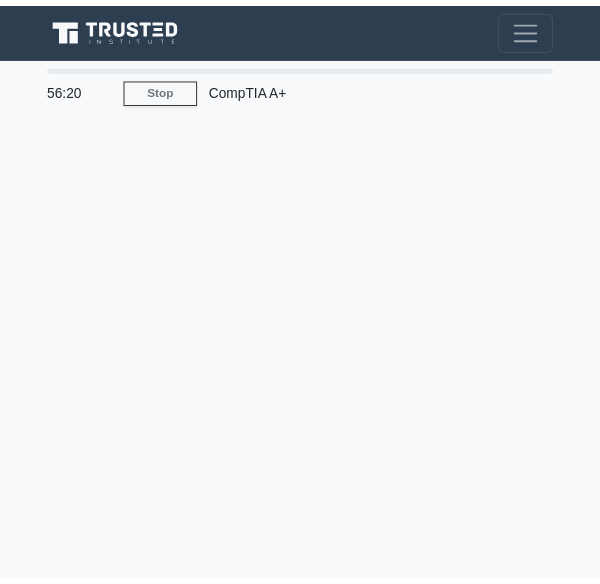 scroll, scrollTop: 0, scrollLeft: 0, axis: both 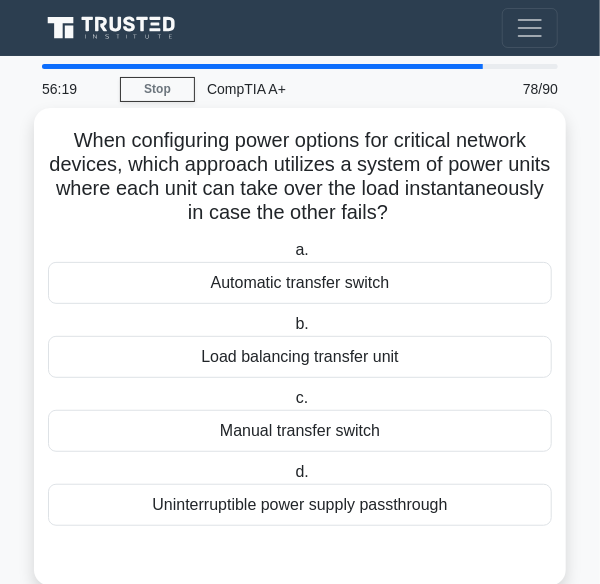 click on "Automatic transfer switch" at bounding box center [300, 283] 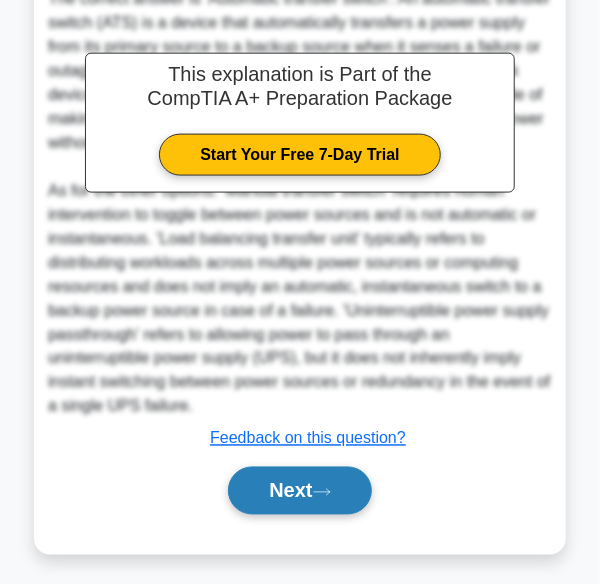 scroll, scrollTop: 597, scrollLeft: 0, axis: vertical 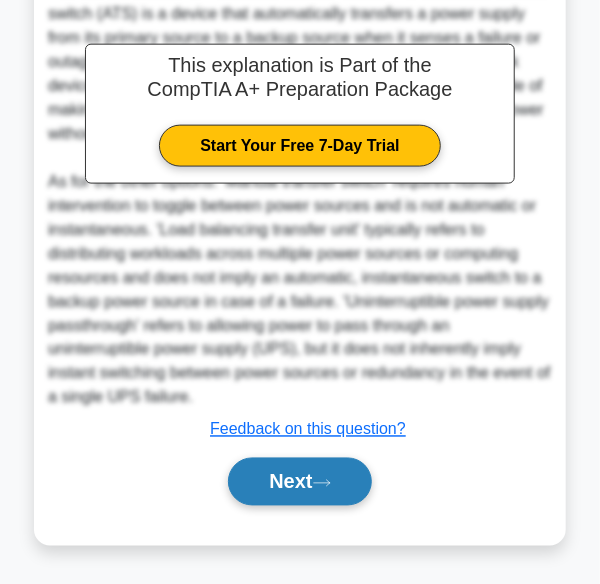click on "Next" at bounding box center (299, 482) 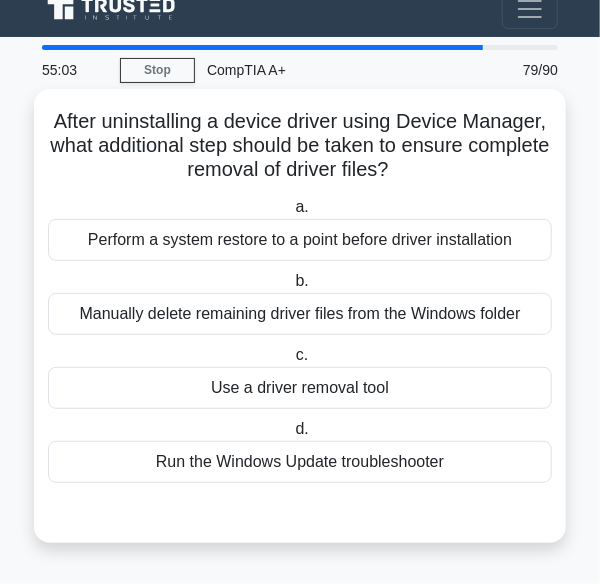 scroll, scrollTop: 16, scrollLeft: 0, axis: vertical 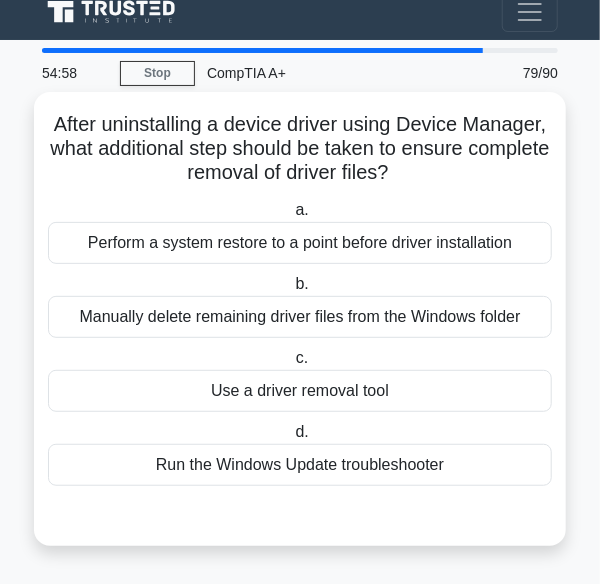 click on "Manually delete remaining driver files from the Windows folder" at bounding box center (300, 317) 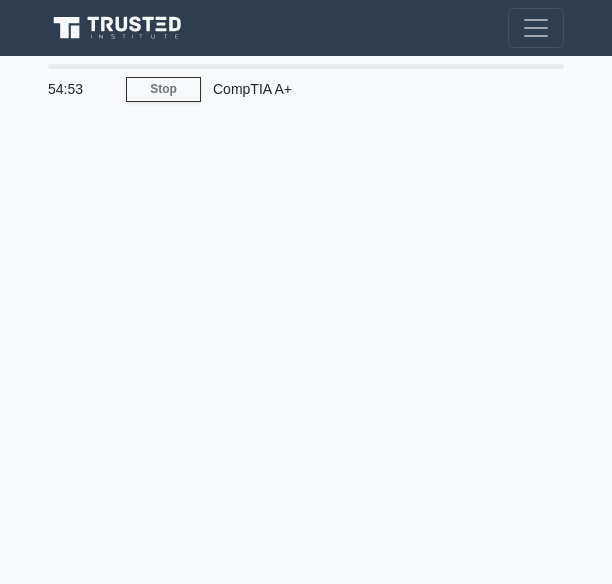 scroll, scrollTop: 0, scrollLeft: 0, axis: both 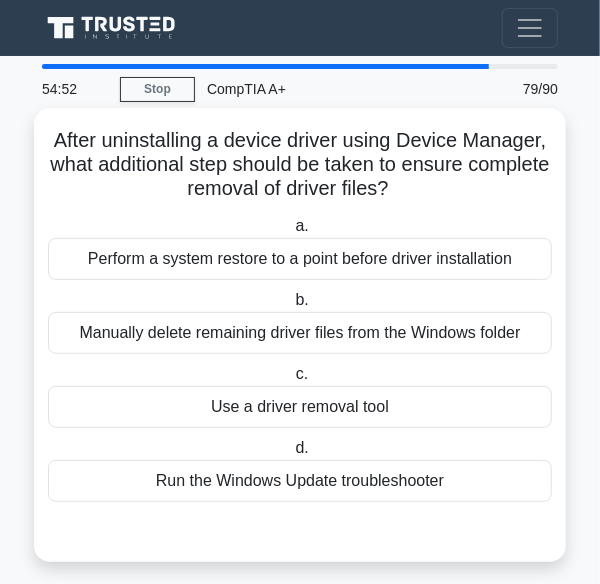 click on "a.
Perform a system restore to a point before driver installation
b.
Manually delete remaining driver files from the Windows folder" at bounding box center [300, 358] 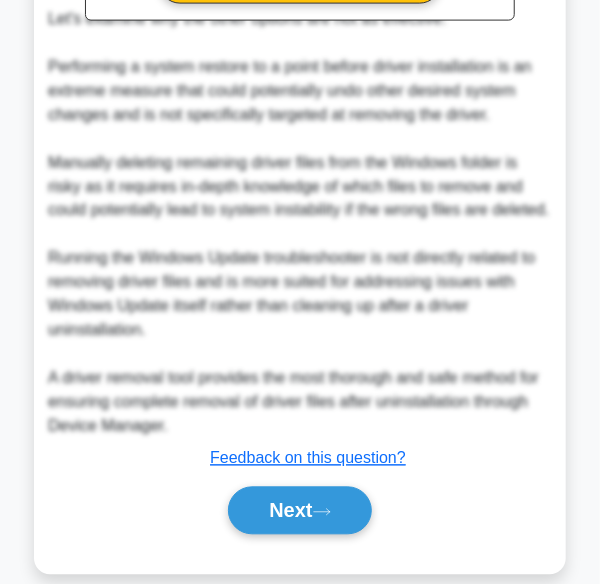 scroll, scrollTop: 789, scrollLeft: 0, axis: vertical 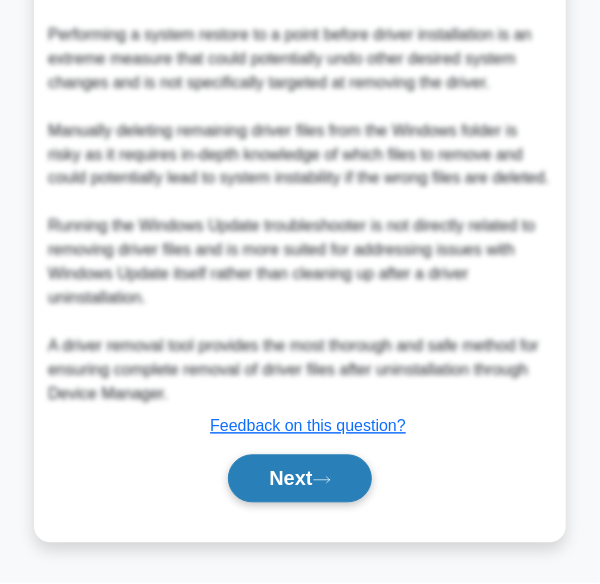 click on "Next" at bounding box center (299, 479) 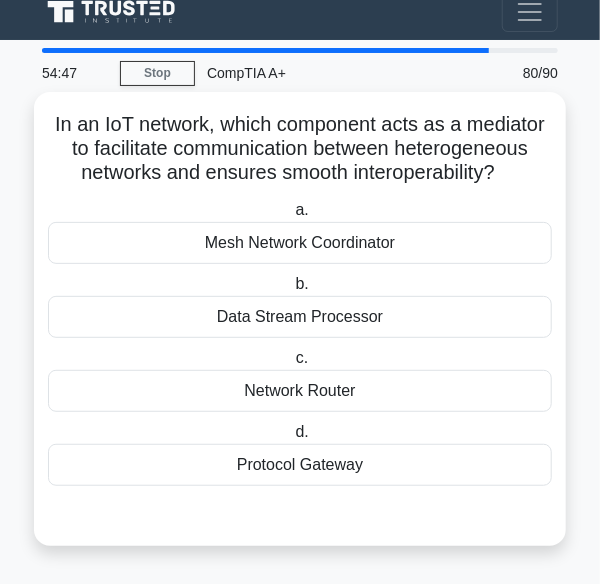 click on "a.
Mesh Network Coordinator
b.
Data Stream Processor" at bounding box center [300, 342] 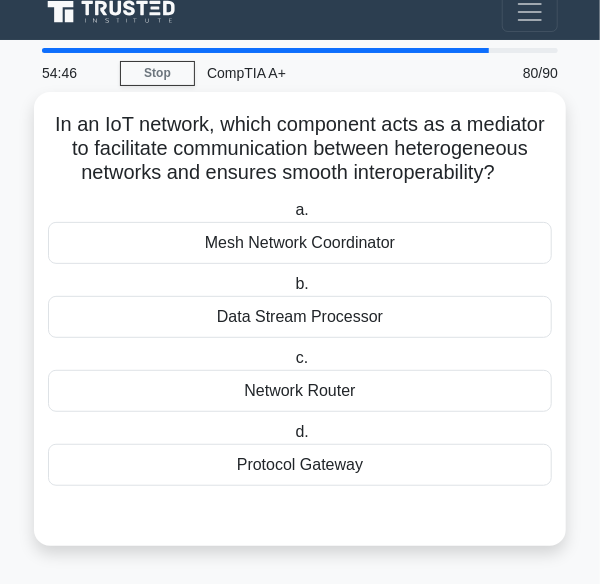 click on "Network Router" at bounding box center [300, 391] 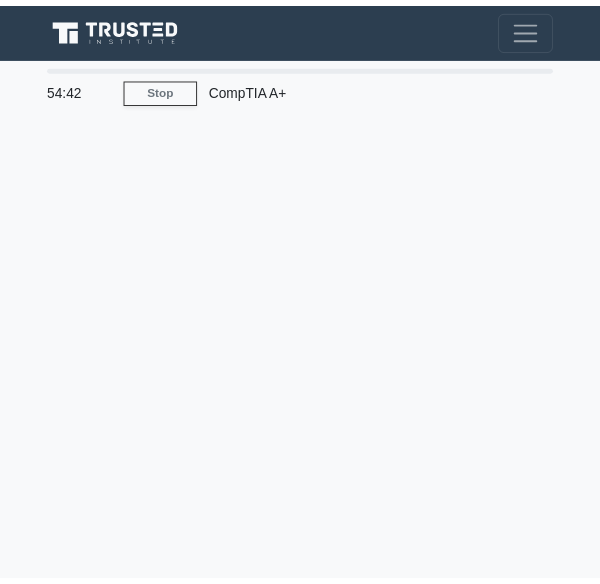 scroll, scrollTop: 0, scrollLeft: 0, axis: both 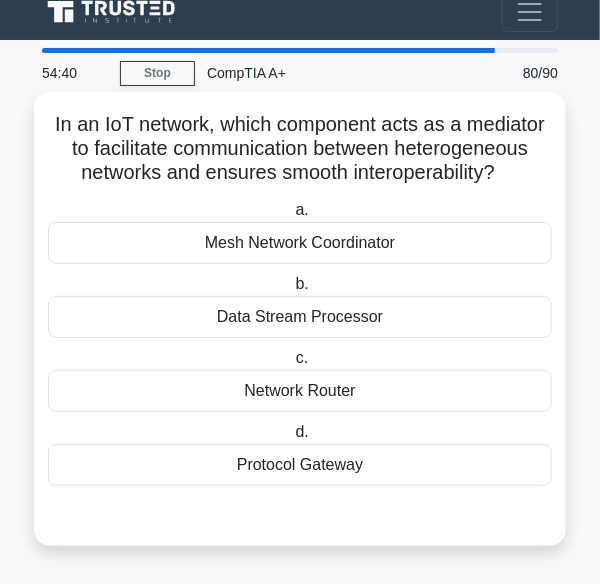 click on "Protocol Gateway" at bounding box center (300, 465) 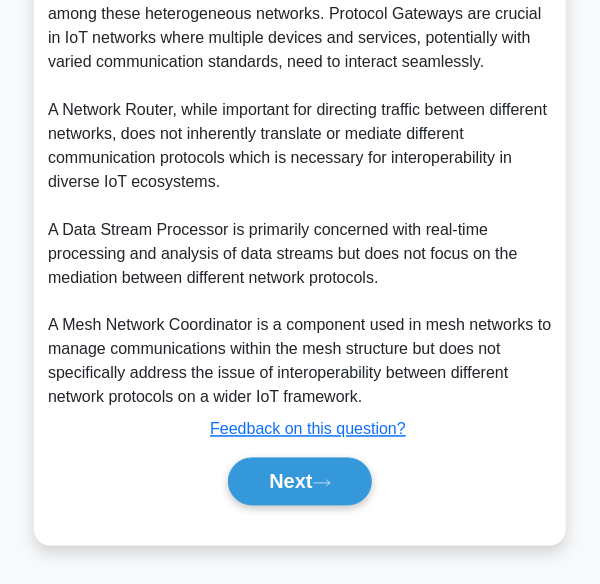 click on "Next" at bounding box center (299, 482) 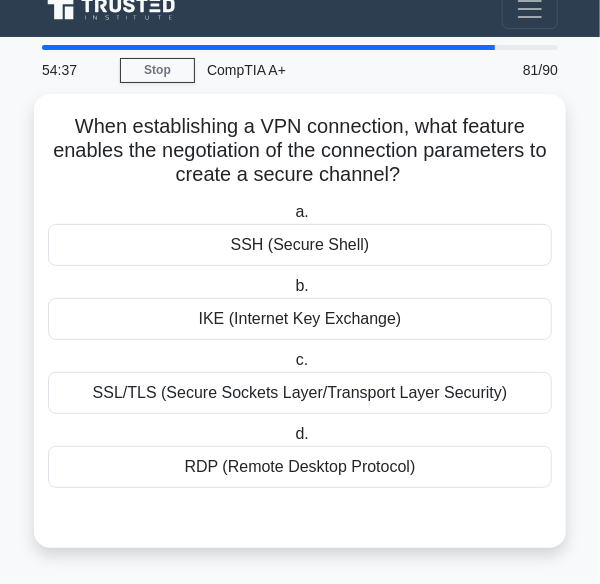 scroll, scrollTop: 16, scrollLeft: 0, axis: vertical 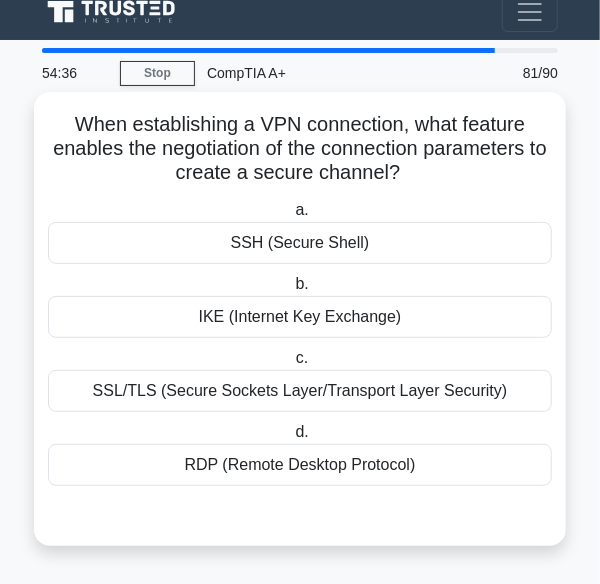 click on "IKE (Internet Key Exchange)" at bounding box center (300, 317) 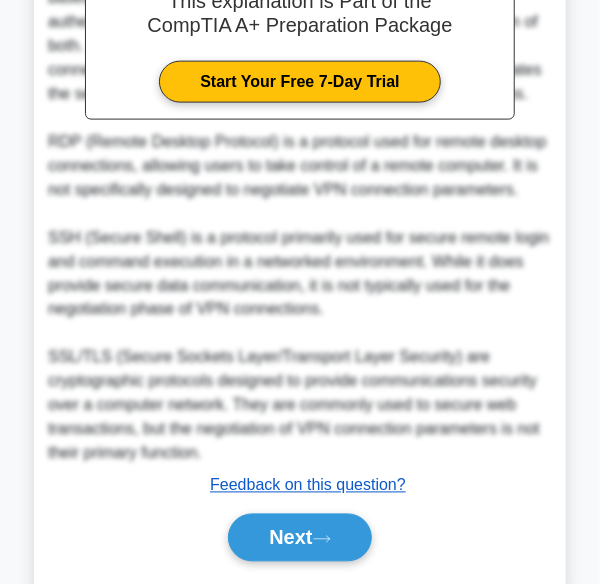 scroll, scrollTop: 693, scrollLeft: 0, axis: vertical 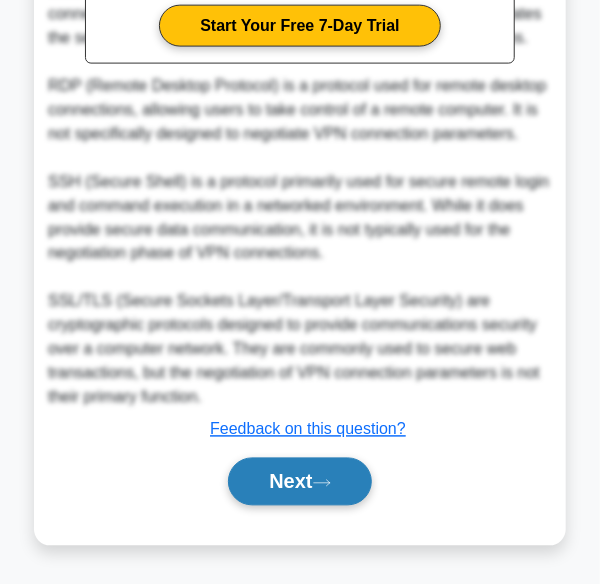 click on "Next" at bounding box center [299, 482] 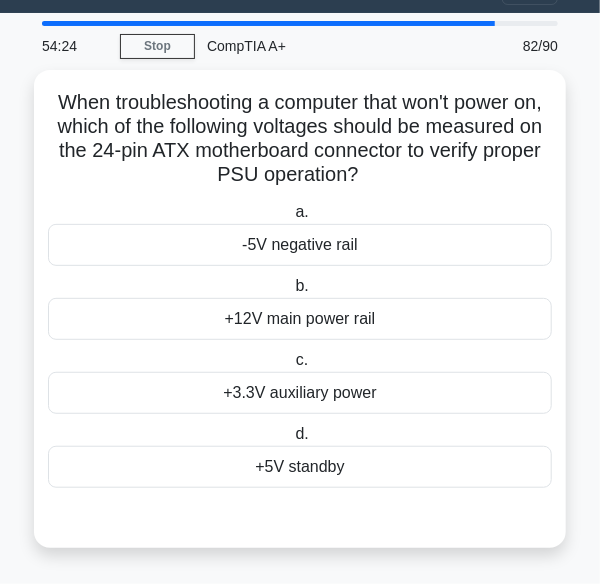 scroll, scrollTop: 40, scrollLeft: 0, axis: vertical 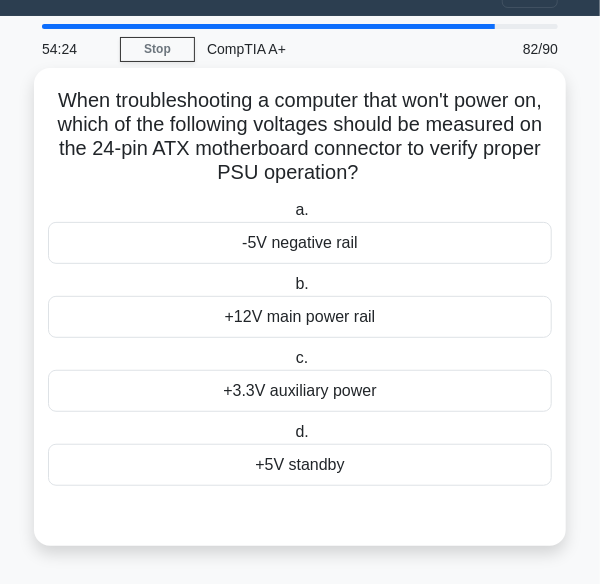 click on "+3.3V auxiliary power" at bounding box center (300, 391) 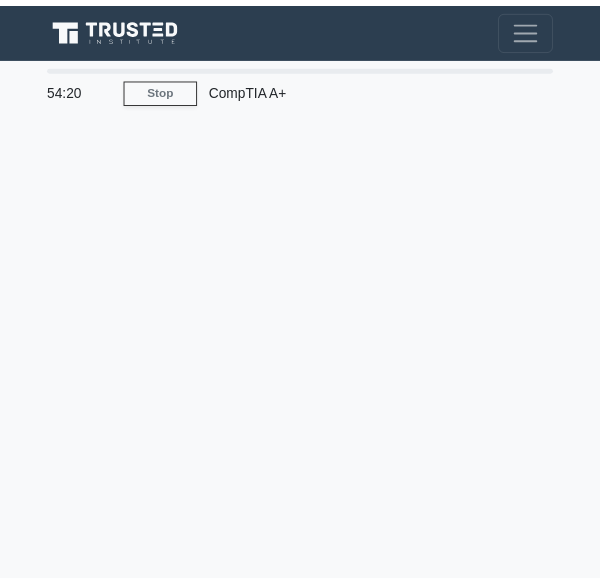 scroll, scrollTop: 0, scrollLeft: 0, axis: both 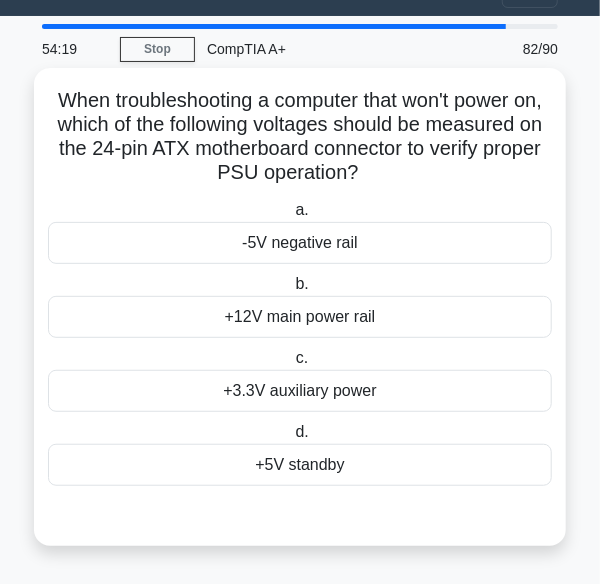 click on "+5V standby" at bounding box center (300, 465) 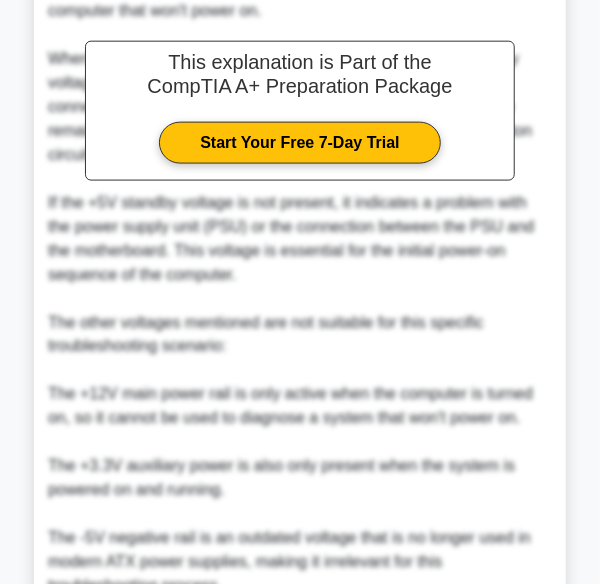 scroll, scrollTop: 909, scrollLeft: 0, axis: vertical 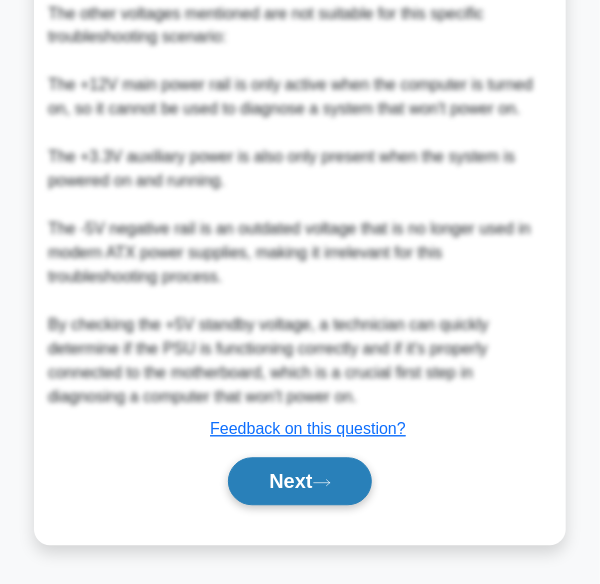 click on "Next" at bounding box center [299, 482] 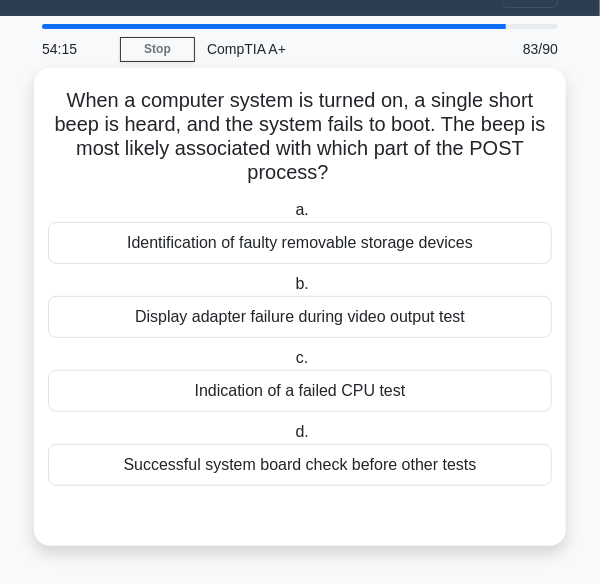 click on "Successful system board check before other tests" at bounding box center [300, 465] 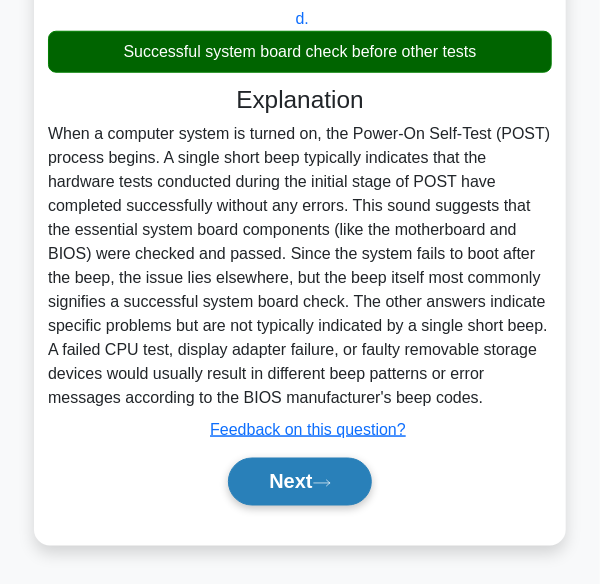 click on "Next" at bounding box center [299, 482] 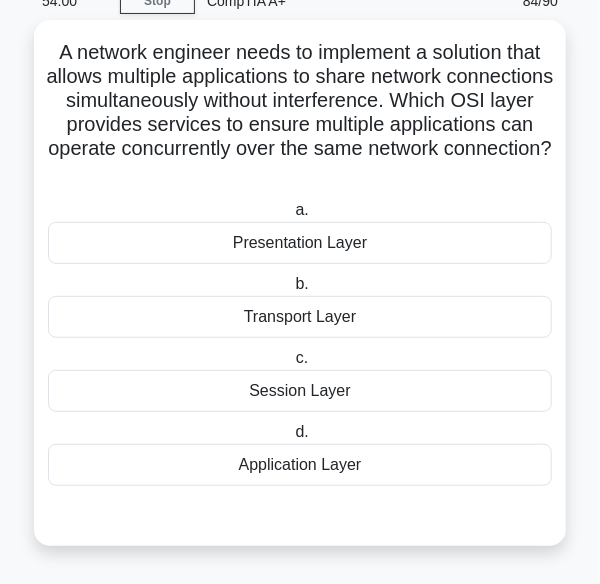 click on "Transport Layer" at bounding box center [300, 317] 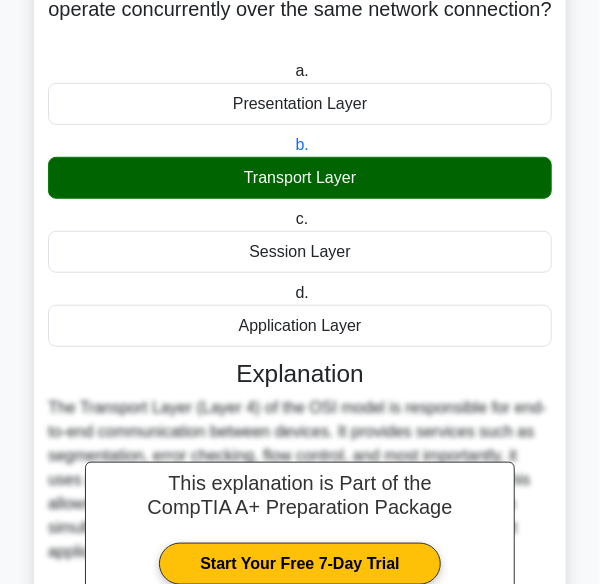 scroll, scrollTop: 568, scrollLeft: 0, axis: vertical 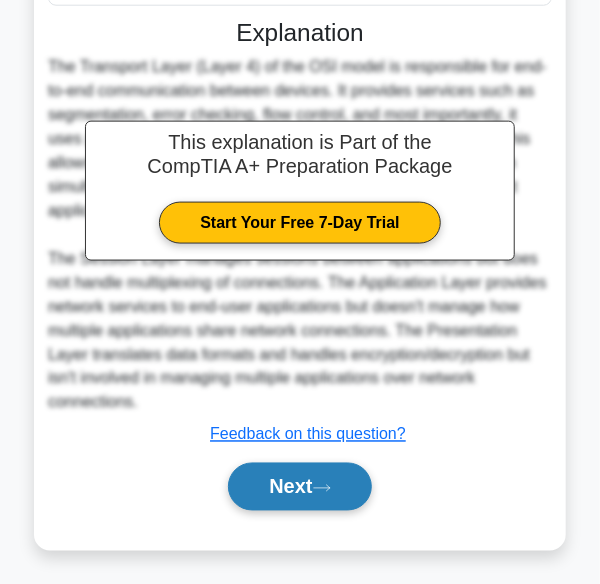 click on "Next" at bounding box center [299, 487] 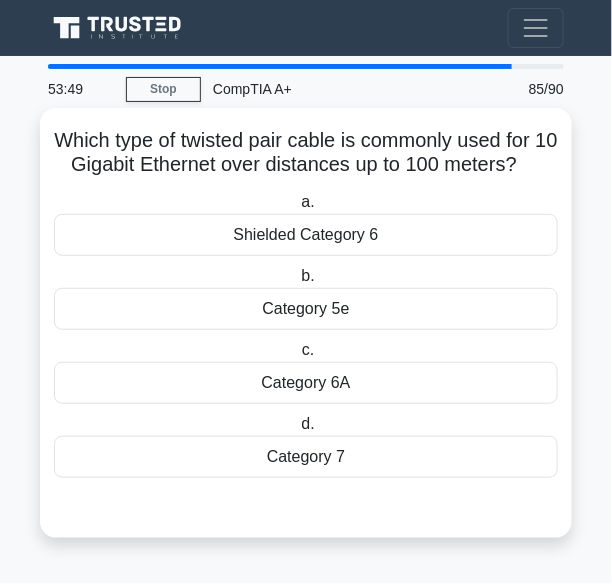 click on "Category 5e" at bounding box center (306, 309) 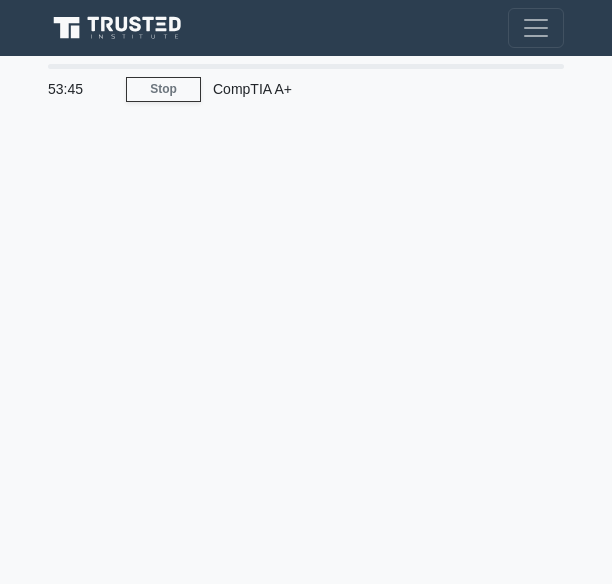 scroll, scrollTop: 0, scrollLeft: 0, axis: both 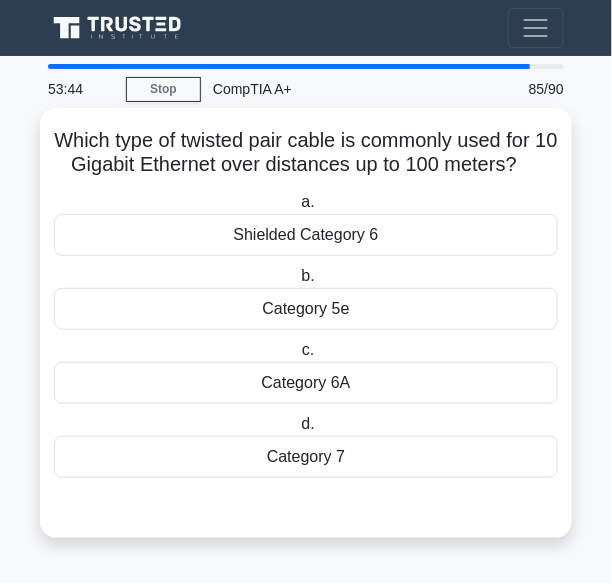 click on "Category 6A" at bounding box center (306, 383) 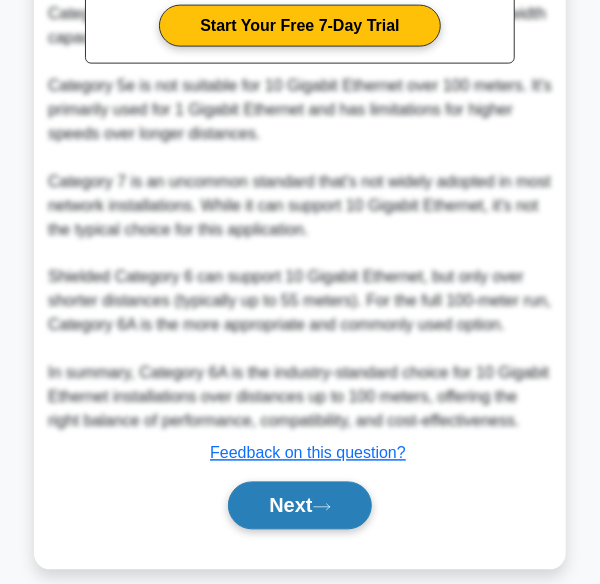 click on "Next" at bounding box center [299, 506] 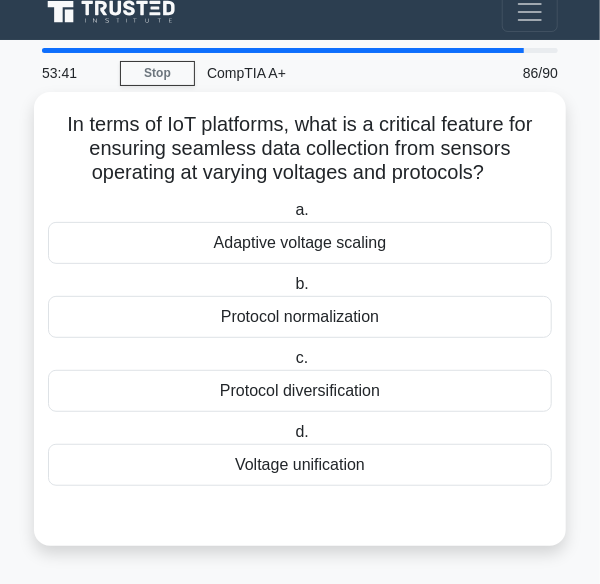 click on "Protocol diversification" at bounding box center (300, 391) 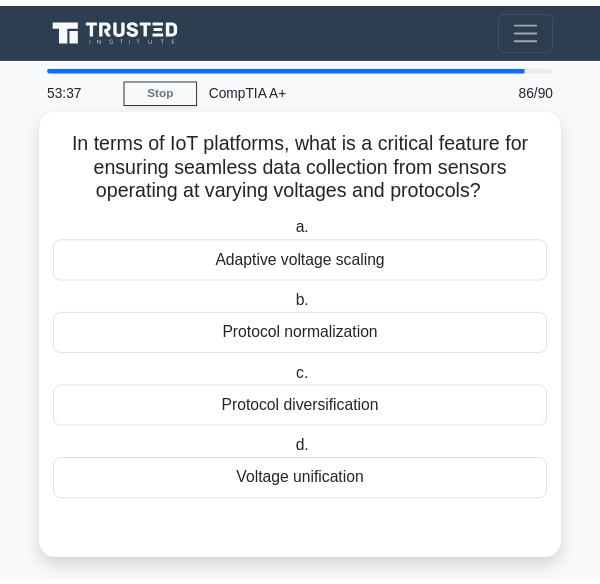 scroll, scrollTop: 0, scrollLeft: 0, axis: both 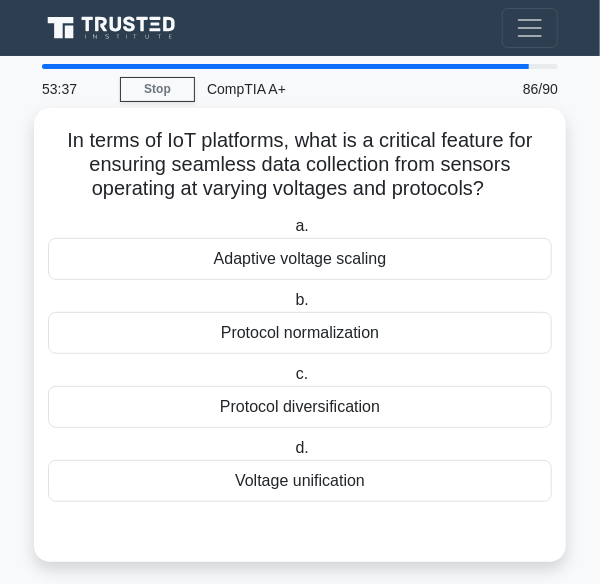 click on "Protocol normalization" at bounding box center (300, 333) 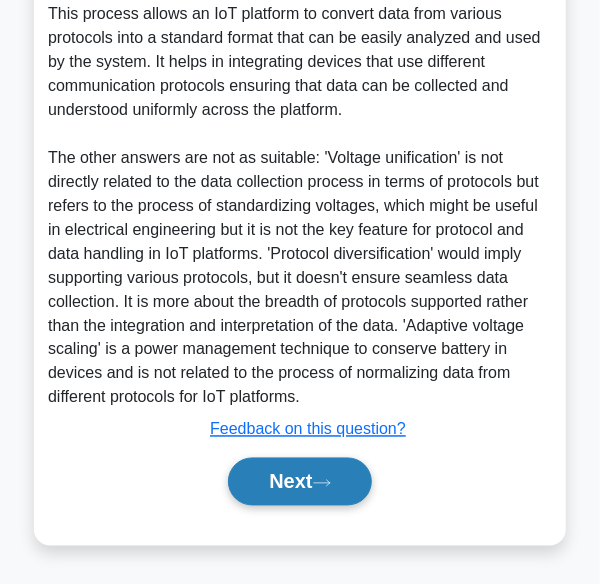 click 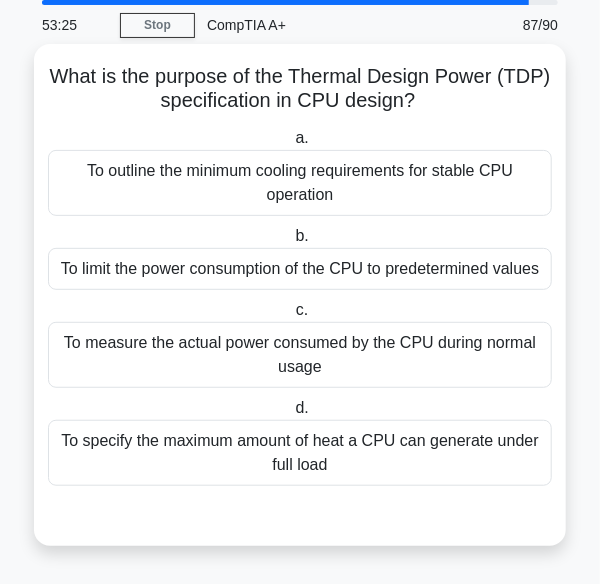 click on "To measure the actual power consumed by the CPU during normal usage" at bounding box center [300, 355] 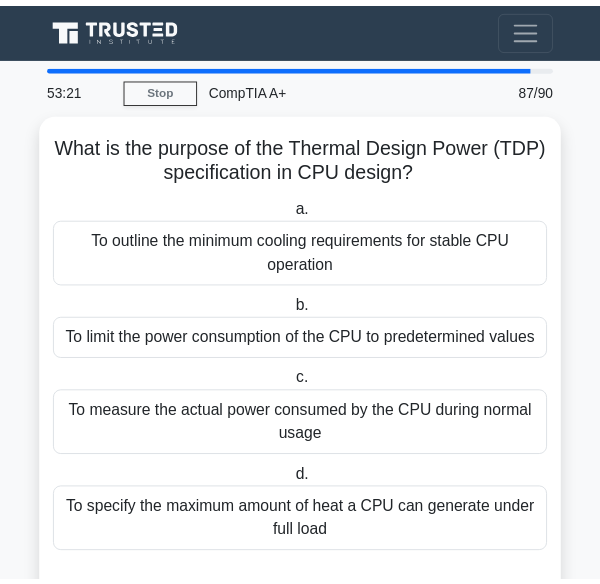 scroll, scrollTop: 0, scrollLeft: 0, axis: both 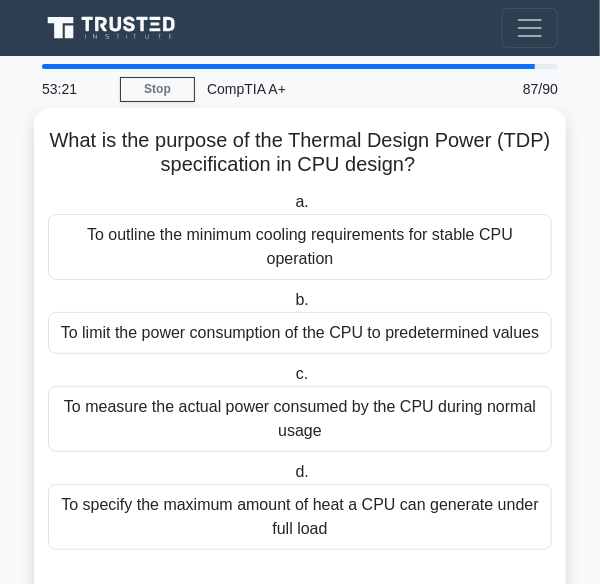 click on "To specify the maximum amount of heat a CPU can generate under full load" at bounding box center [300, 517] 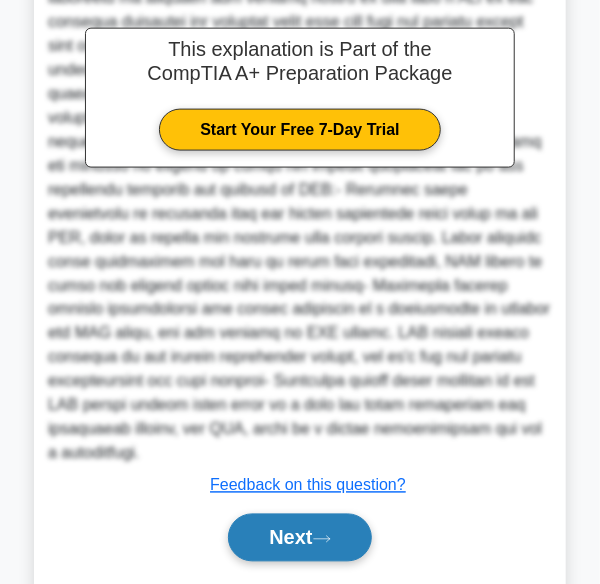 scroll, scrollTop: 693, scrollLeft: 0, axis: vertical 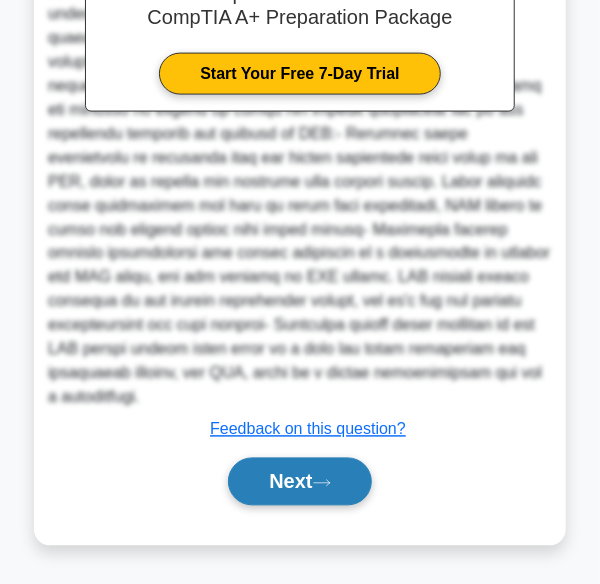 click on "Next" at bounding box center [299, 482] 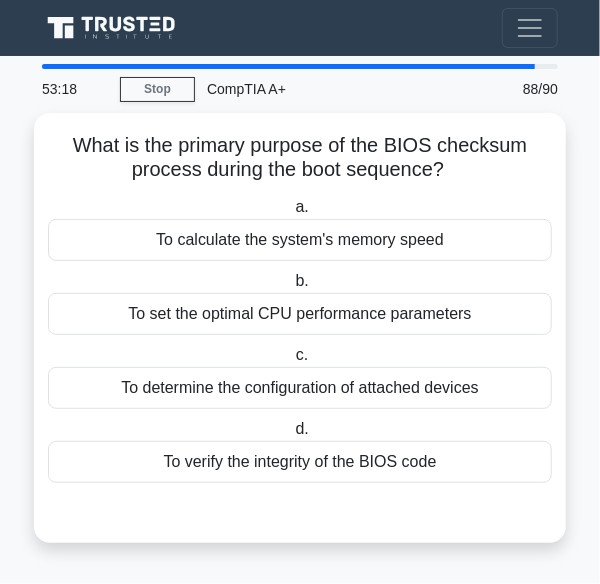 scroll, scrollTop: 0, scrollLeft: 0, axis: both 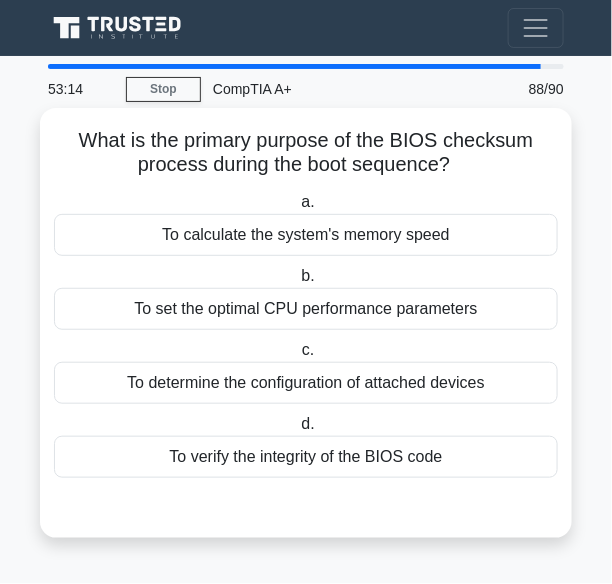 click on "To verify the integrity of the BIOS code" at bounding box center (306, 457) 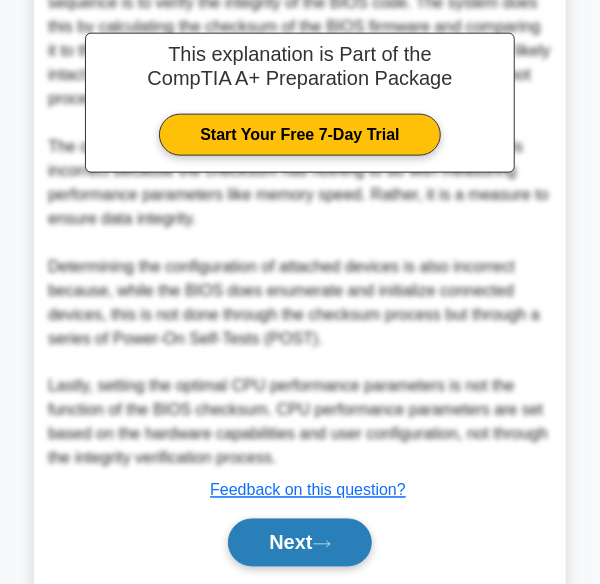 click on "Next" at bounding box center [299, 543] 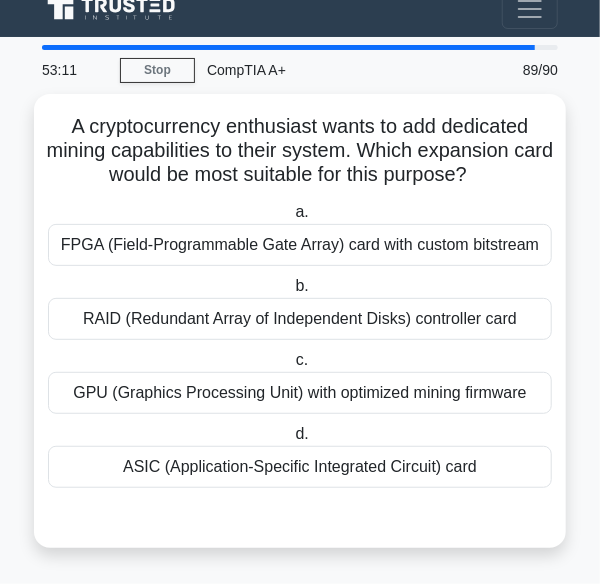 scroll, scrollTop: 16, scrollLeft: 0, axis: vertical 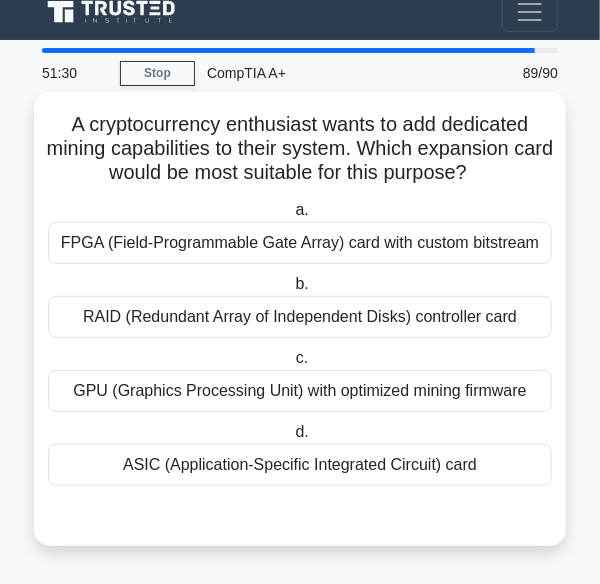 click on "RAID (Redundant Array of Independent Disks) controller card" at bounding box center [300, 317] 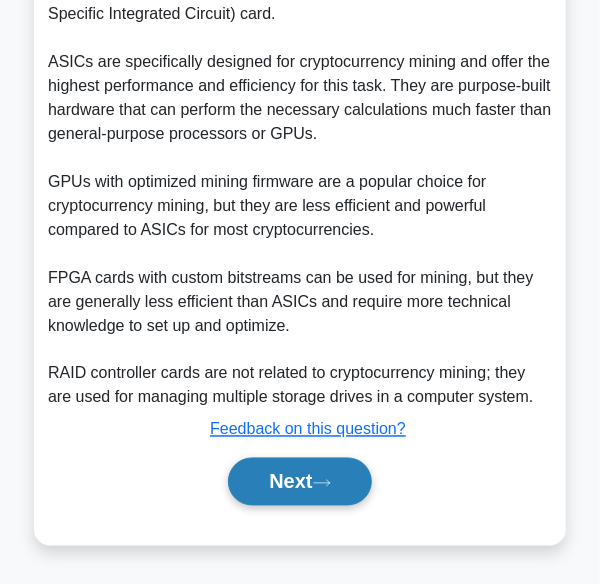 click on "Next" at bounding box center (299, 482) 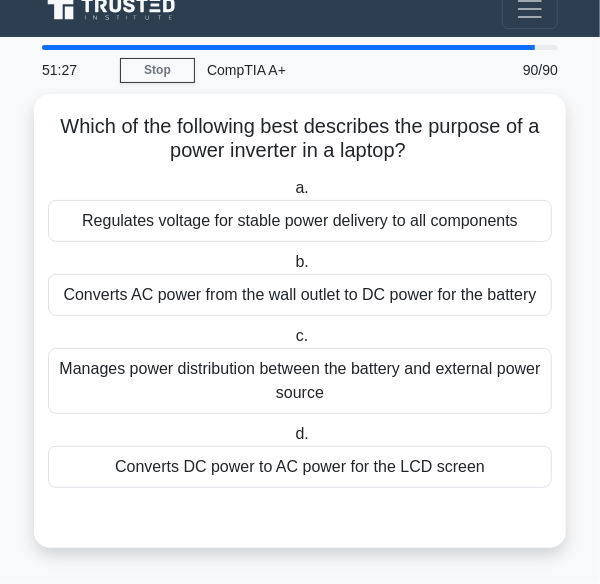 scroll, scrollTop: 16, scrollLeft: 0, axis: vertical 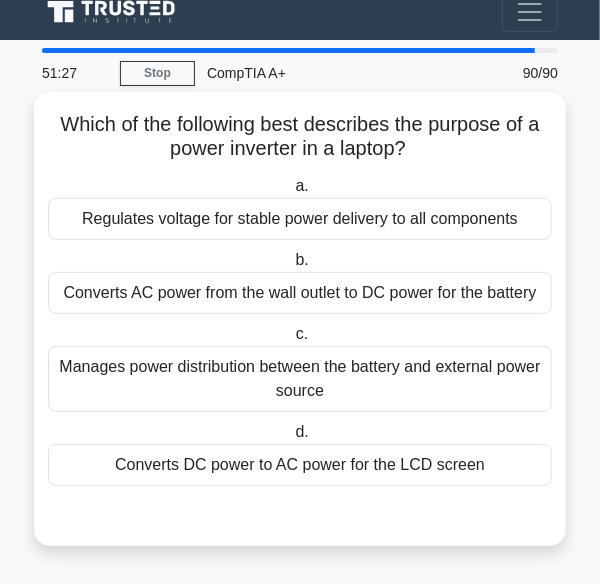click on "Converts DC power to AC power for the LCD screen" at bounding box center (300, 465) 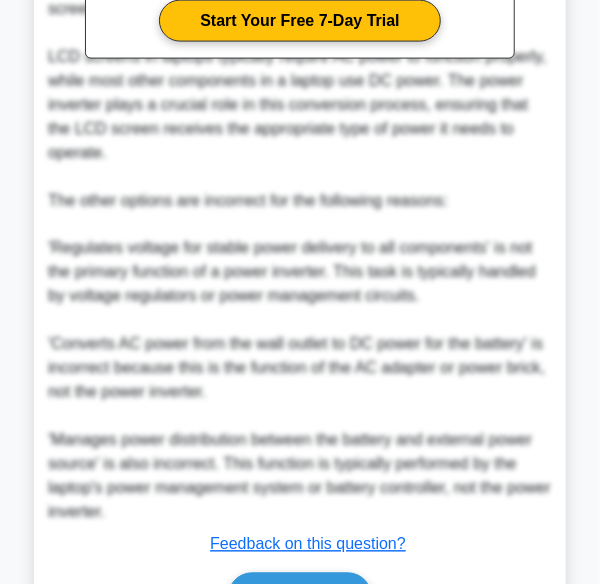 scroll, scrollTop: 789, scrollLeft: 0, axis: vertical 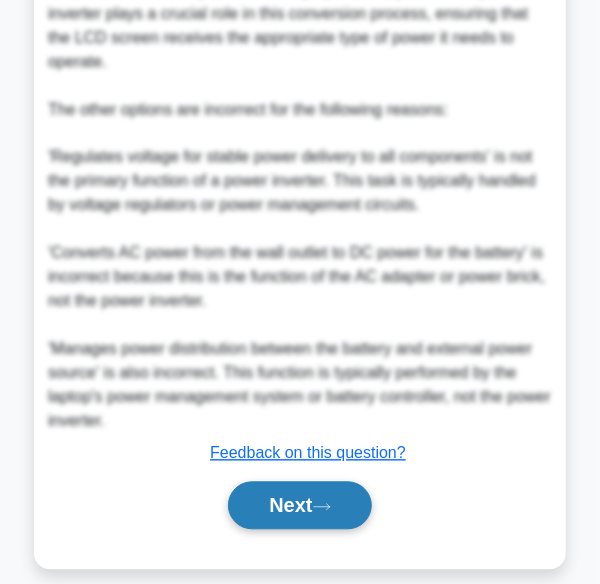 click on "Next" at bounding box center [299, 506] 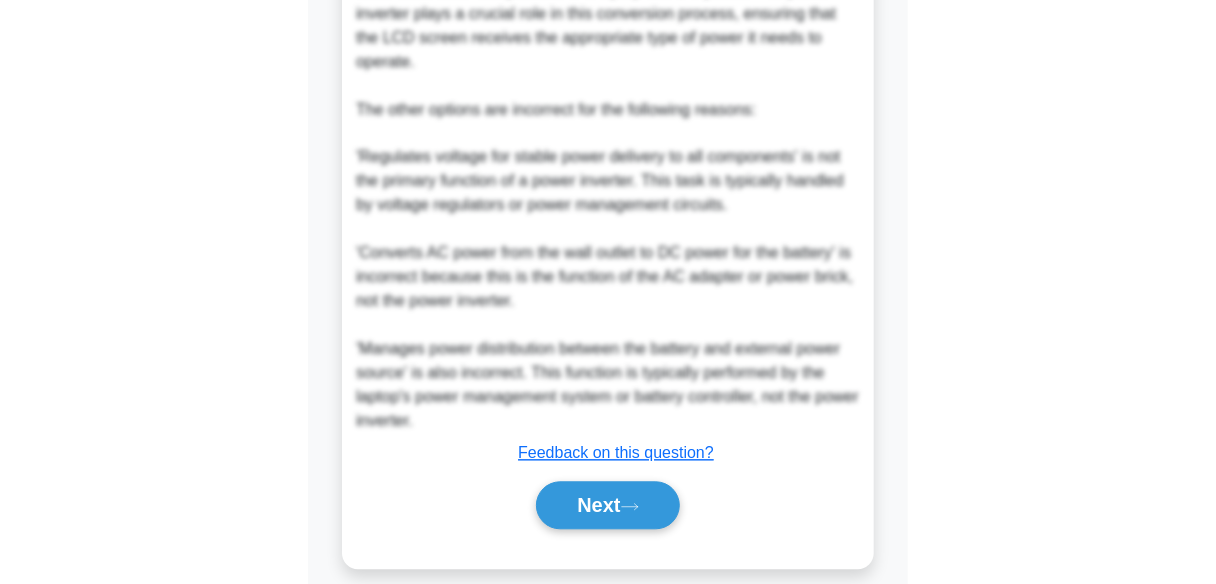 scroll, scrollTop: 718, scrollLeft: 0, axis: vertical 